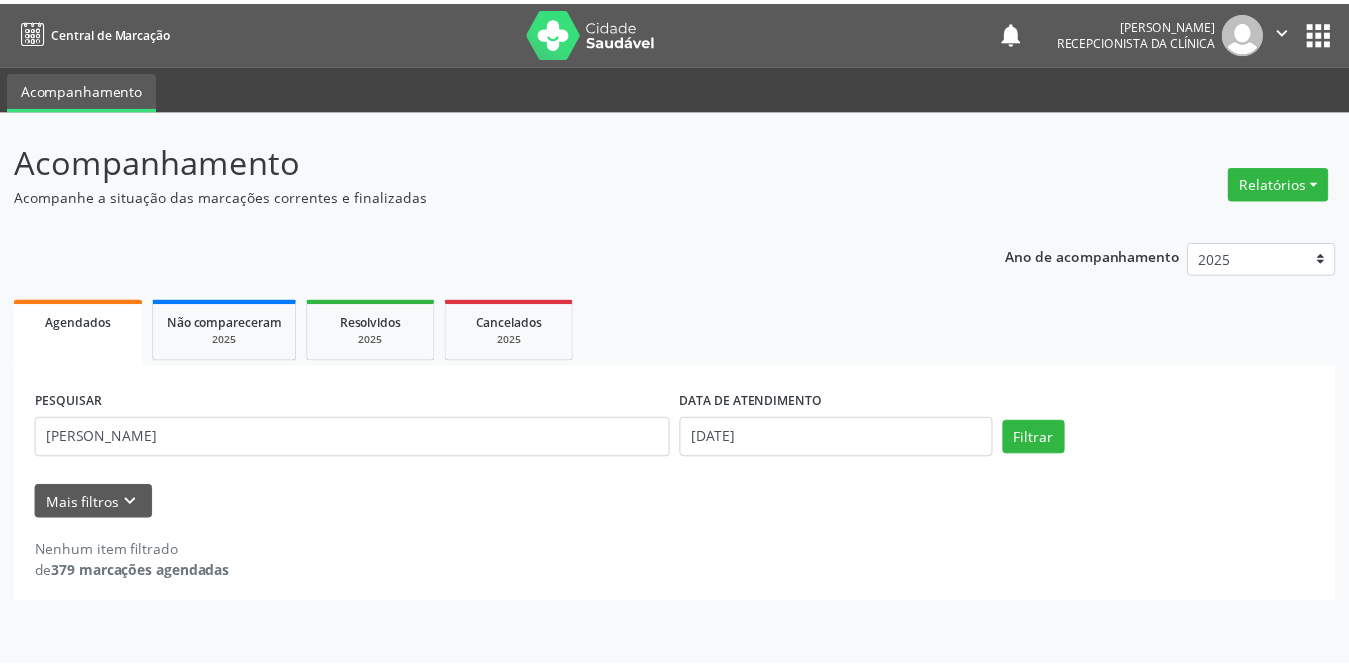 scroll, scrollTop: 0, scrollLeft: 0, axis: both 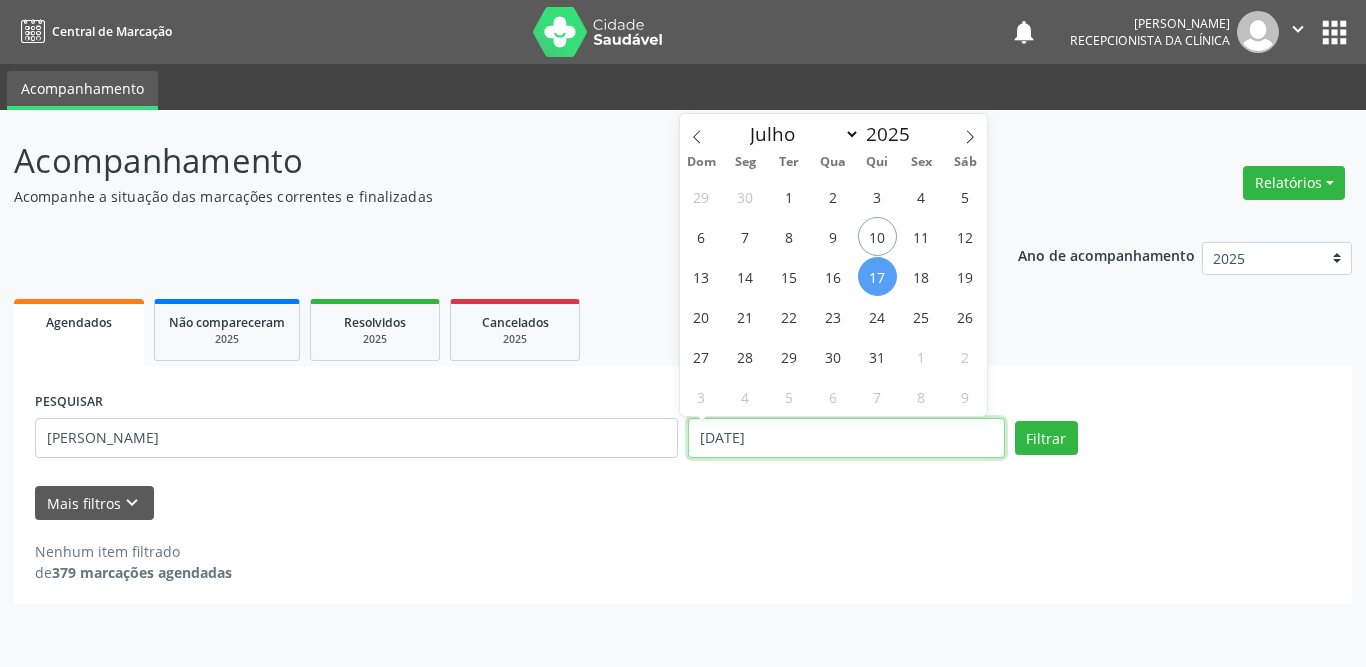click on "[DATE]" at bounding box center [846, 438] 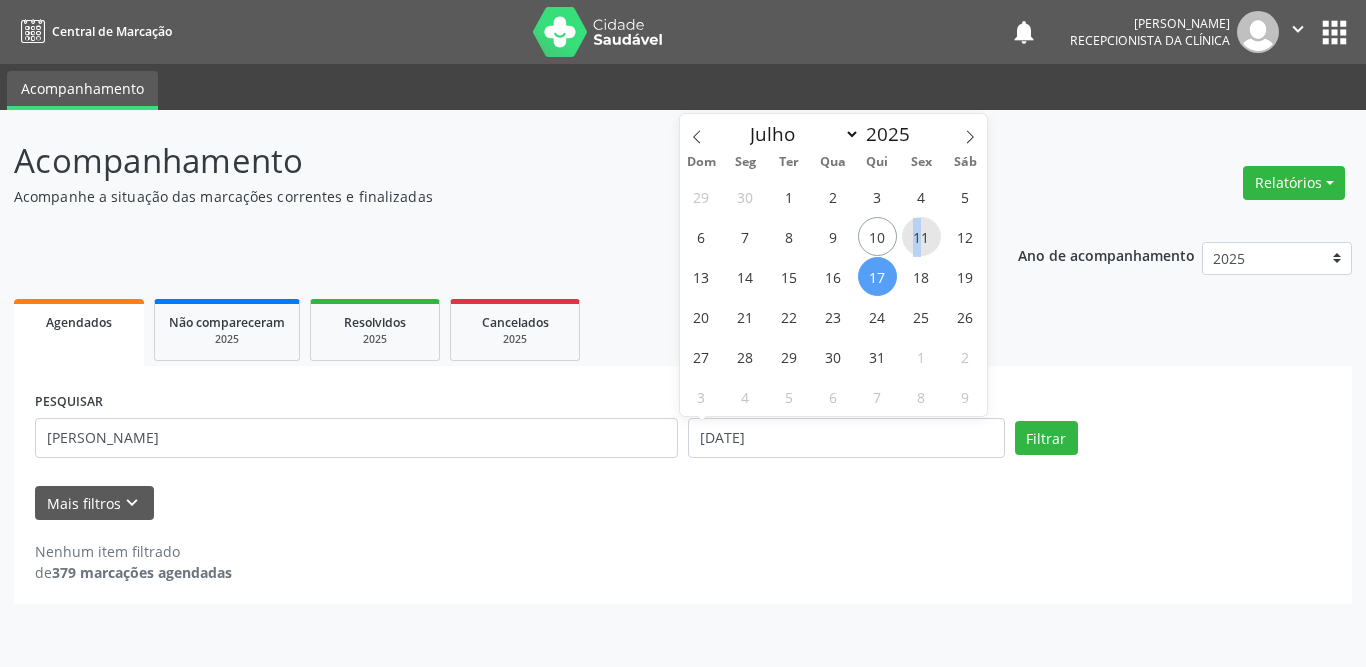 click on "11" at bounding box center (921, 236) 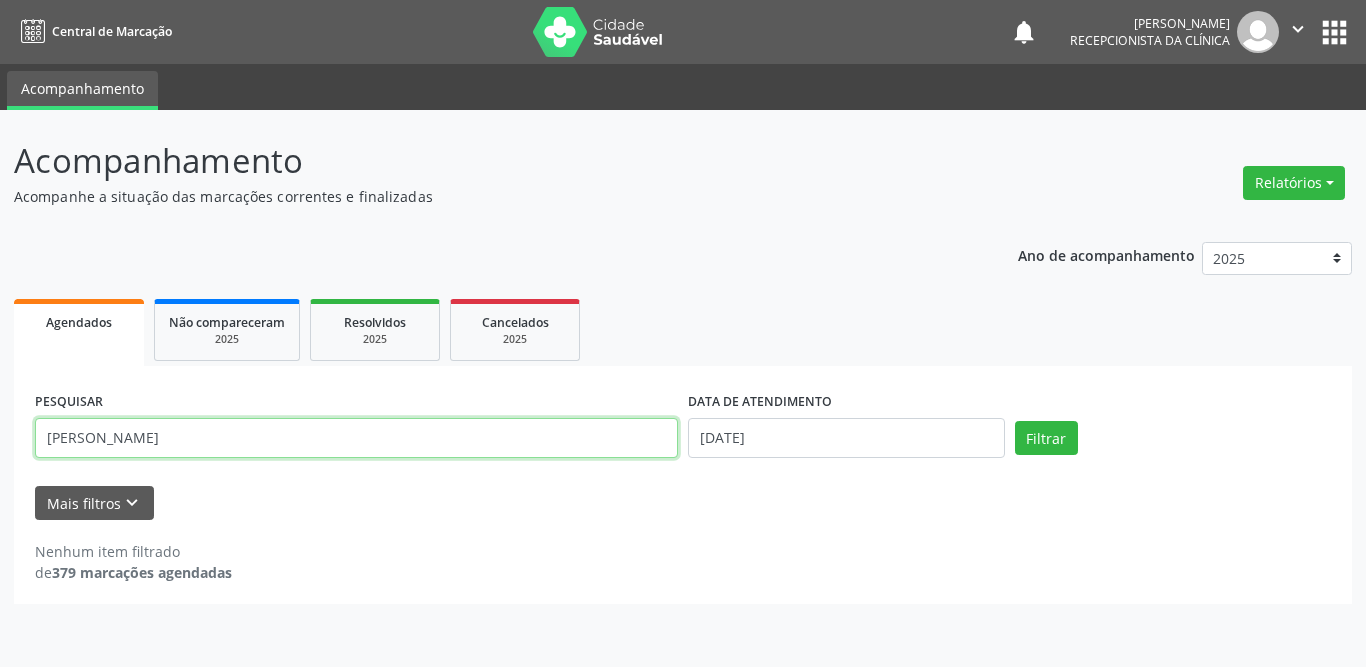drag, startPoint x: 303, startPoint y: 441, endPoint x: 21, endPoint y: 448, distance: 282.08685 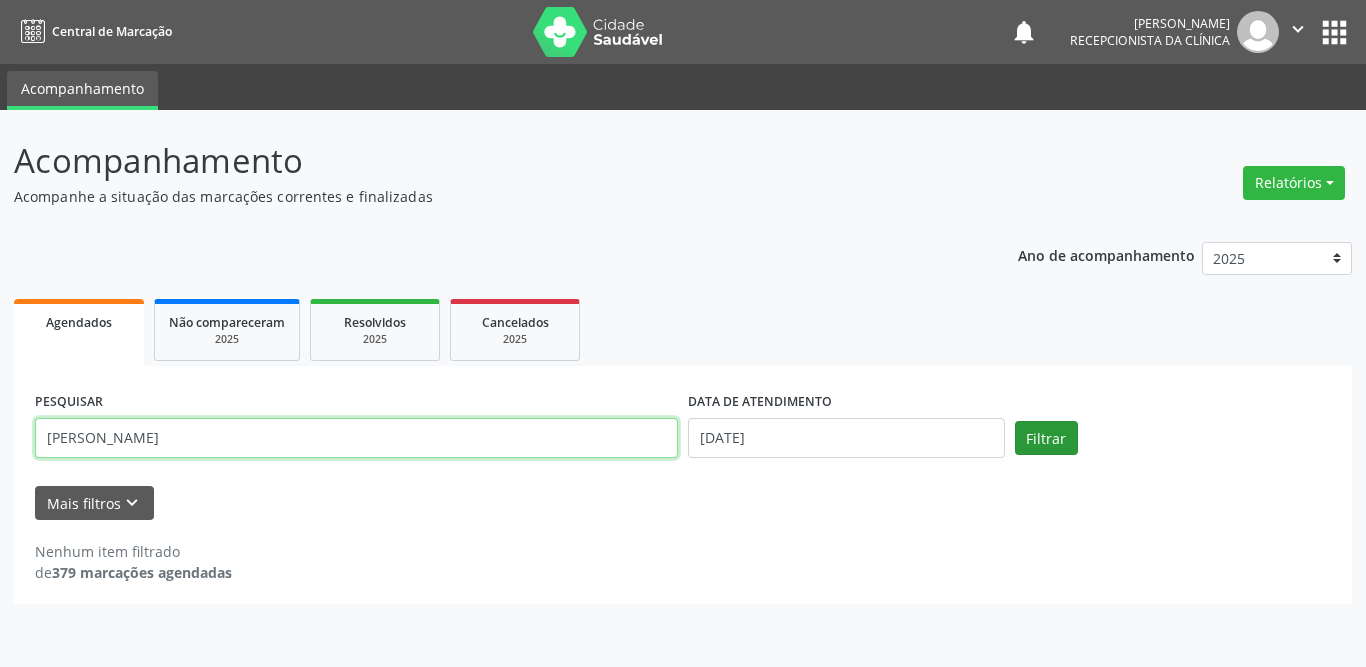 type on "[PERSON_NAME]" 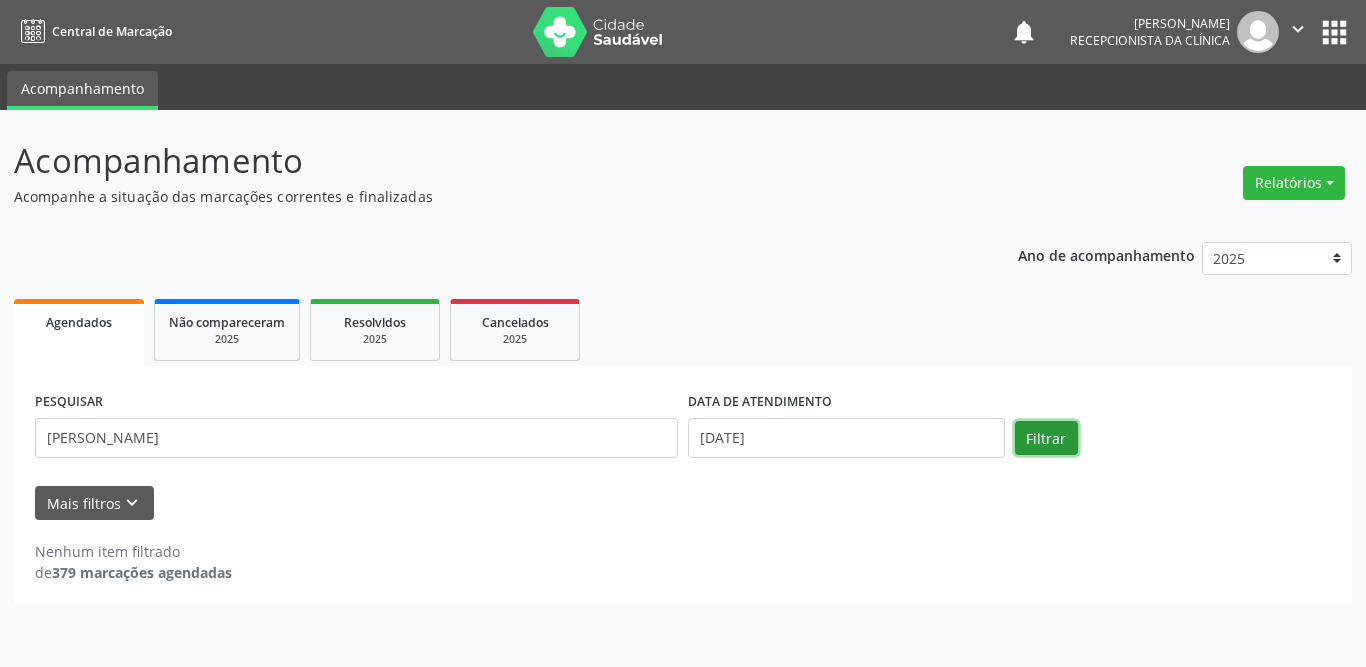 click on "Filtrar" at bounding box center [1046, 438] 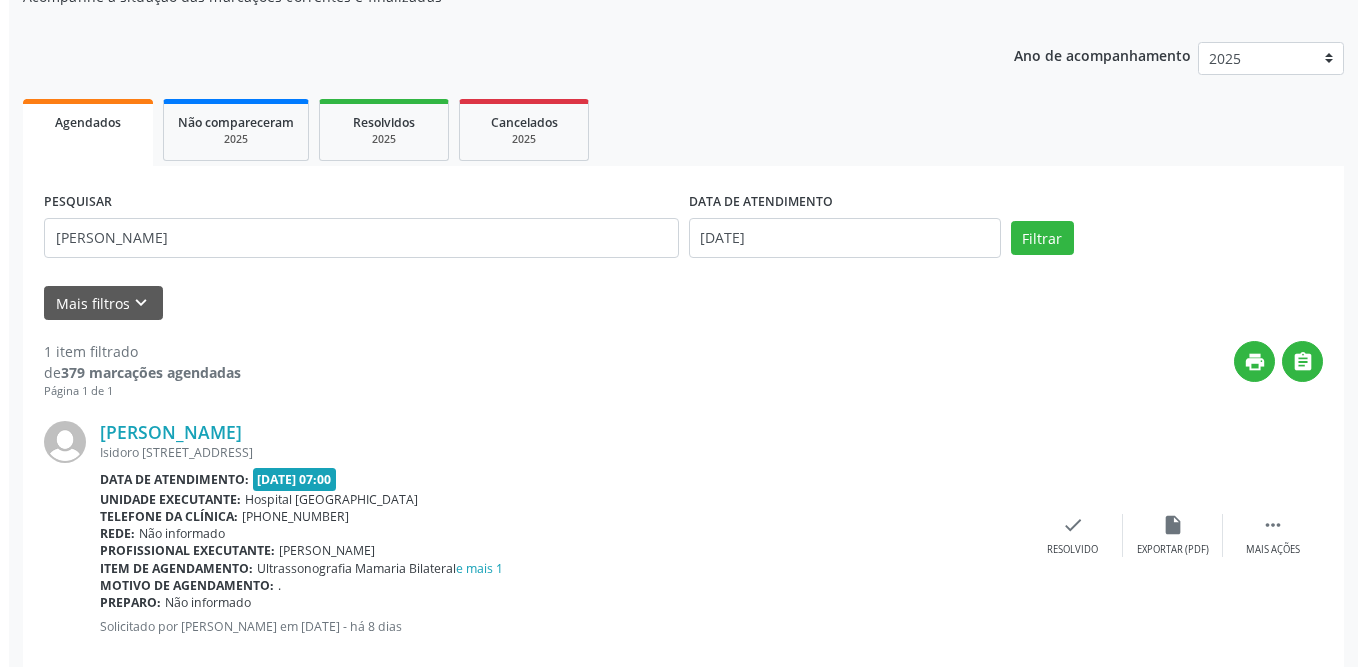 scroll, scrollTop: 238, scrollLeft: 0, axis: vertical 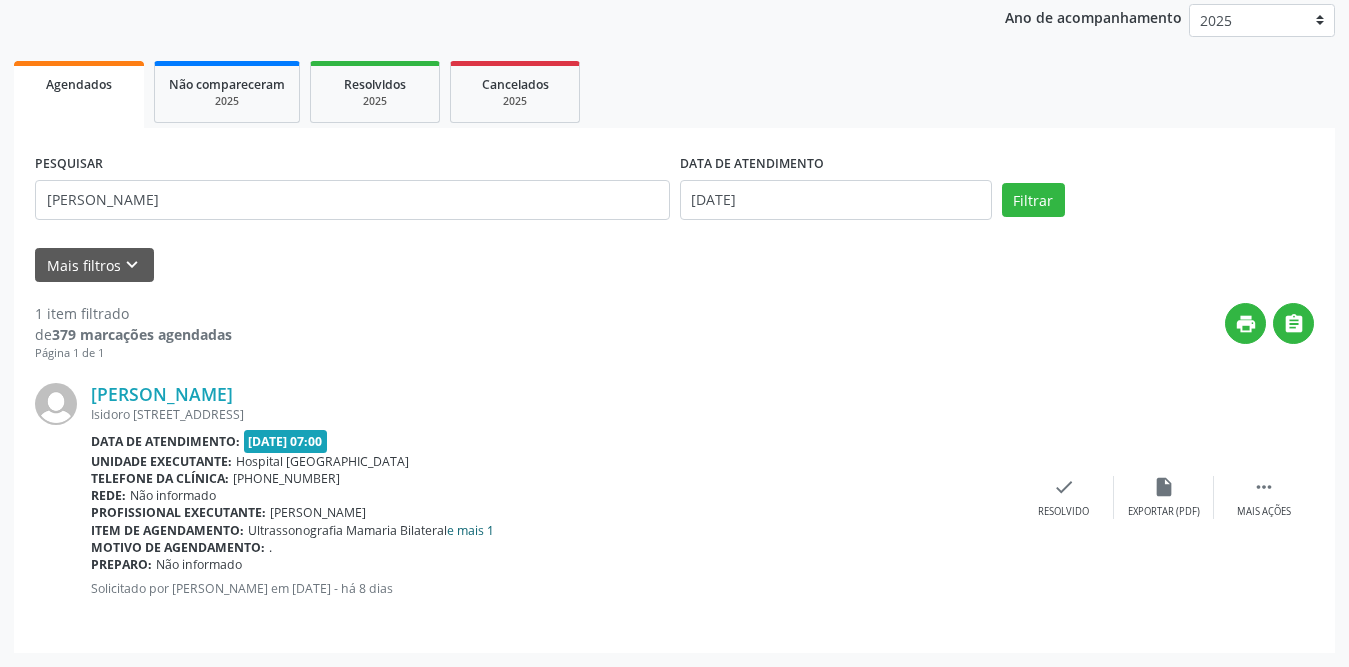 click on "e mais 1" at bounding box center [470, 530] 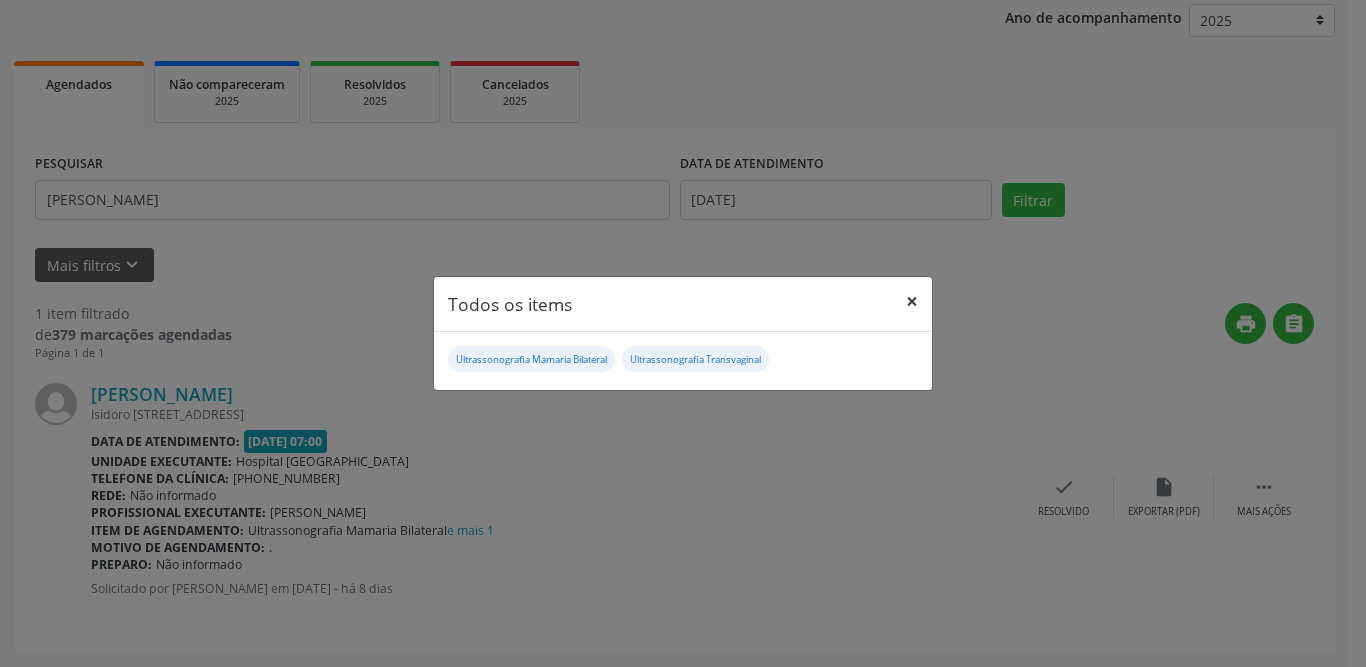 click on "×" at bounding box center [912, 301] 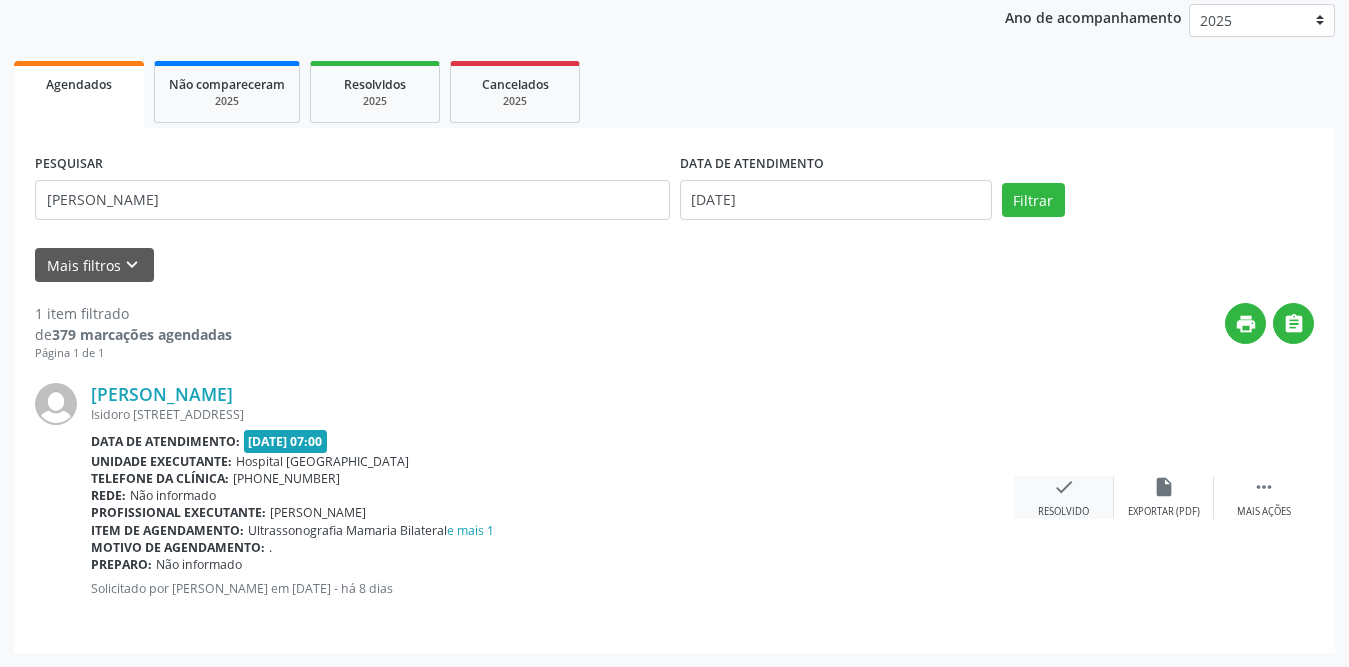 click on "check
Resolvido" at bounding box center [1064, 497] 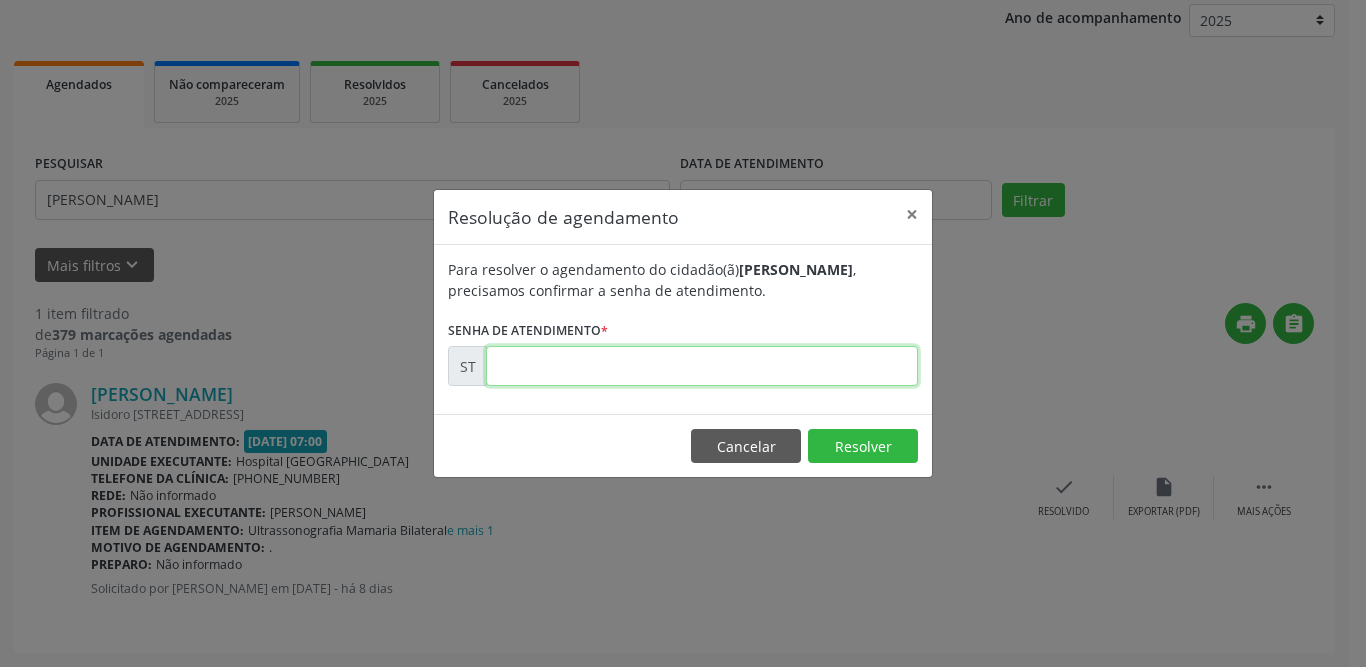 click at bounding box center (702, 366) 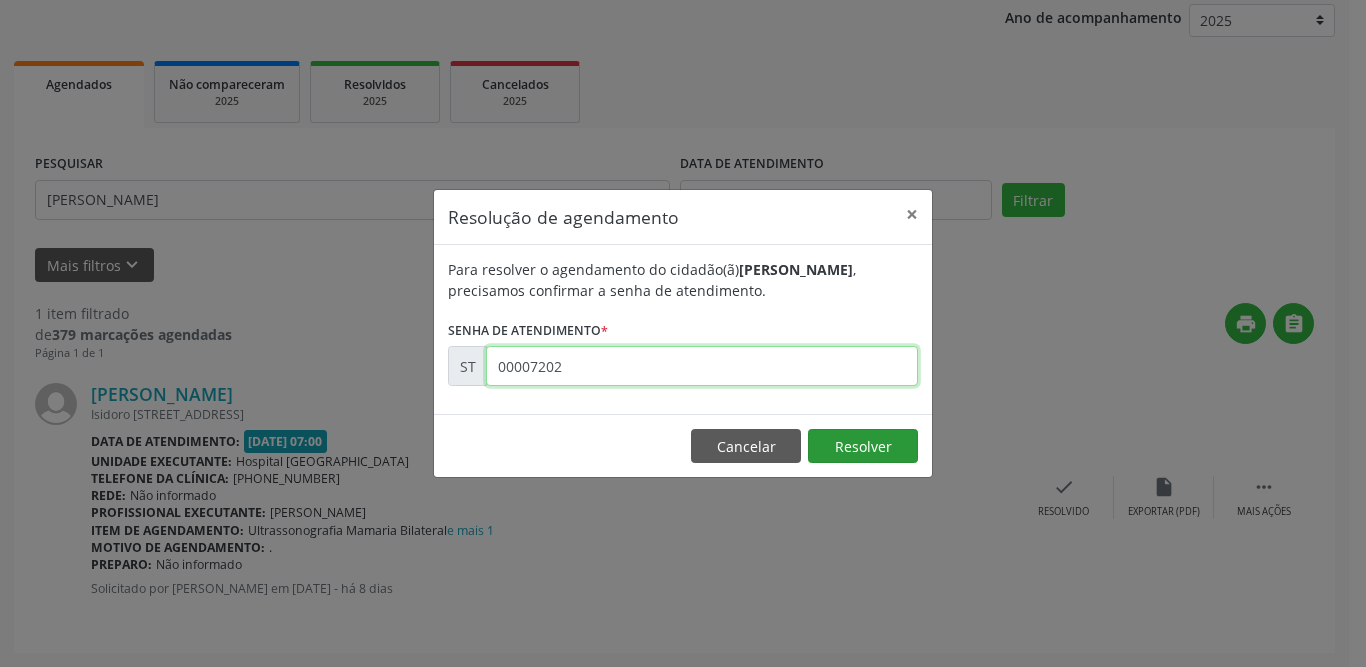 type on "00007202" 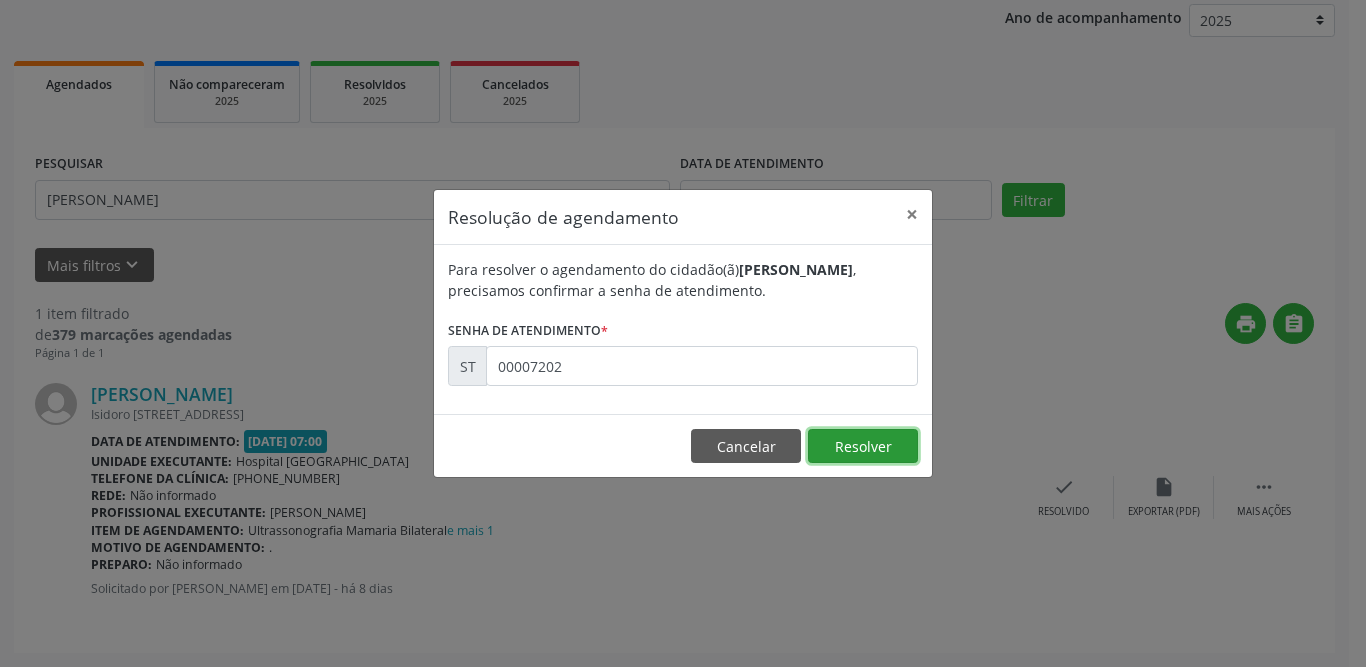 click on "Resolver" at bounding box center [863, 446] 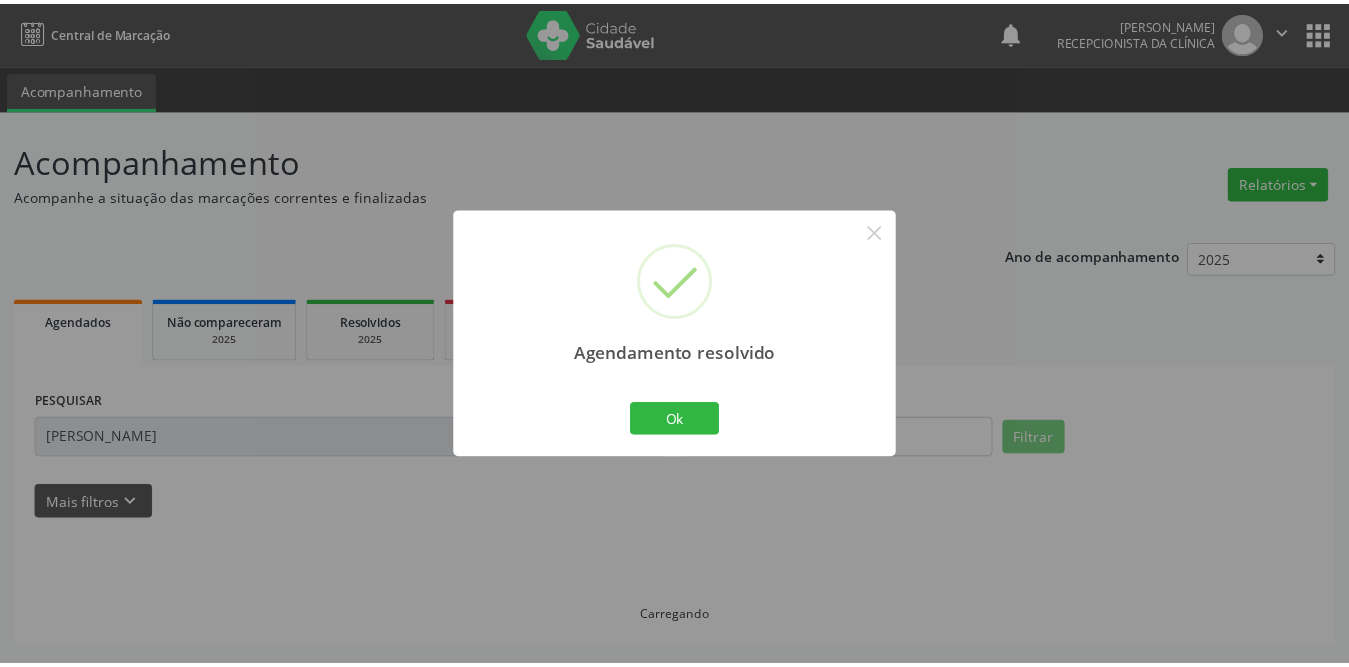 scroll, scrollTop: 0, scrollLeft: 0, axis: both 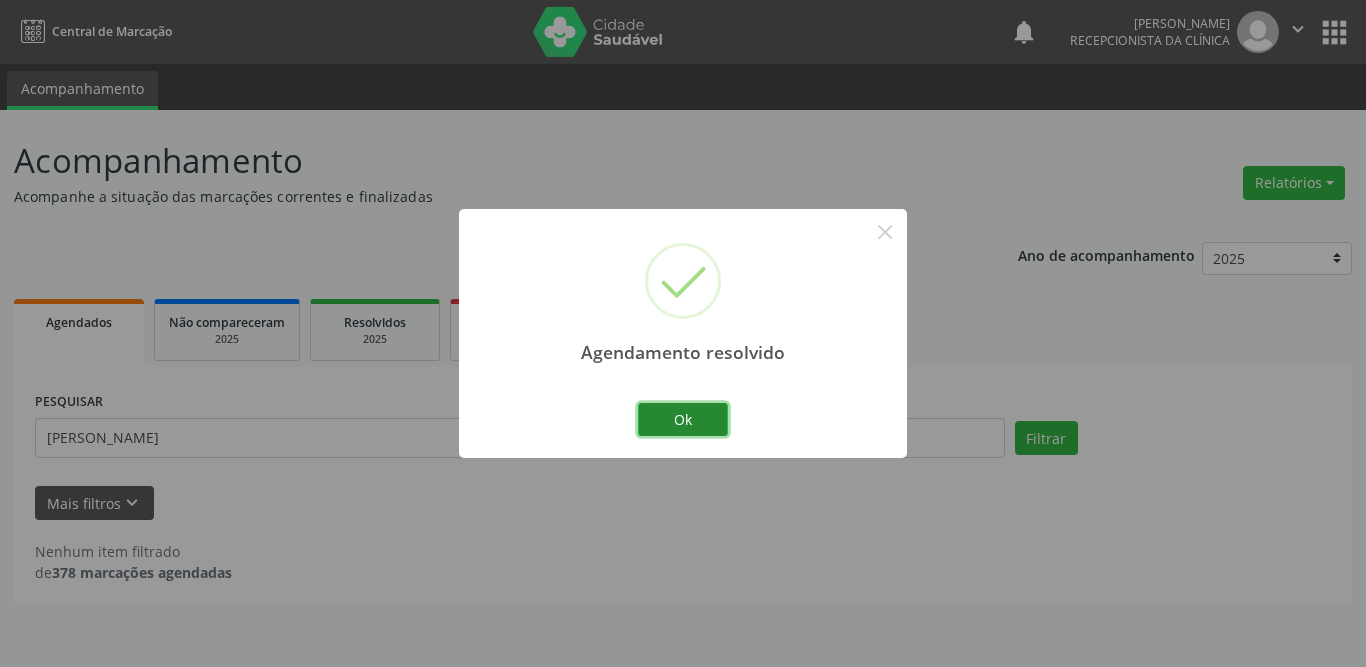 click on "Ok" at bounding box center [683, 420] 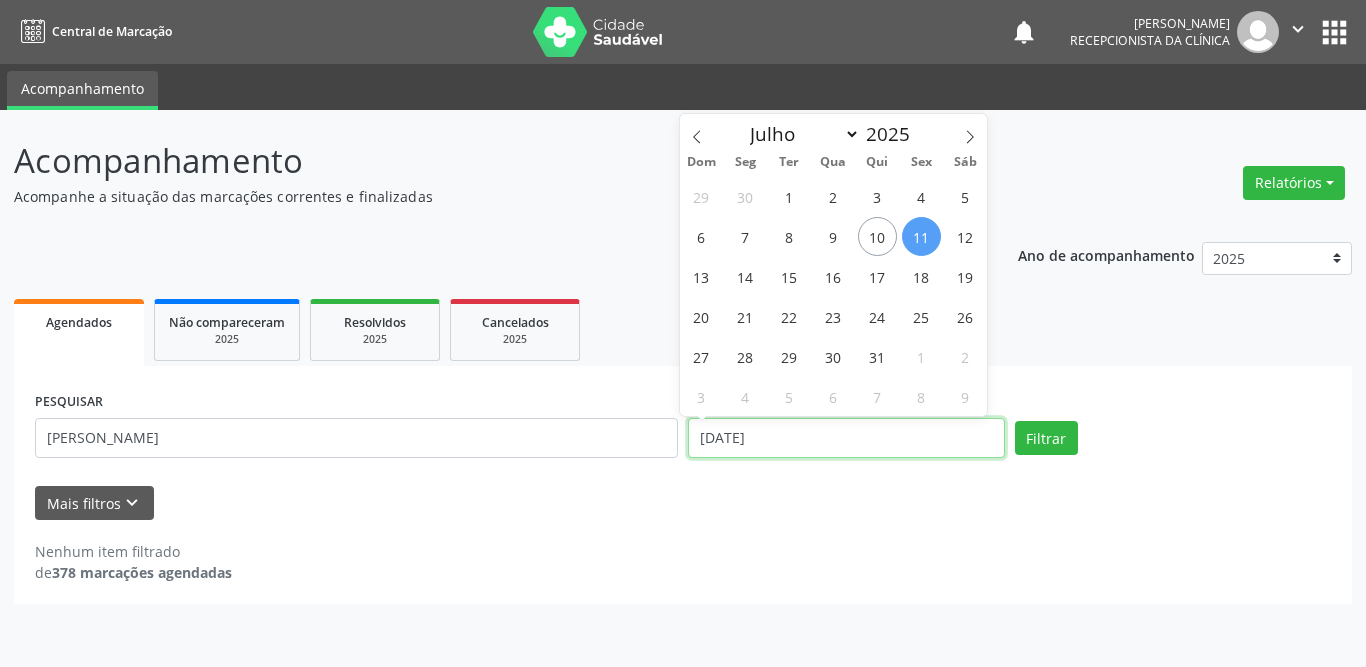 click on "[DATE]" at bounding box center (846, 438) 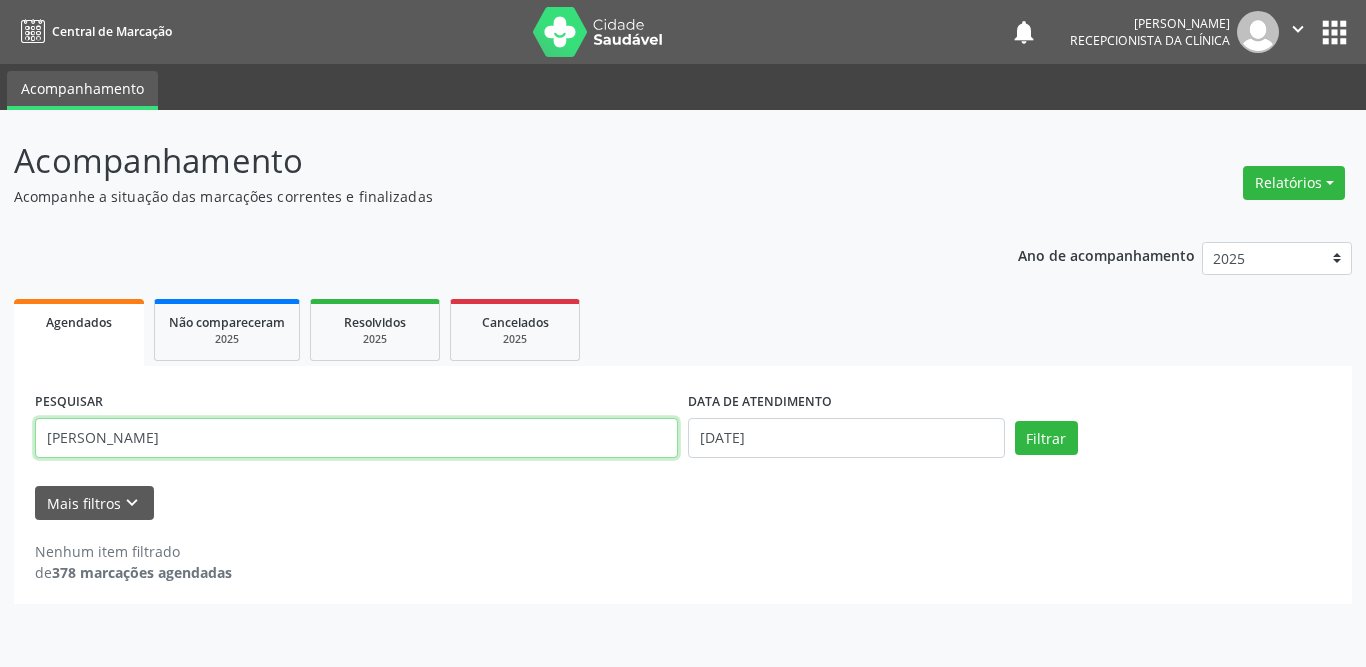 drag, startPoint x: 354, startPoint y: 444, endPoint x: 31, endPoint y: 434, distance: 323.15475 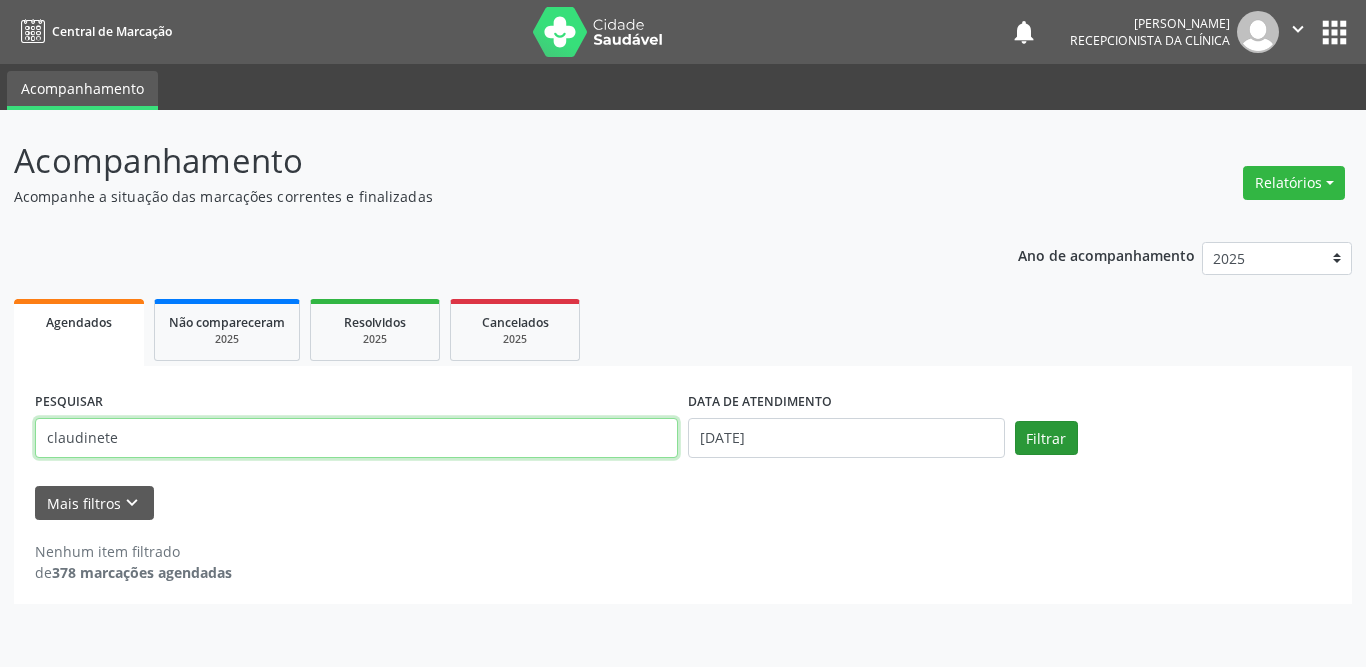 type on "claudinete" 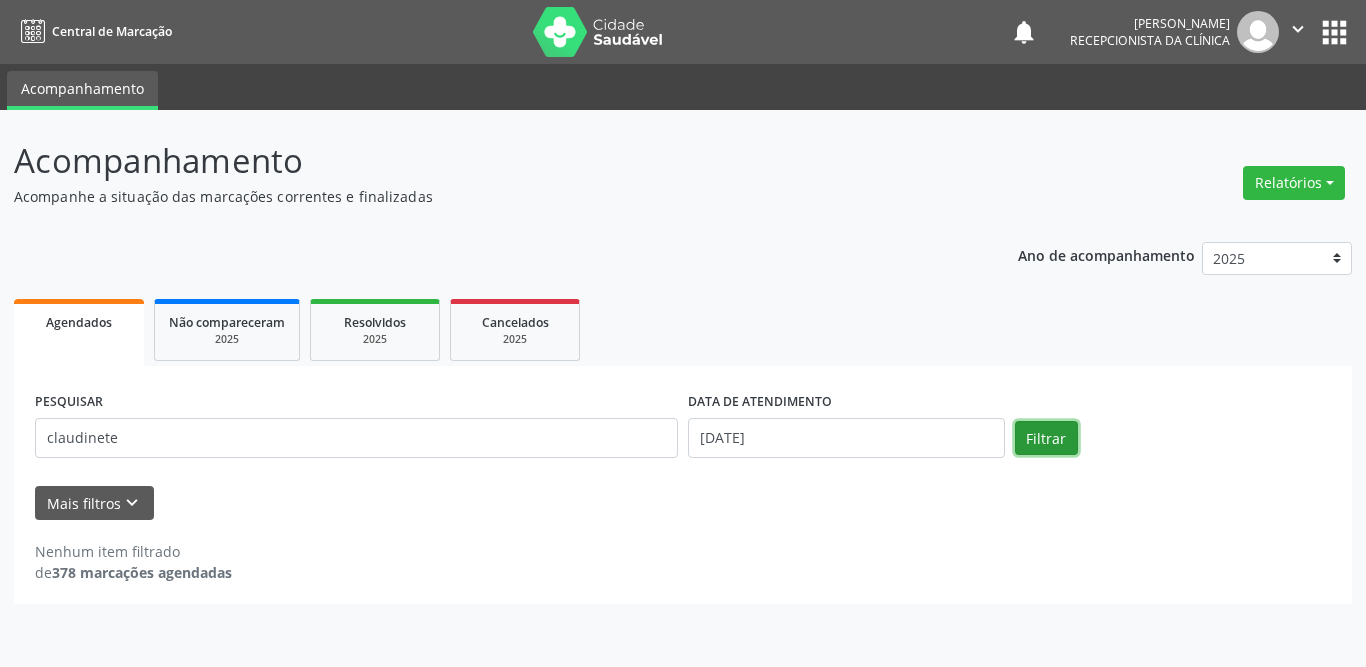 click on "Filtrar" at bounding box center (1046, 438) 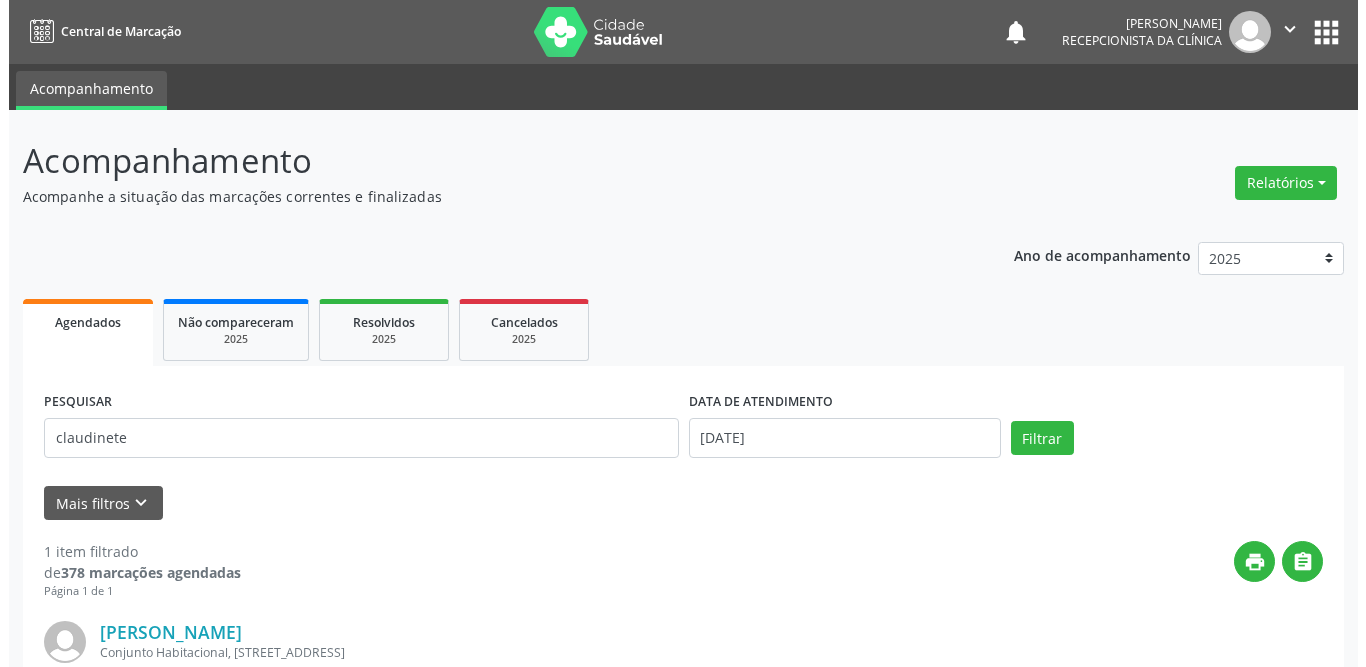 scroll, scrollTop: 200, scrollLeft: 0, axis: vertical 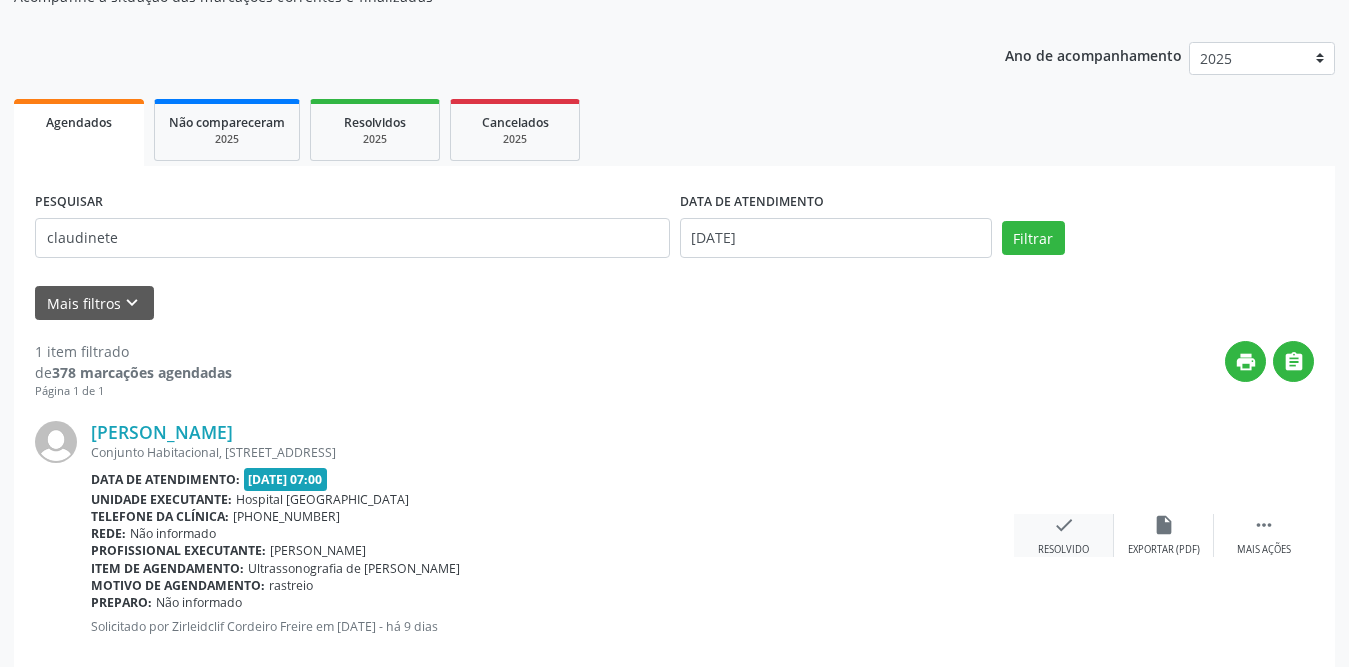 click on "check" at bounding box center [1064, 525] 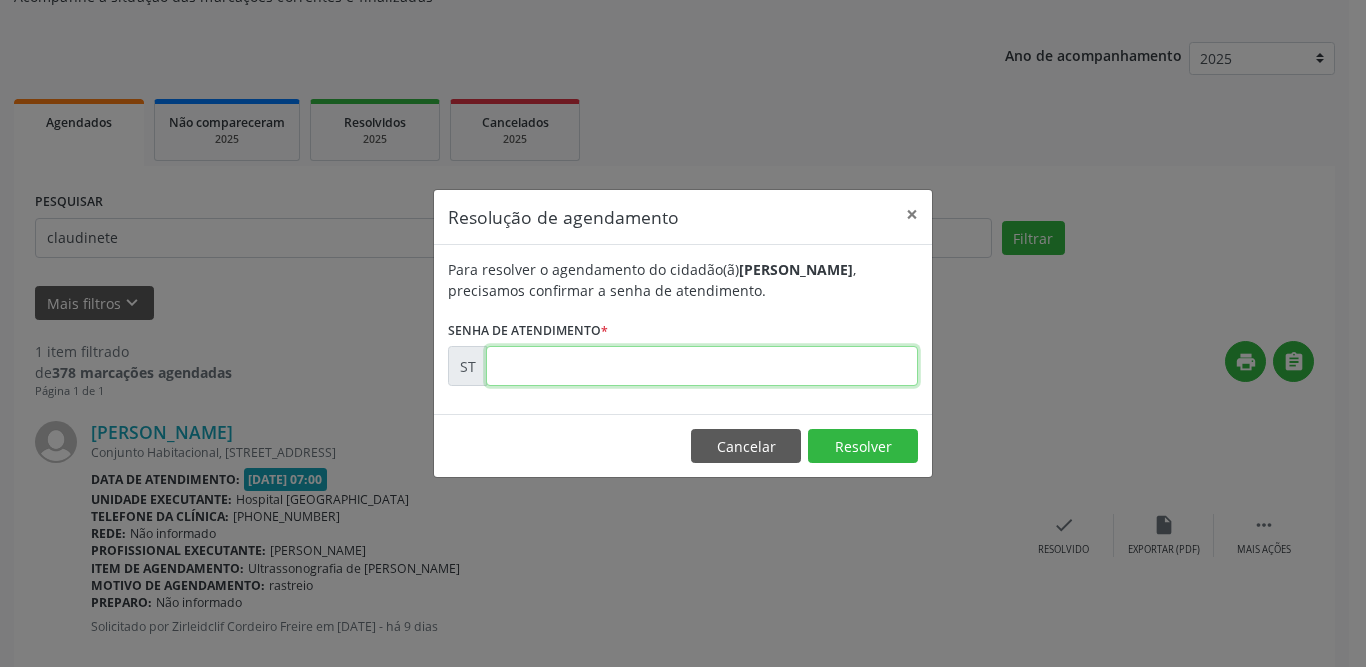 click at bounding box center (702, 366) 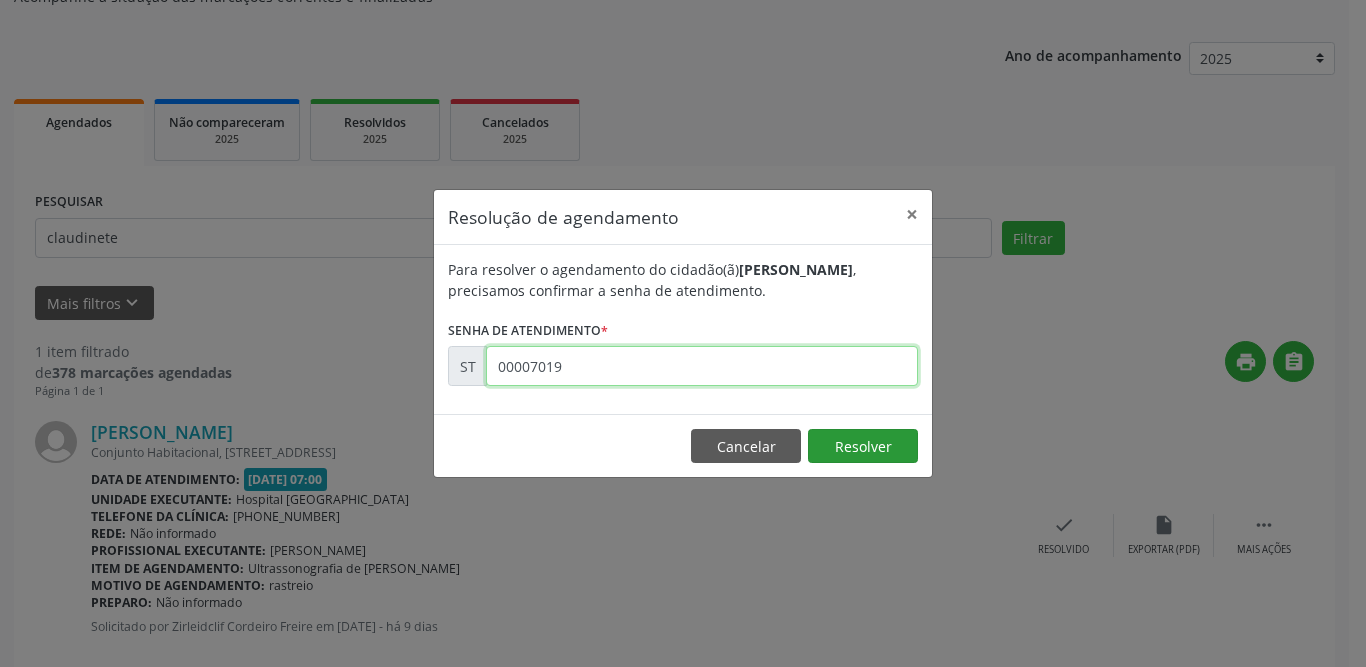 type on "00007019" 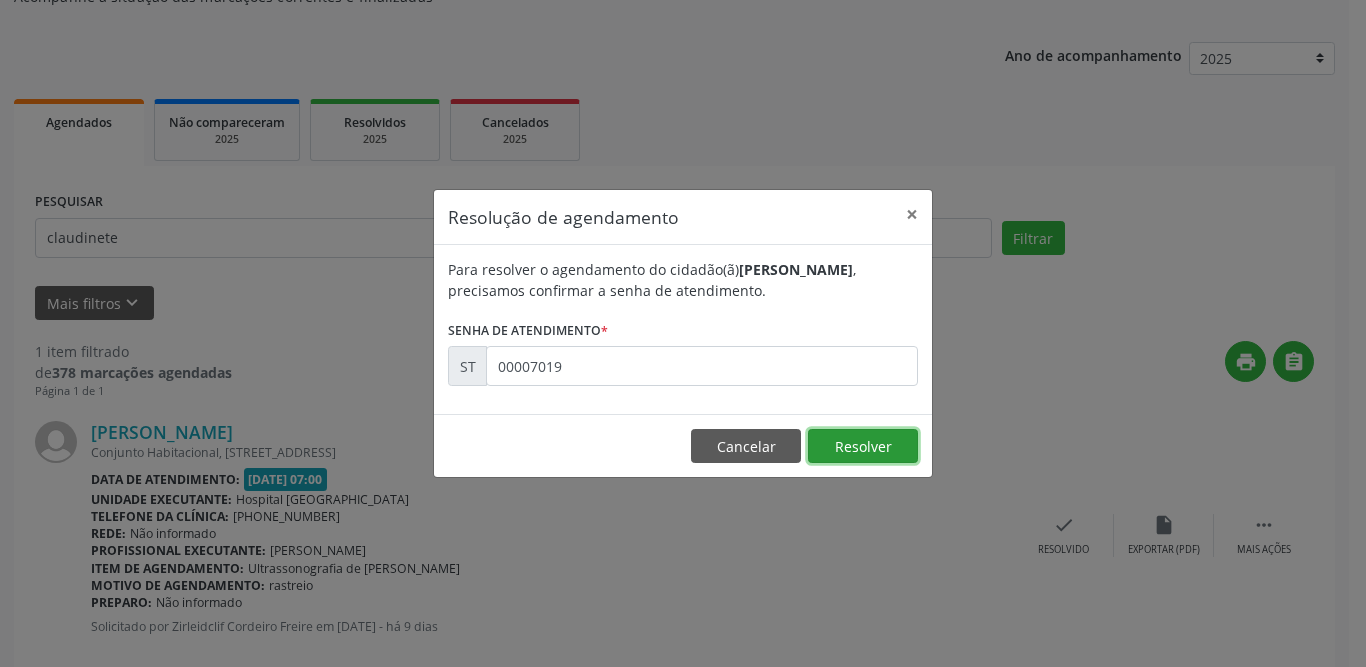 click on "Resolver" at bounding box center [863, 446] 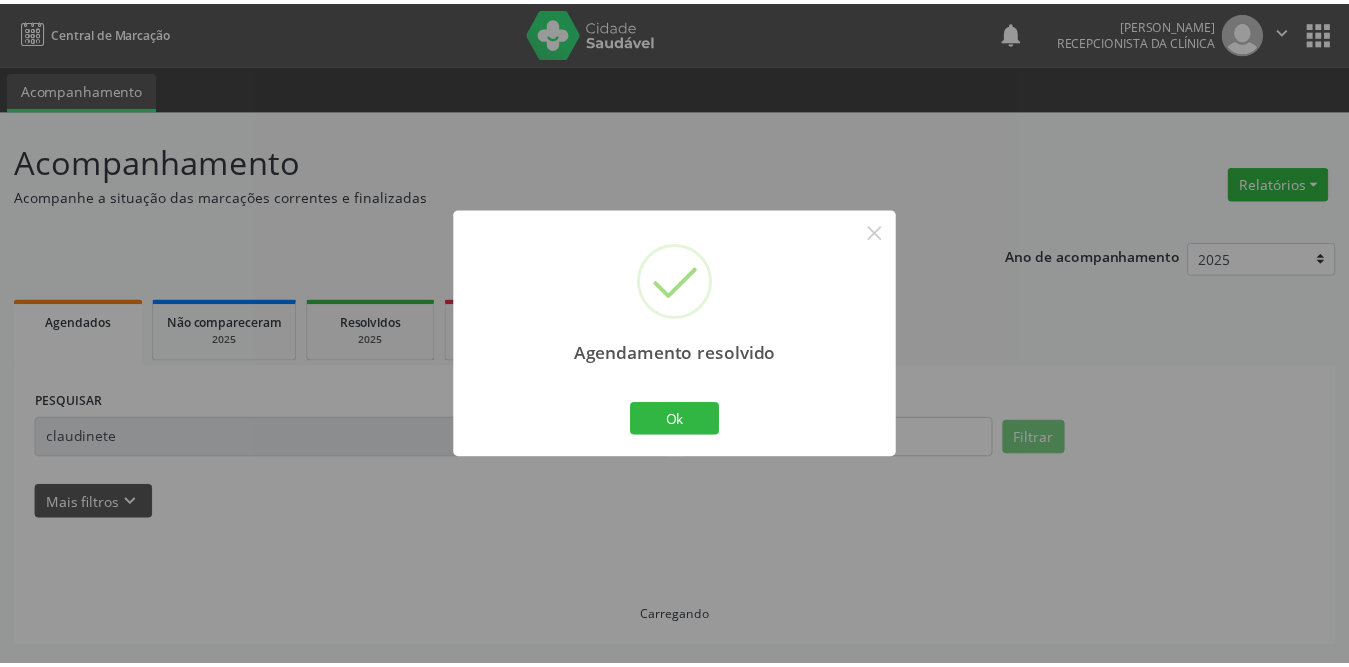 scroll, scrollTop: 0, scrollLeft: 0, axis: both 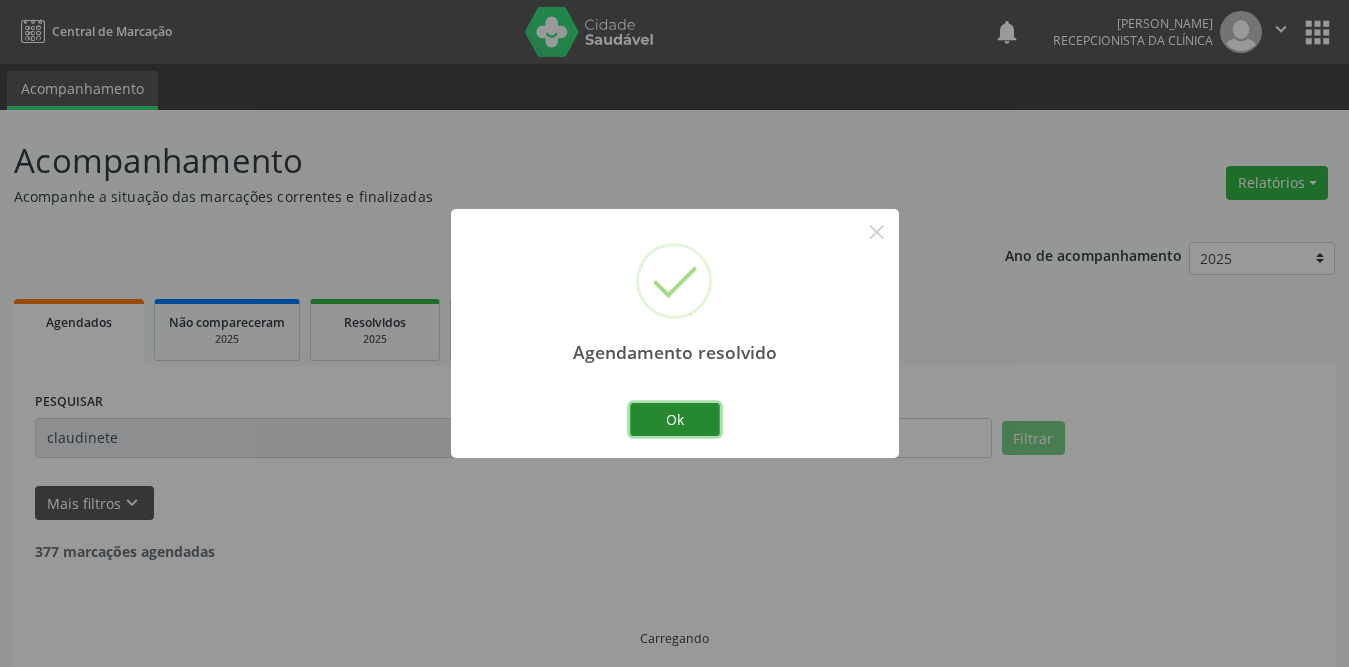 click on "Ok" at bounding box center [675, 420] 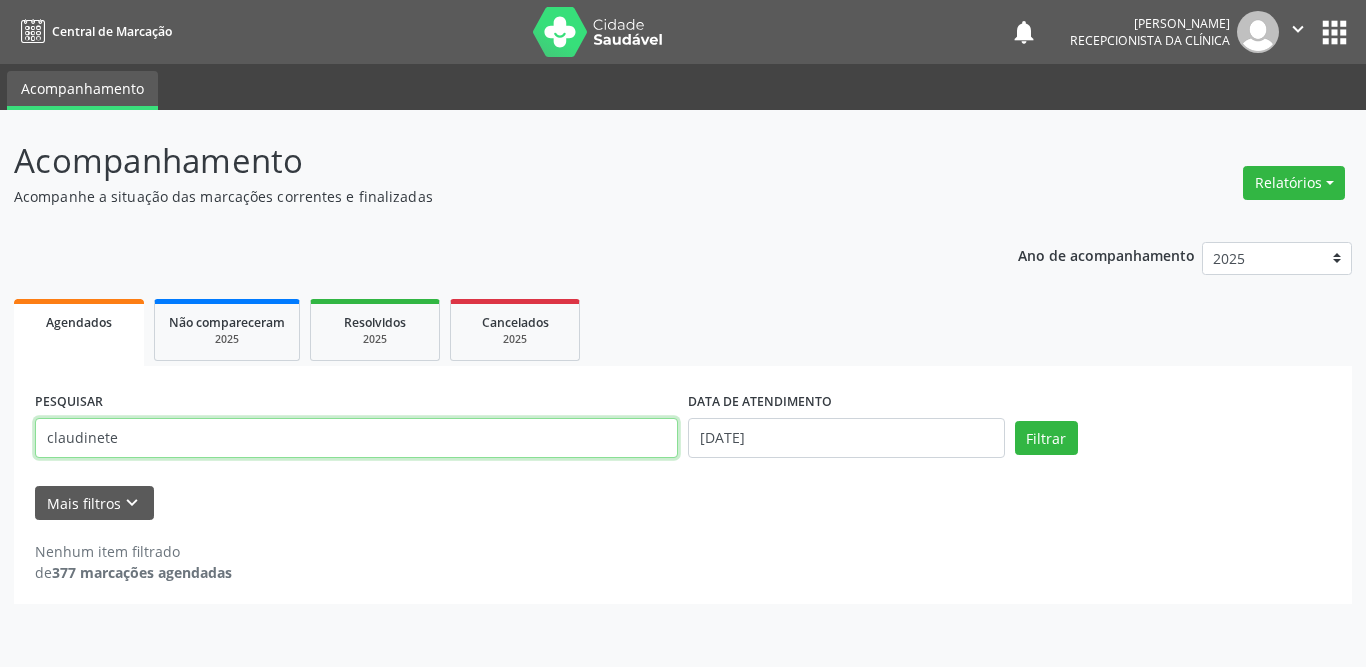 drag, startPoint x: 234, startPoint y: 433, endPoint x: 21, endPoint y: 432, distance: 213.00235 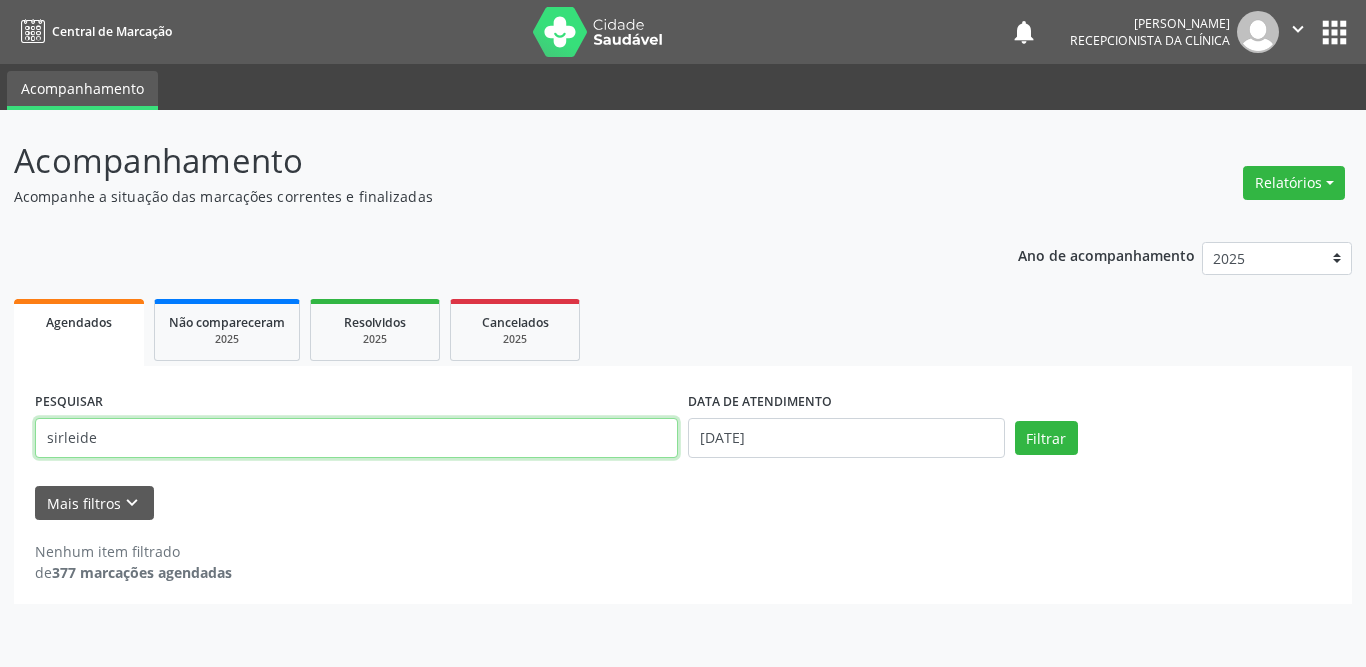 type on "sirleide" 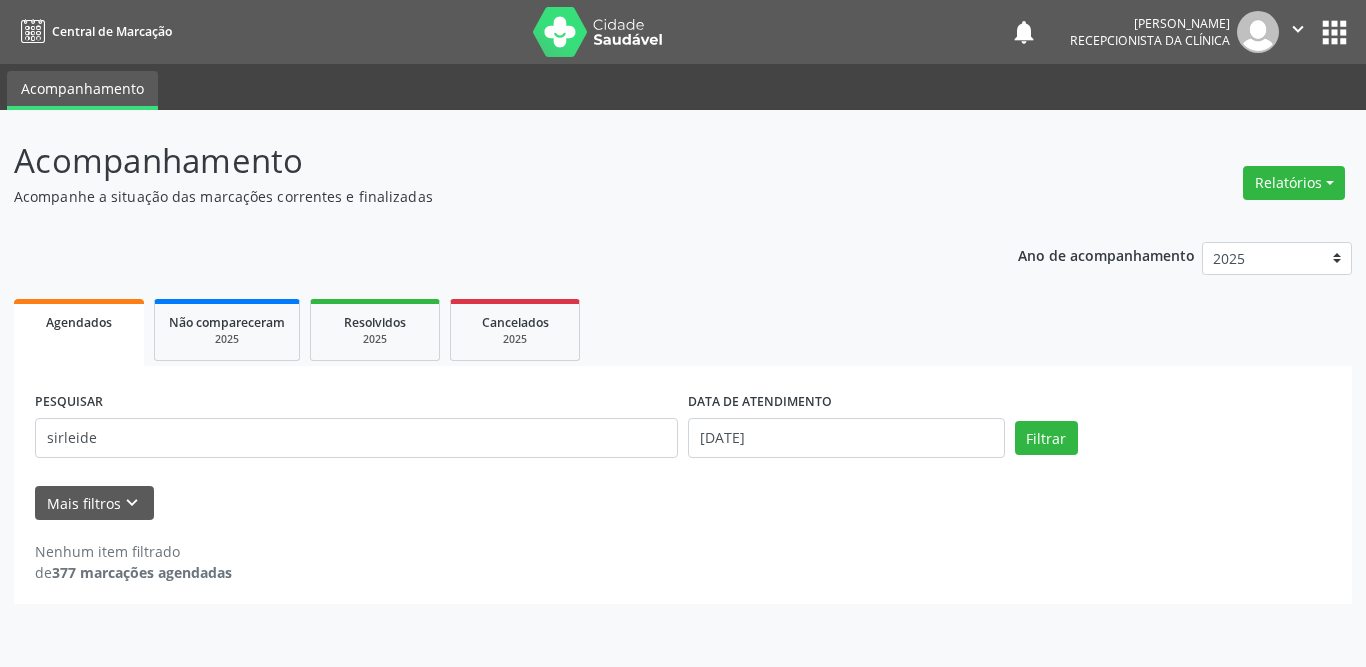 click on "Filtrar" at bounding box center [1173, 438] 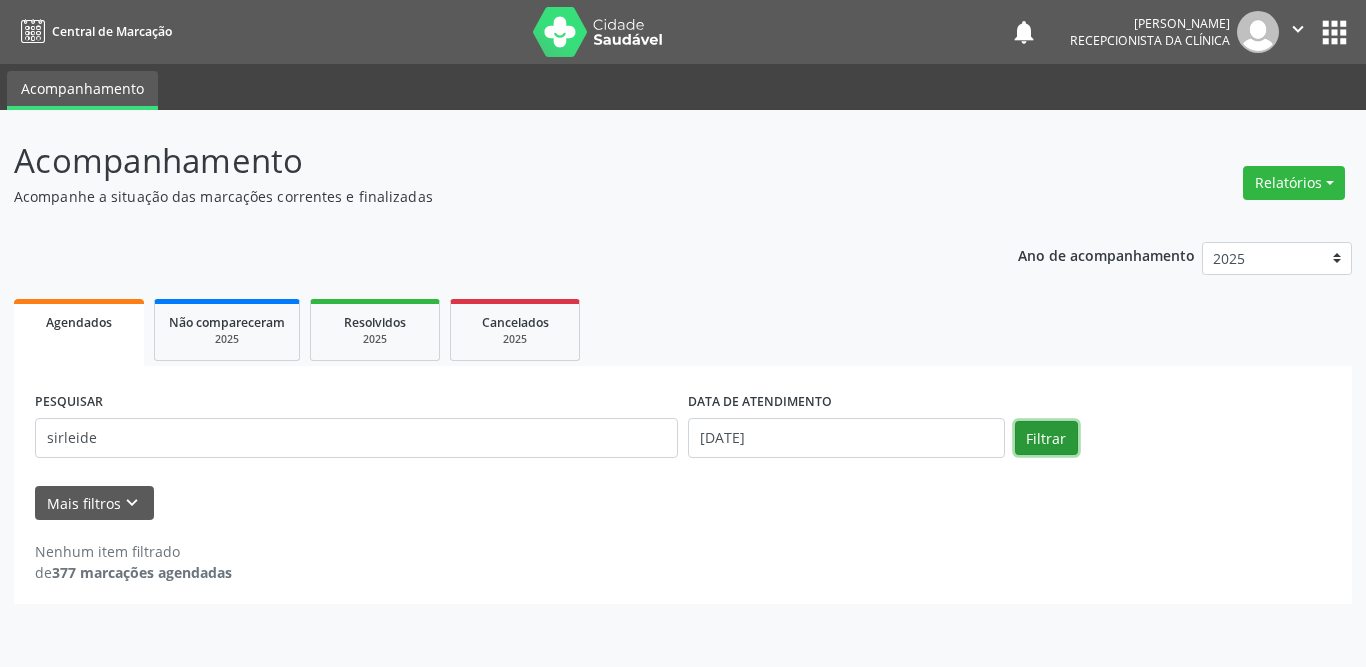 click on "Filtrar" at bounding box center [1046, 438] 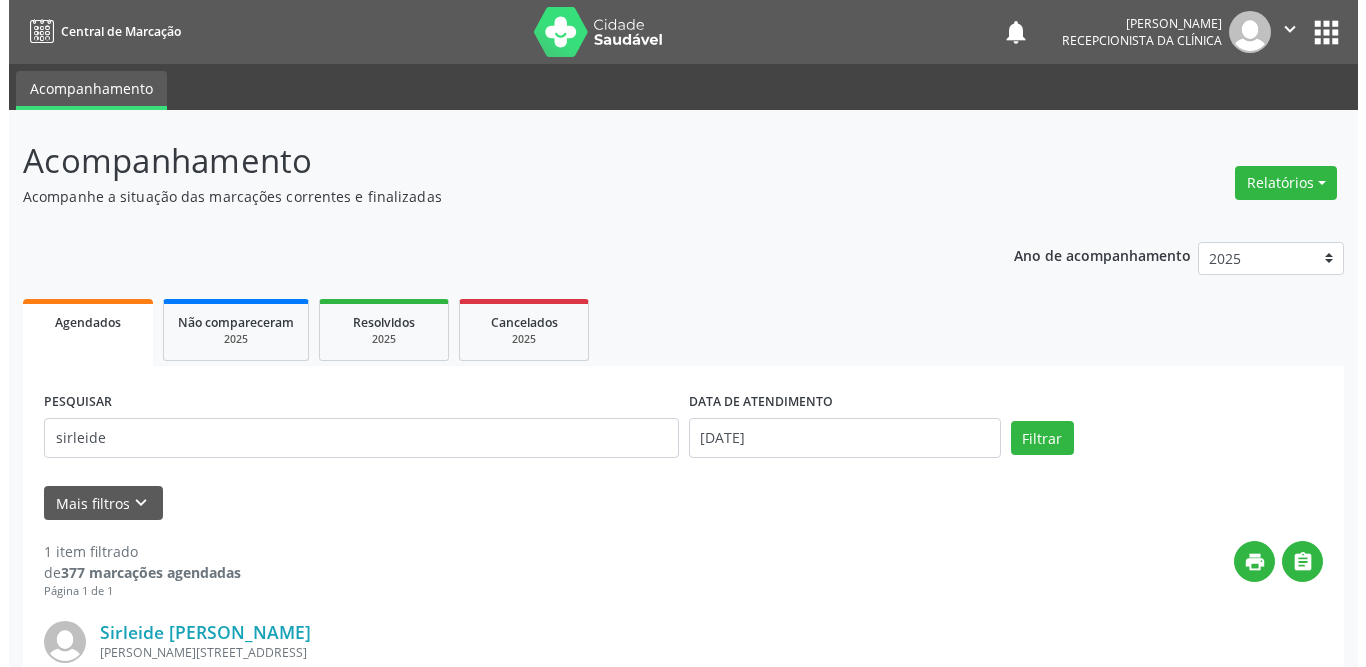 scroll, scrollTop: 200, scrollLeft: 0, axis: vertical 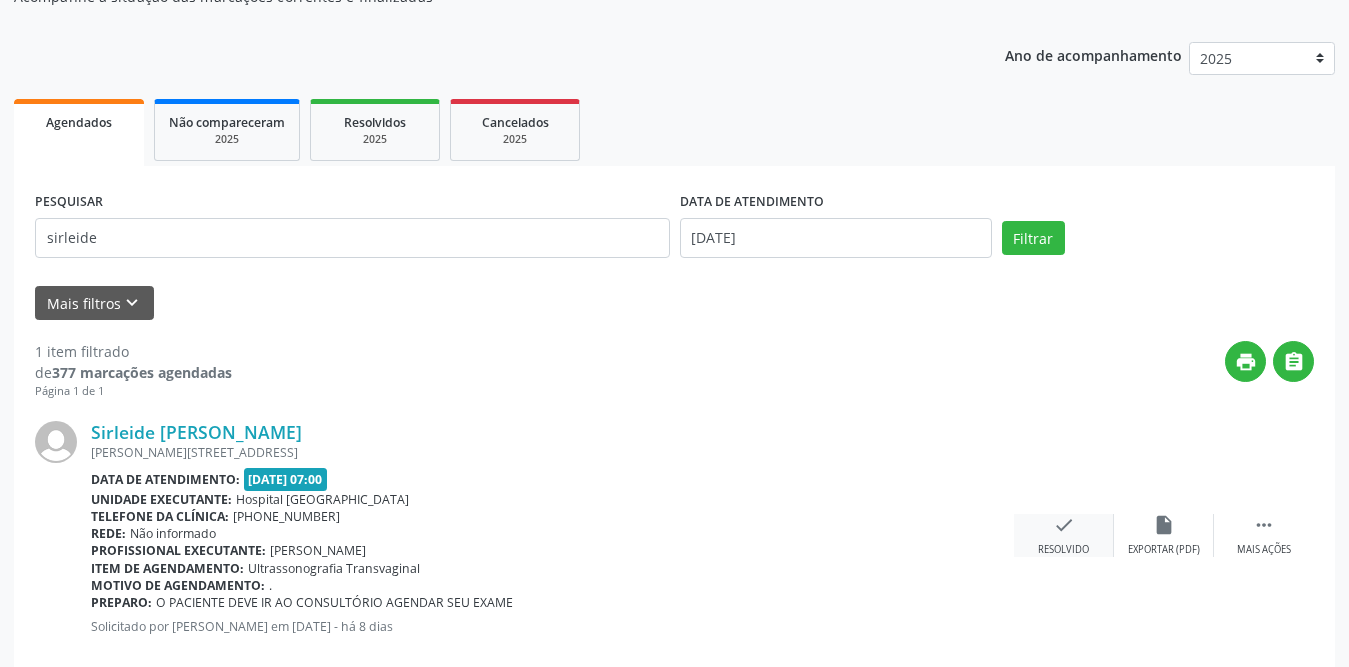 click on "check" at bounding box center [1064, 525] 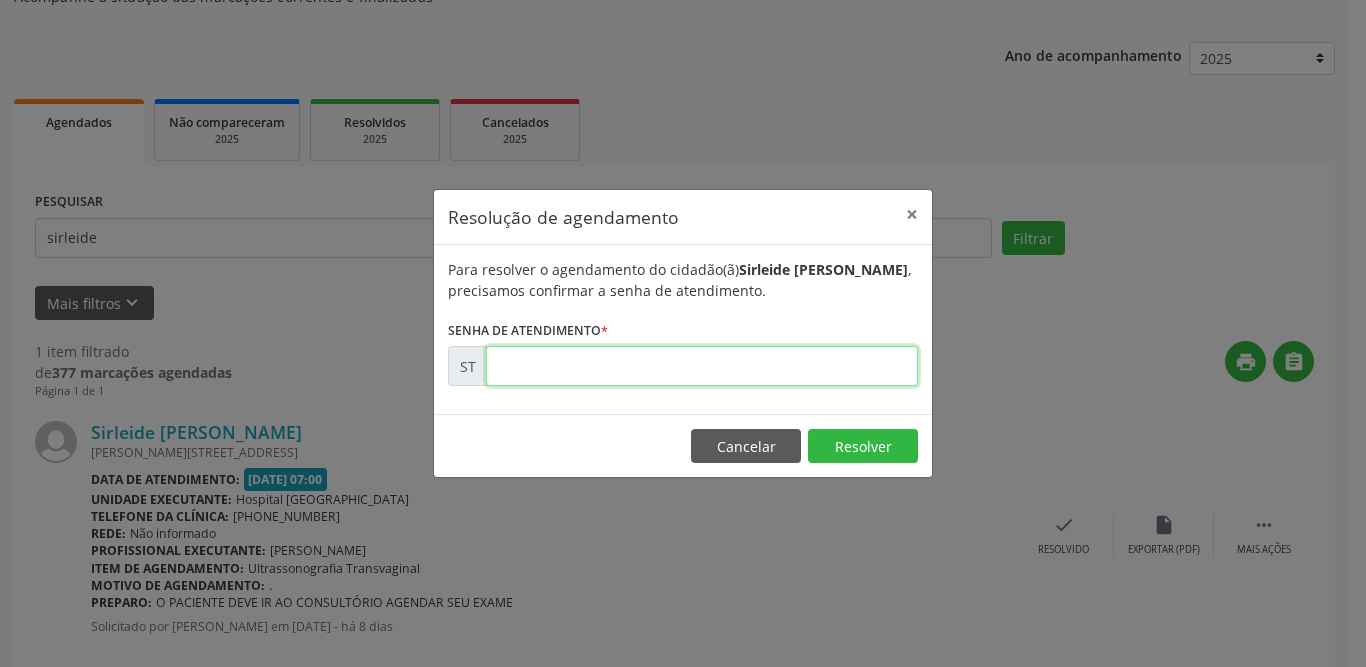 click at bounding box center [702, 366] 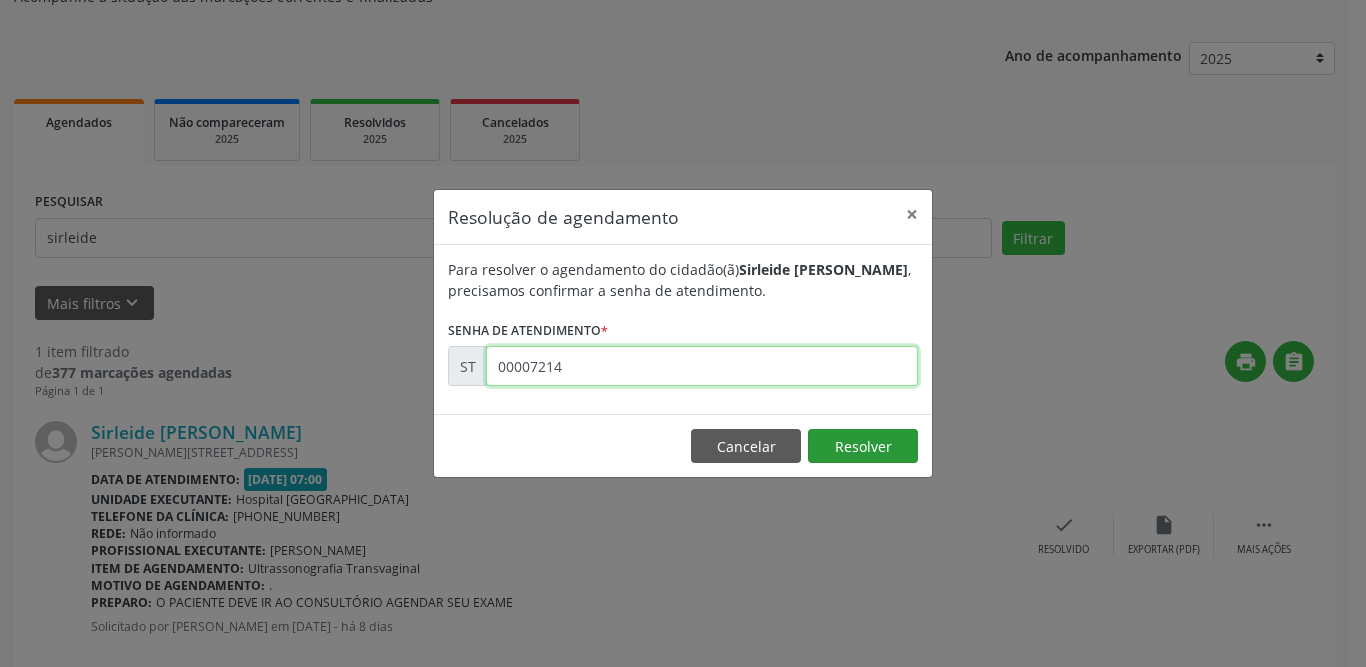 type on "00007214" 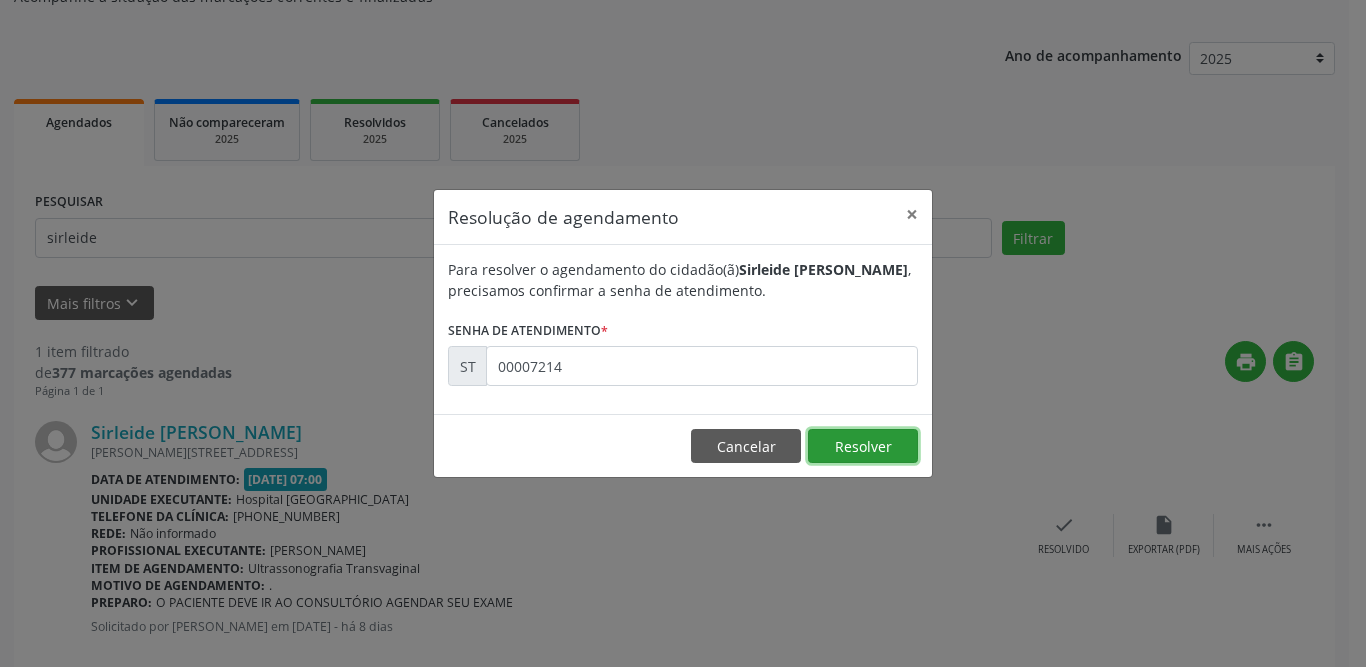 click on "Resolver" at bounding box center (863, 446) 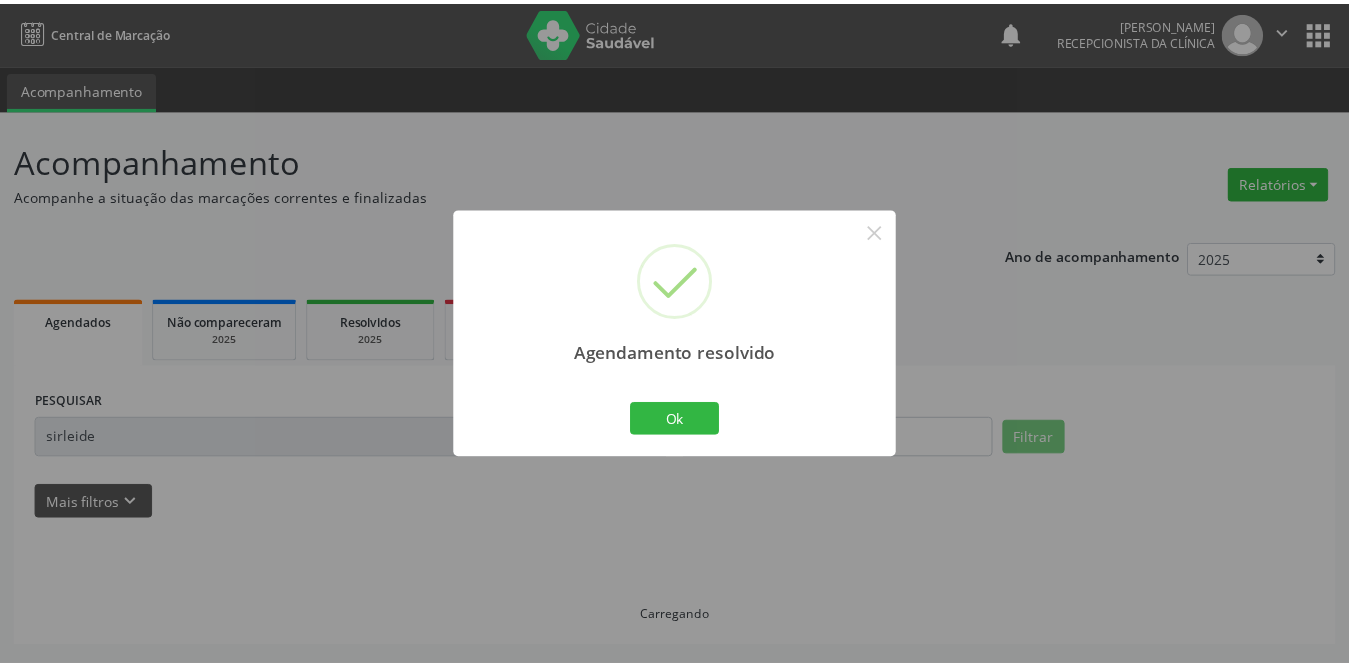 scroll, scrollTop: 0, scrollLeft: 0, axis: both 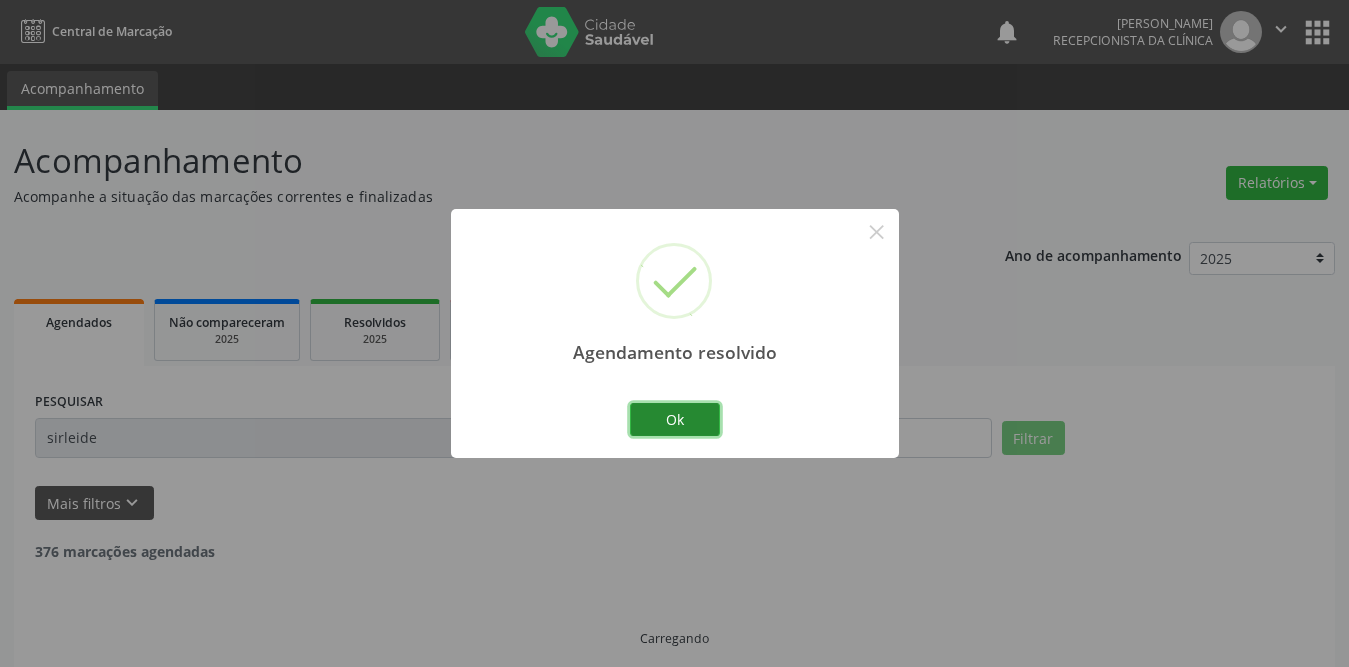 click on "Ok" at bounding box center (675, 420) 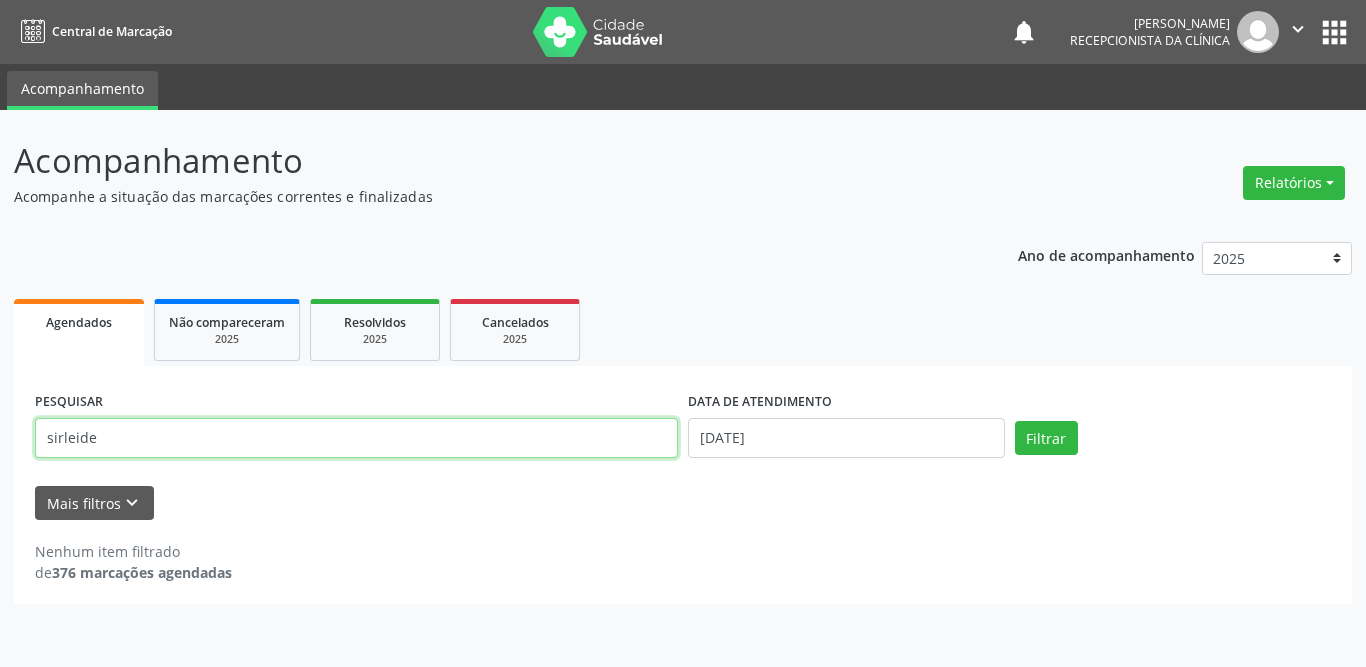 drag, startPoint x: 116, startPoint y: 442, endPoint x: 0, endPoint y: 442, distance: 116 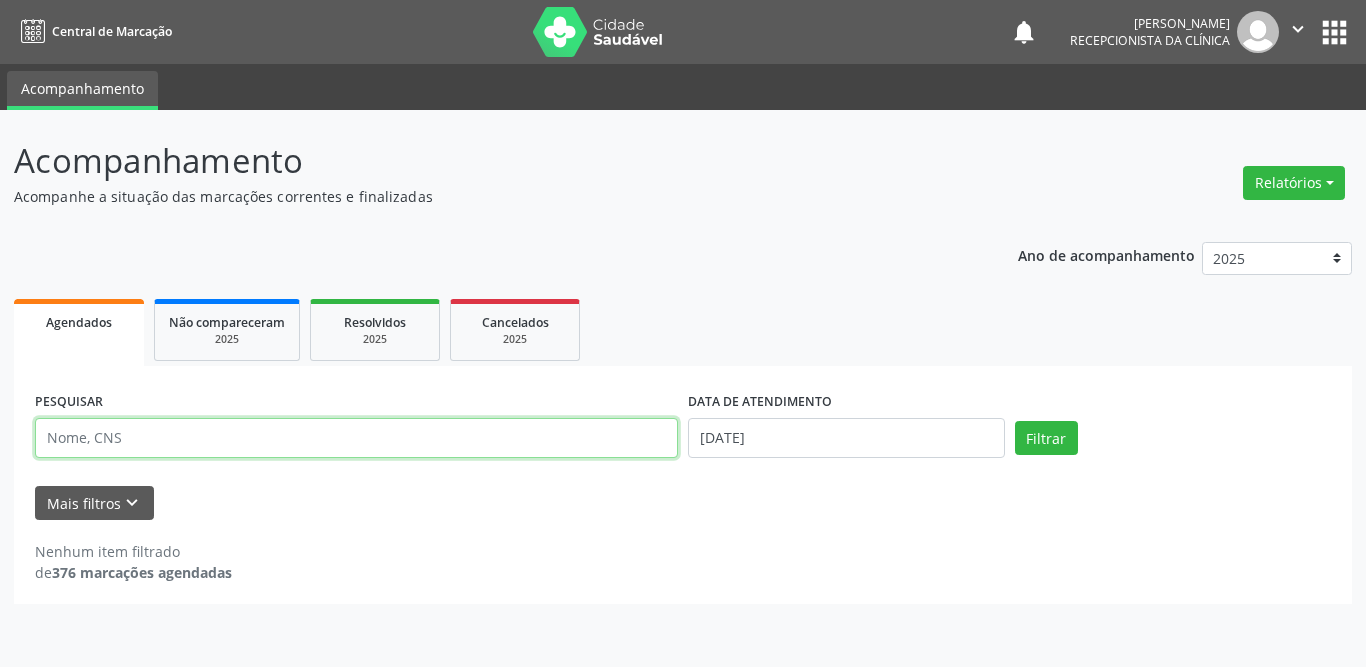 type 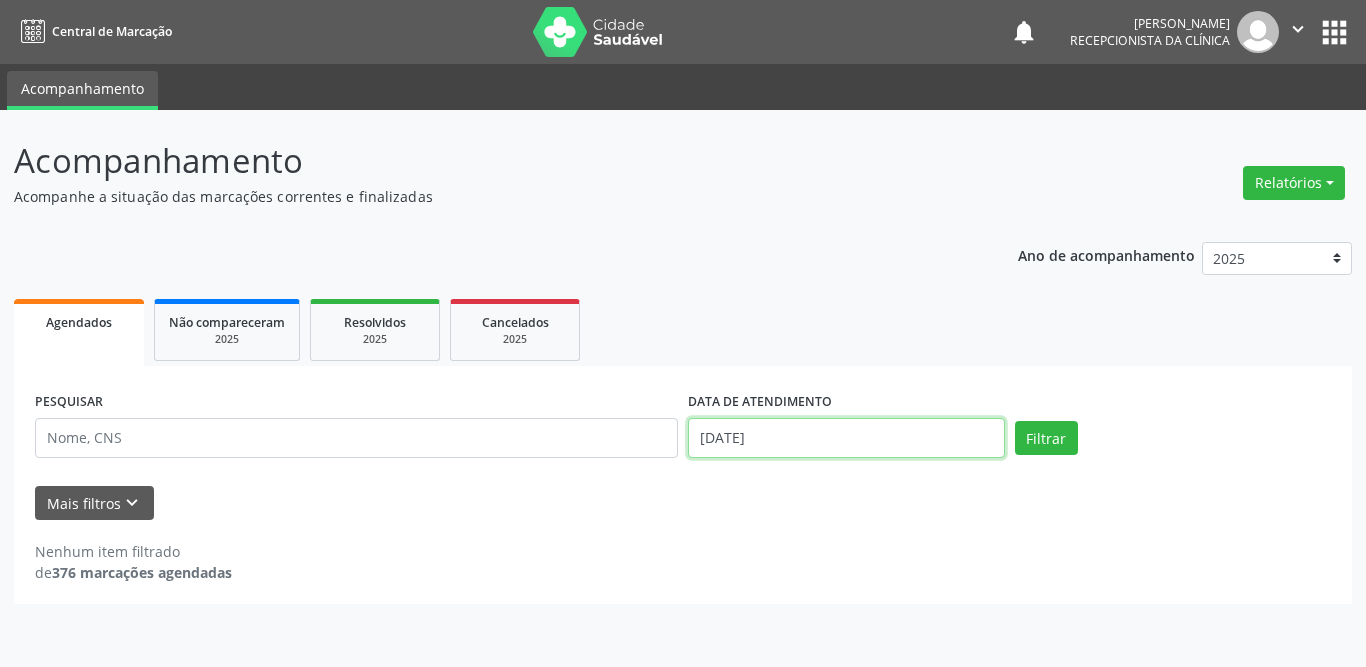 click on "[DATE]" at bounding box center [846, 438] 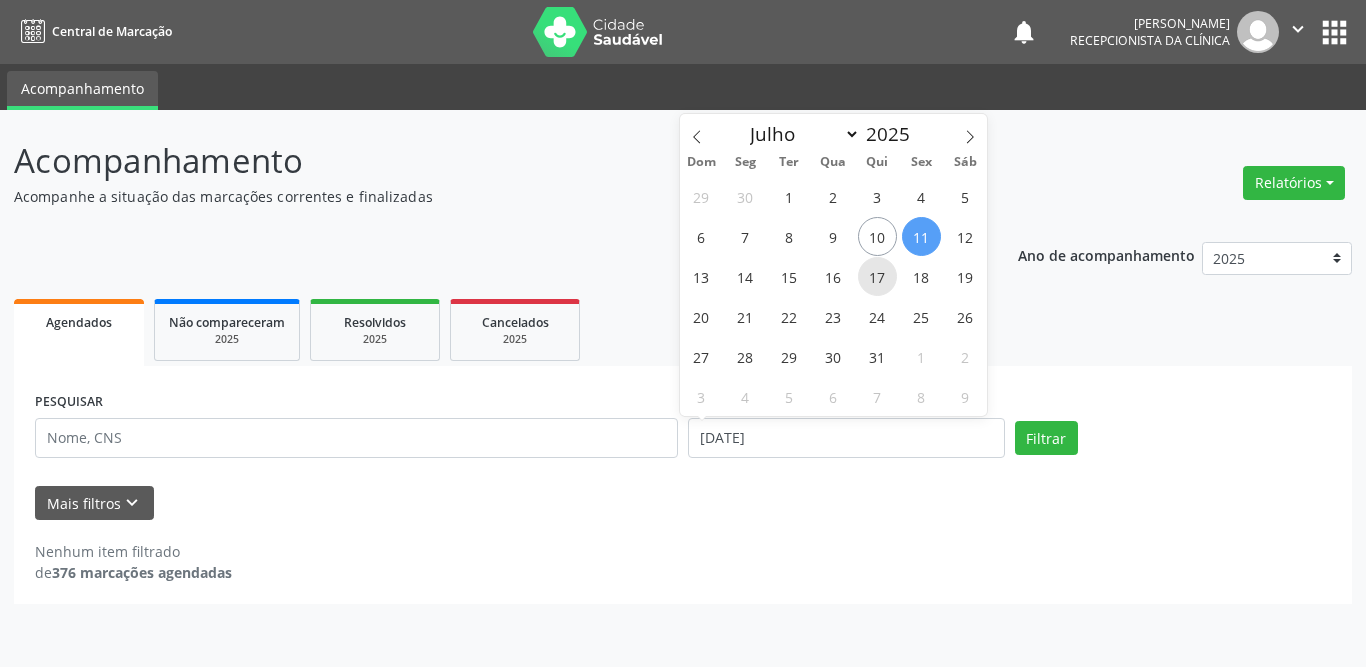 click on "17" at bounding box center [877, 276] 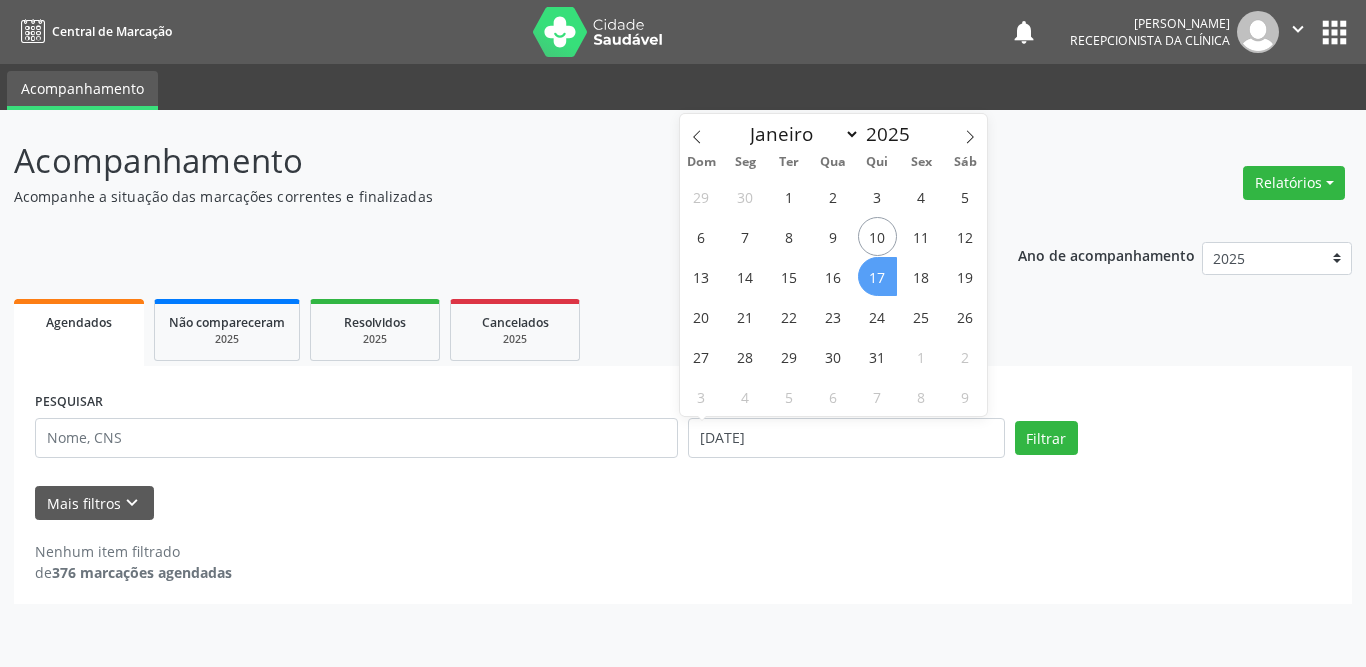 click on "17" at bounding box center [877, 276] 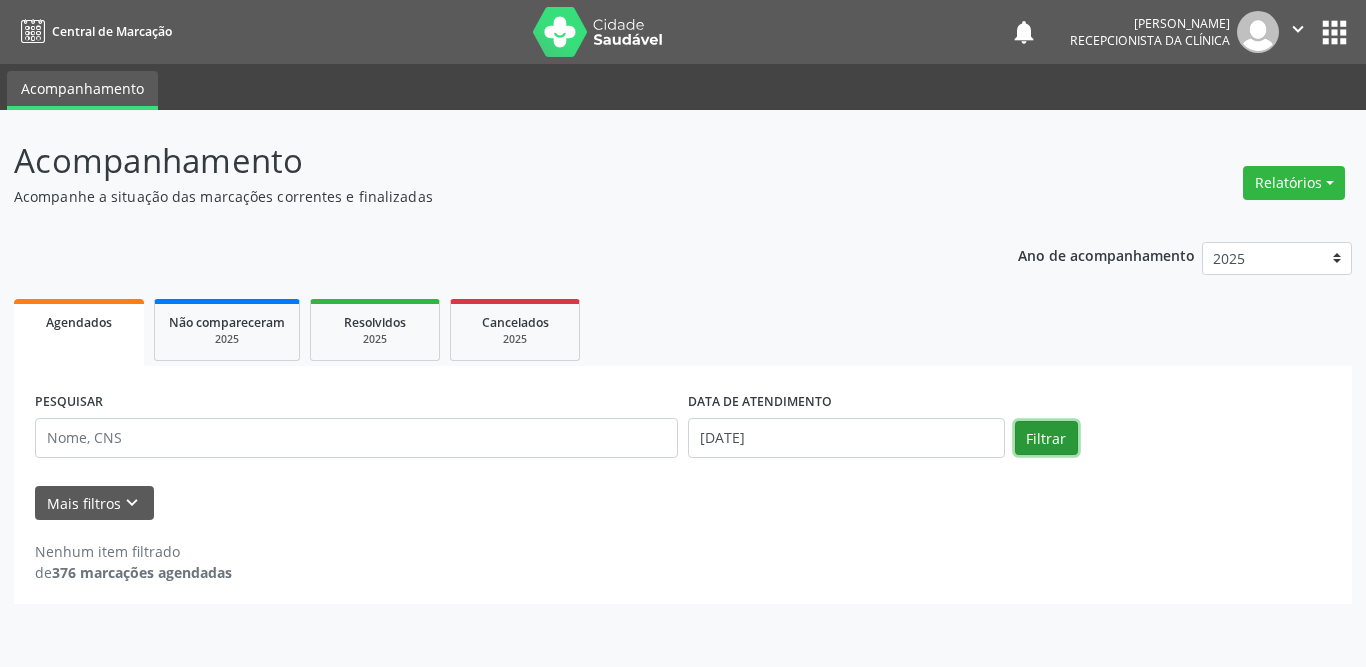 click on "Filtrar" at bounding box center (1046, 438) 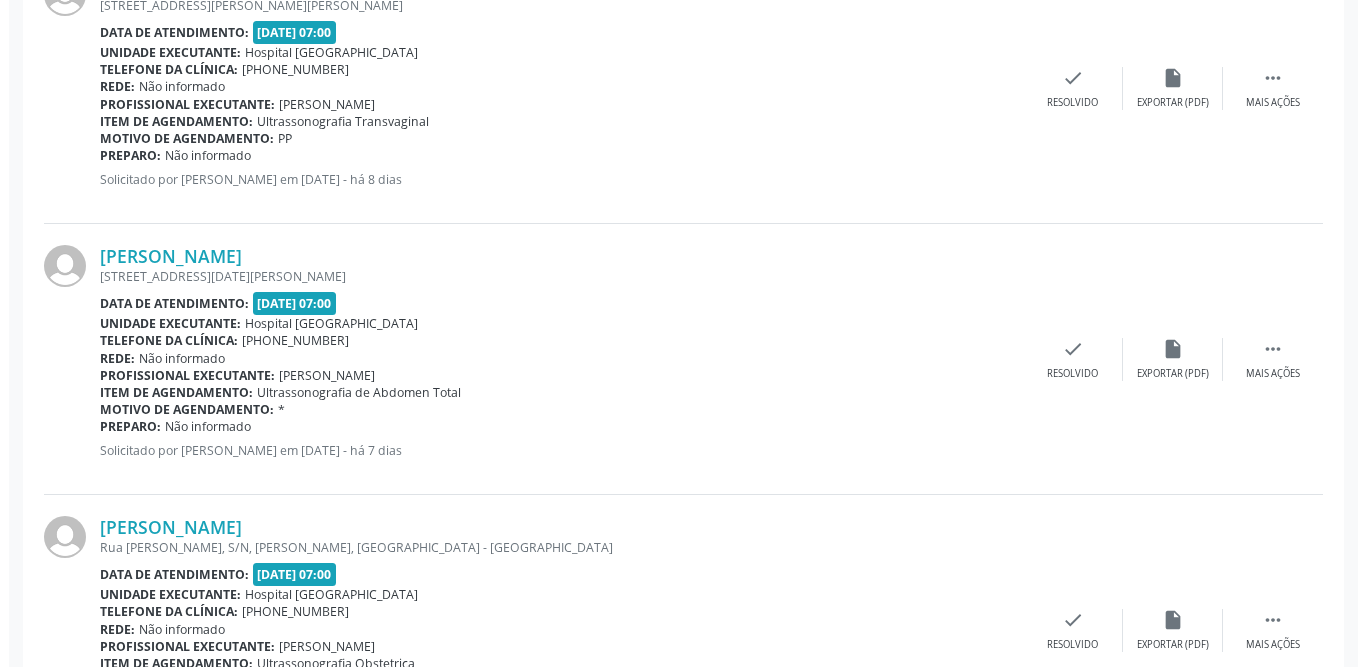 scroll, scrollTop: 4089, scrollLeft: 0, axis: vertical 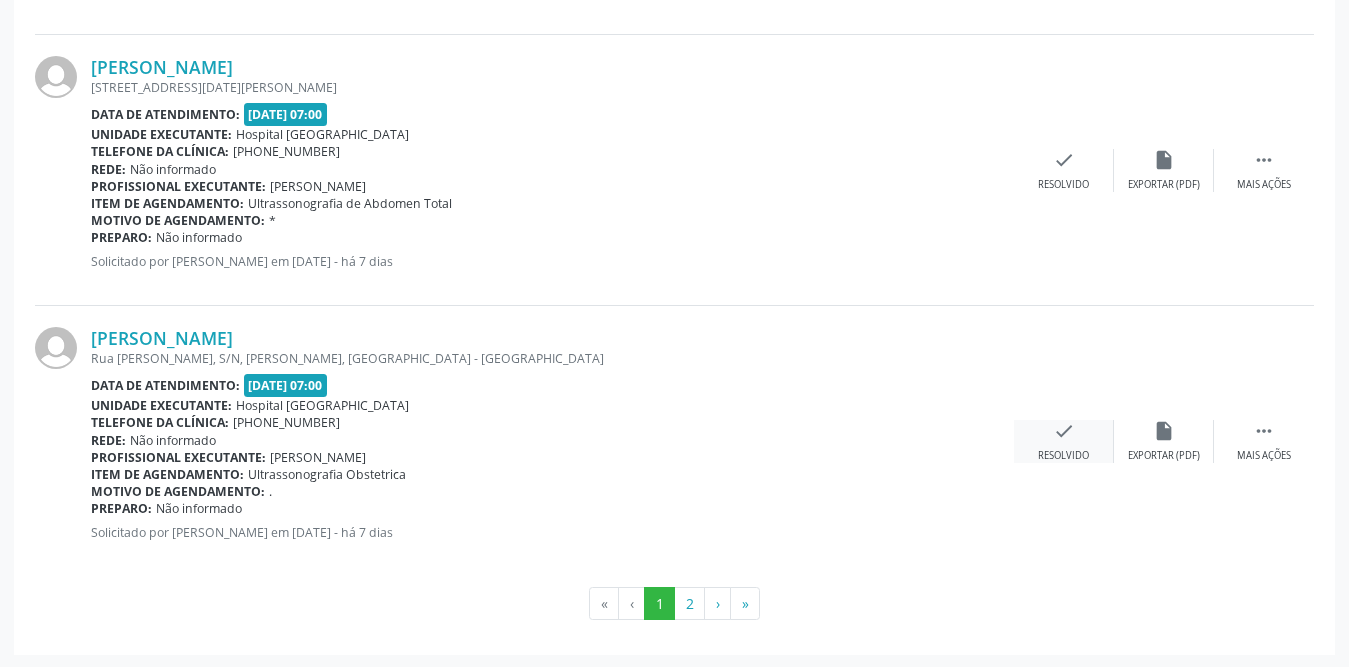 click on "check
Resolvido" at bounding box center [1064, 441] 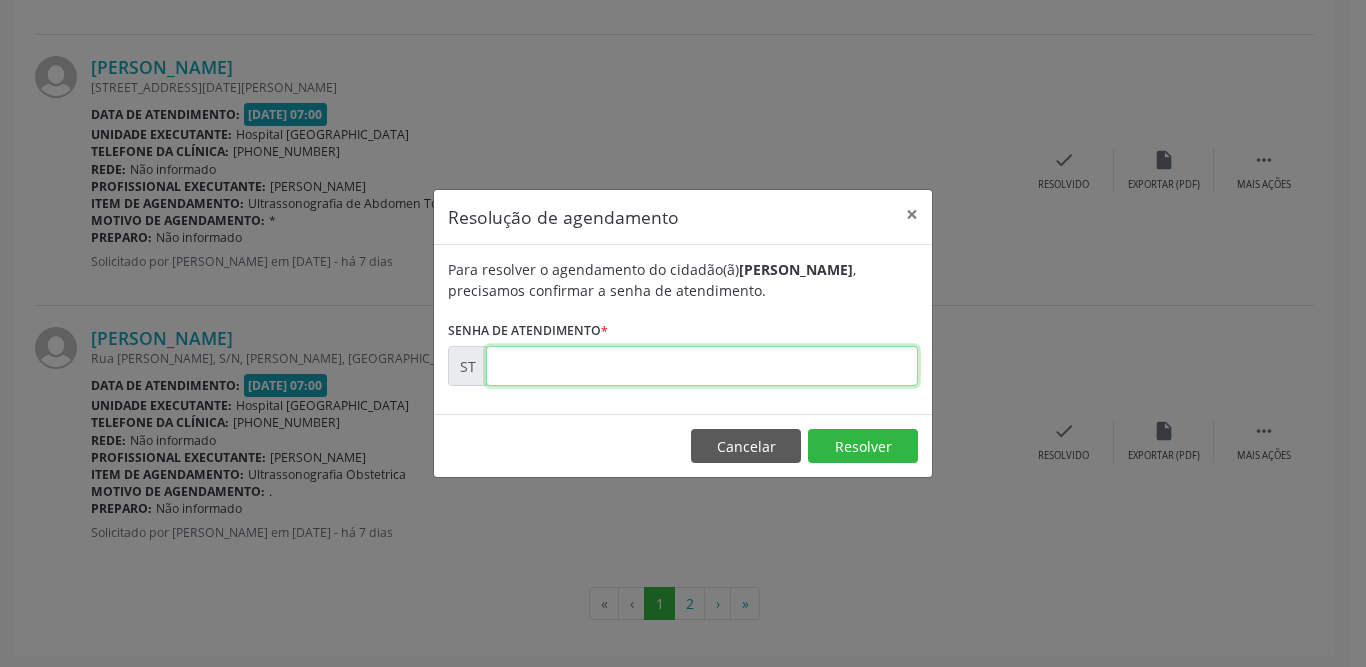 click at bounding box center [702, 366] 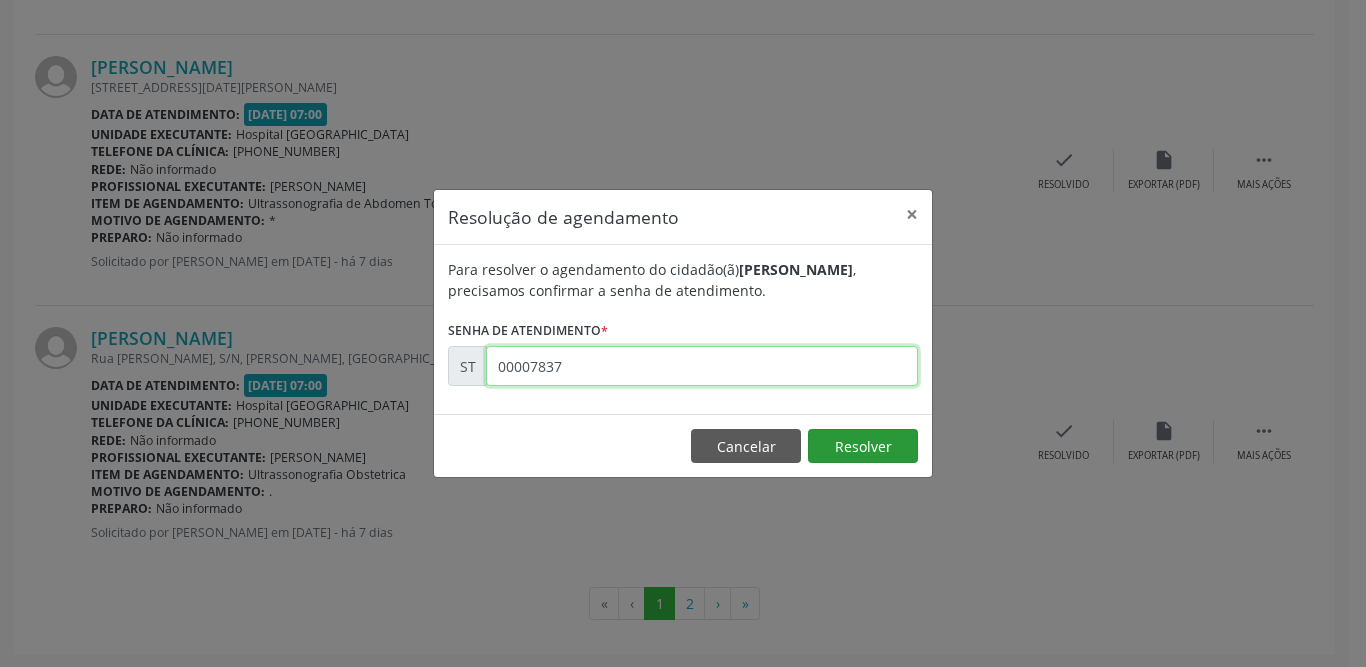 type on "00007837" 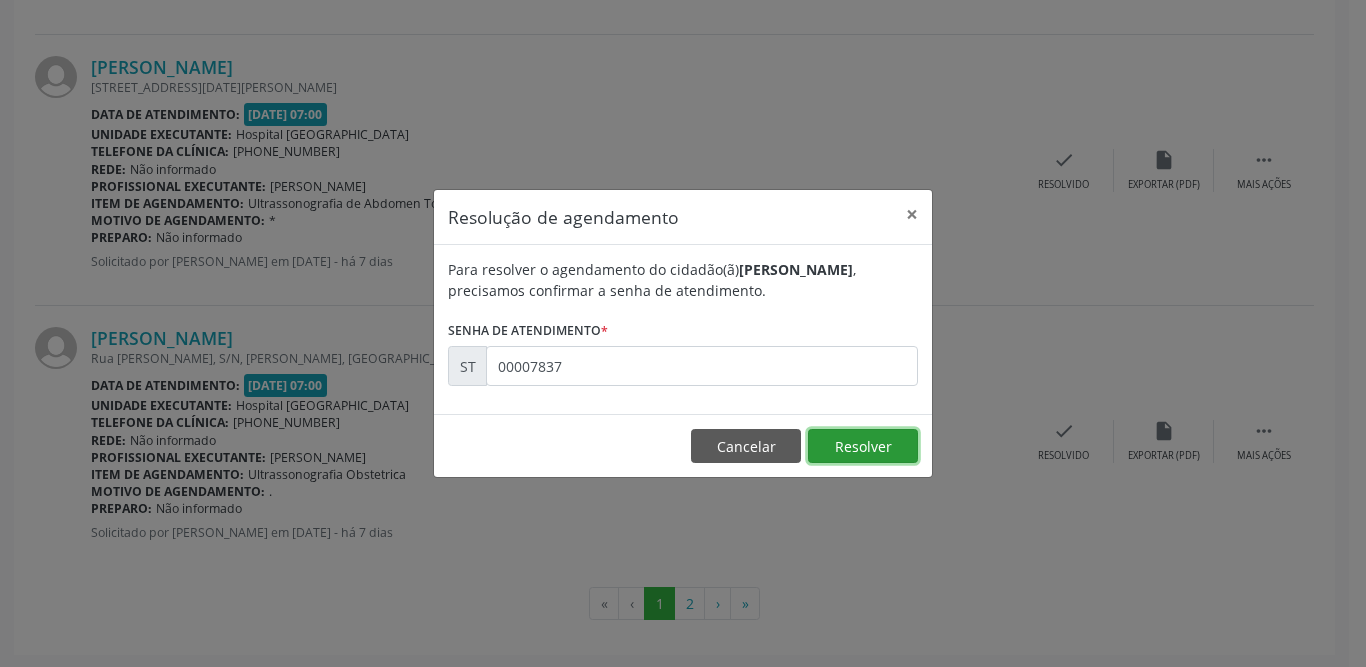 click on "Resolver" at bounding box center [863, 446] 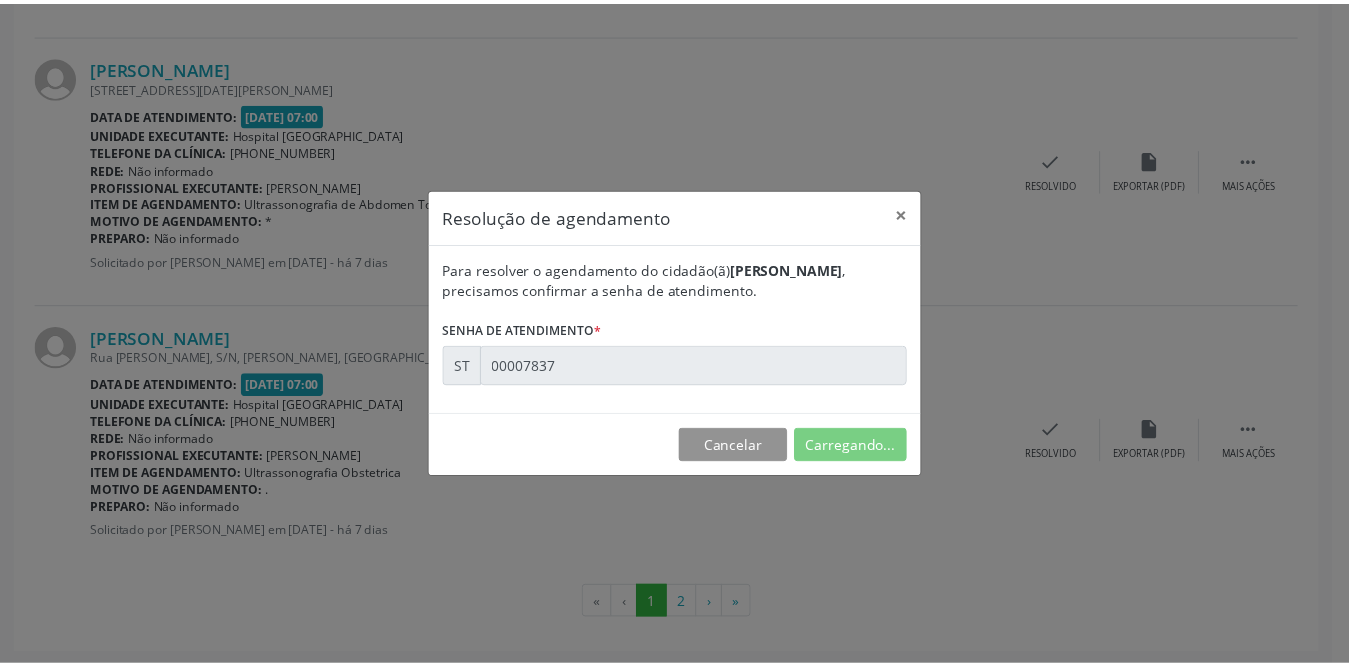 scroll, scrollTop: 0, scrollLeft: 0, axis: both 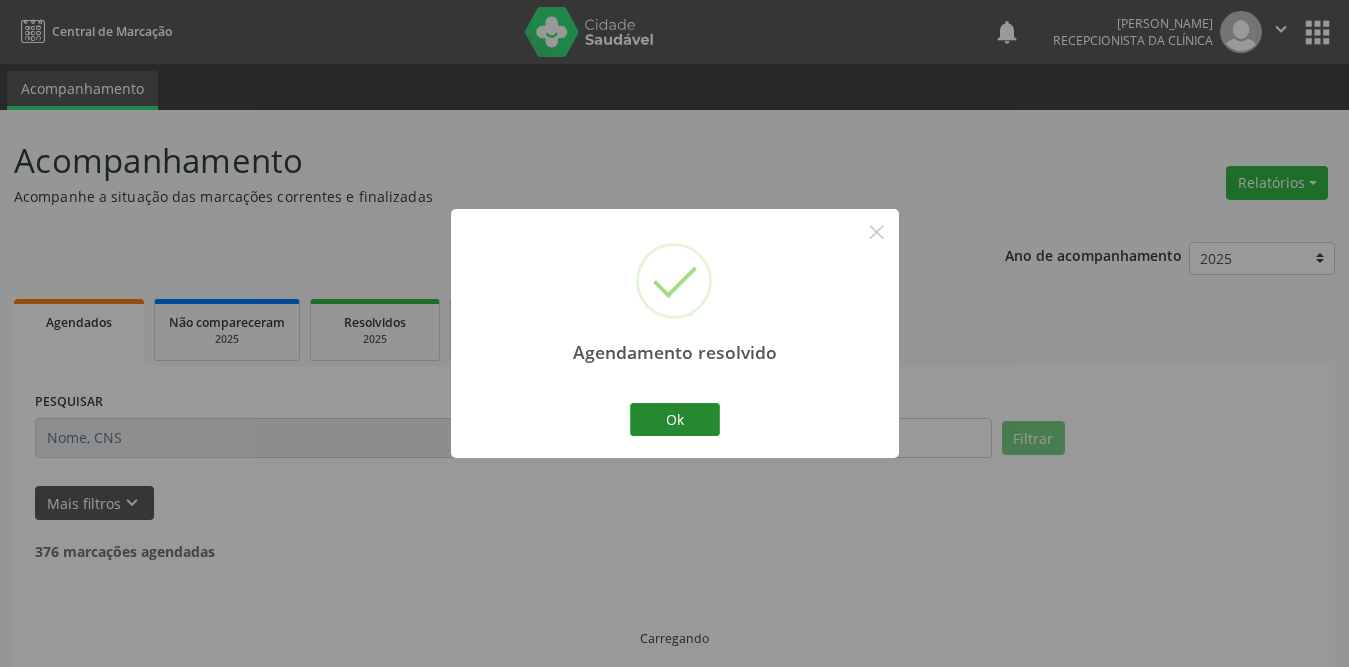 click on "Ok" at bounding box center (675, 420) 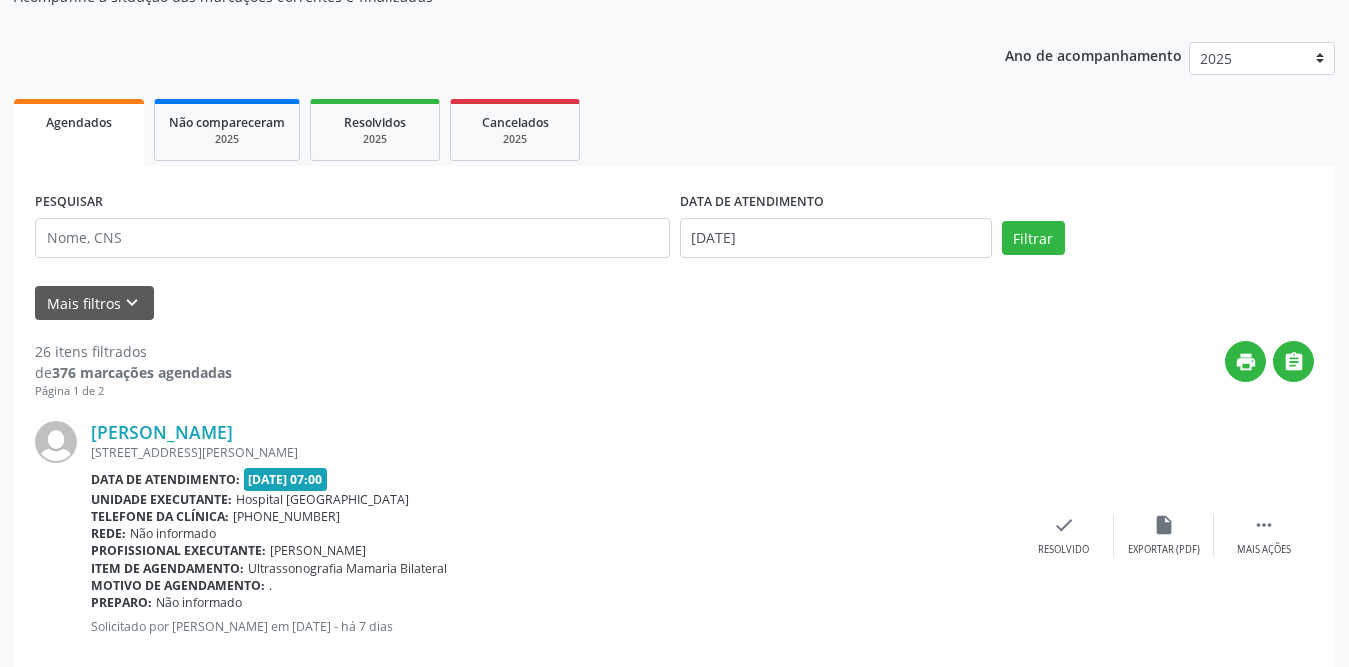 scroll, scrollTop: 300, scrollLeft: 0, axis: vertical 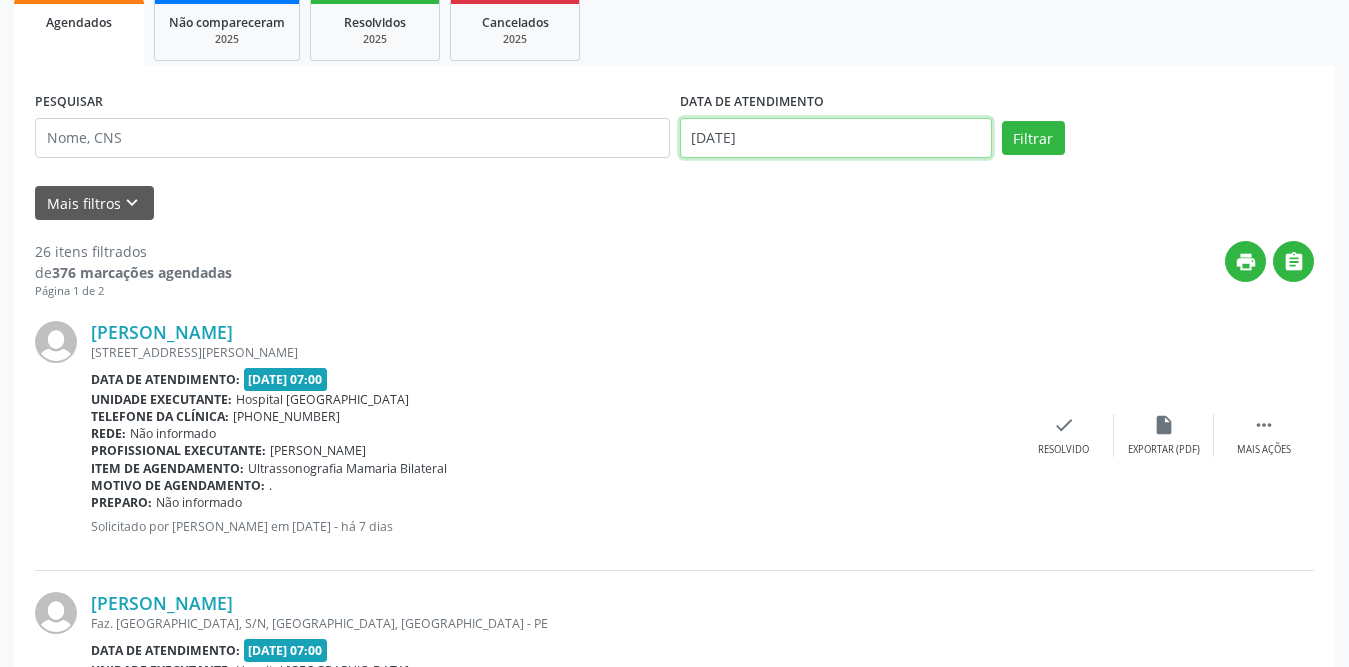 click on "Central de Marcação
notifications
[PERSON_NAME]
Recepcionista da clínica

Configurações
Sair
apps
Acompanhamento
Acompanhamento
Acompanhe a situação das marcações correntes e finalizadas
Relatórios
Agendamentos
Procedimentos realizados
Ano de acompanhamento
2025 2024   Agendados   Não compareceram
2025
Resolvidos
2025
Cancelados
2025
PESQUISAR
DATA DE ATENDIMENTO
[DATE]
Filtrar
UNIDADE DE REFERÊNCIA
Selecione uma UBS
Todas as UBS   Usf do Mutirao   Usf Cohab   Usf Caicarinha da Penha Tauapiranga   Posto de Saude [PERSON_NAME]   Usf Borborema   Usf Bom Jesus I   Usf Ipsep   Usf Sao Cristovao   Usf Santa [PERSON_NAME]   Usf Cagep   Usf Caxixola" at bounding box center [674, 33] 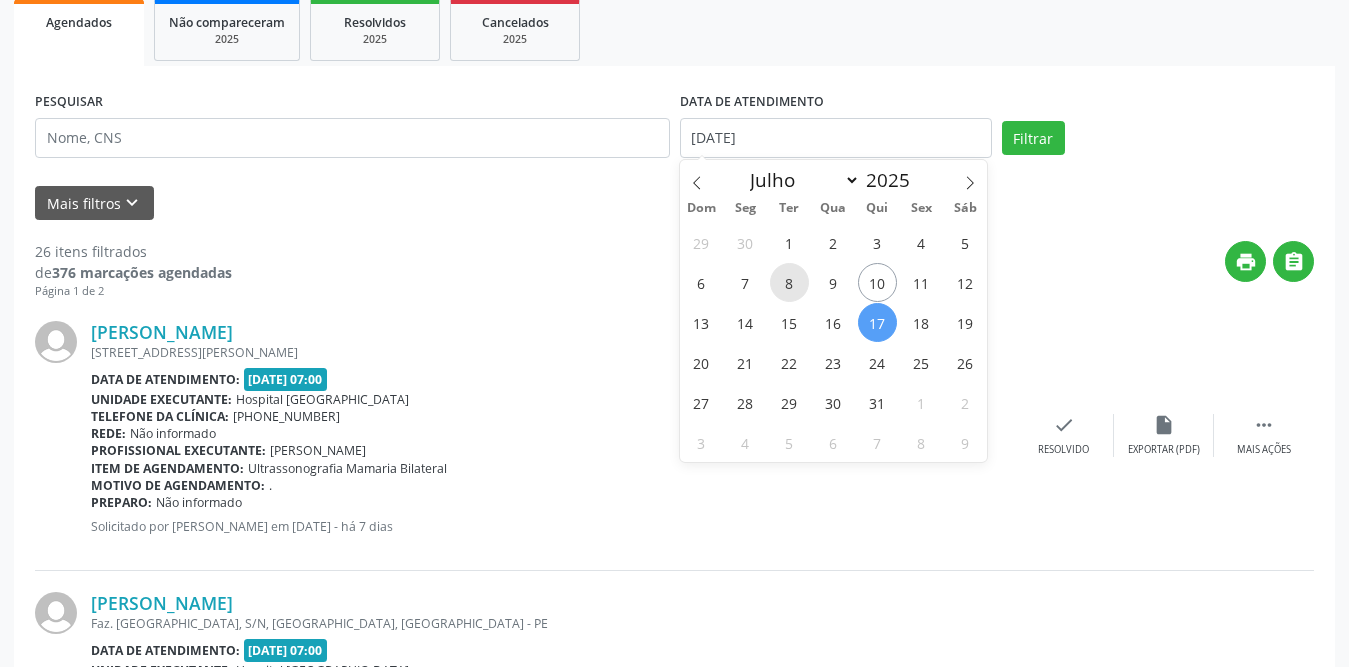click on "8" at bounding box center [789, 282] 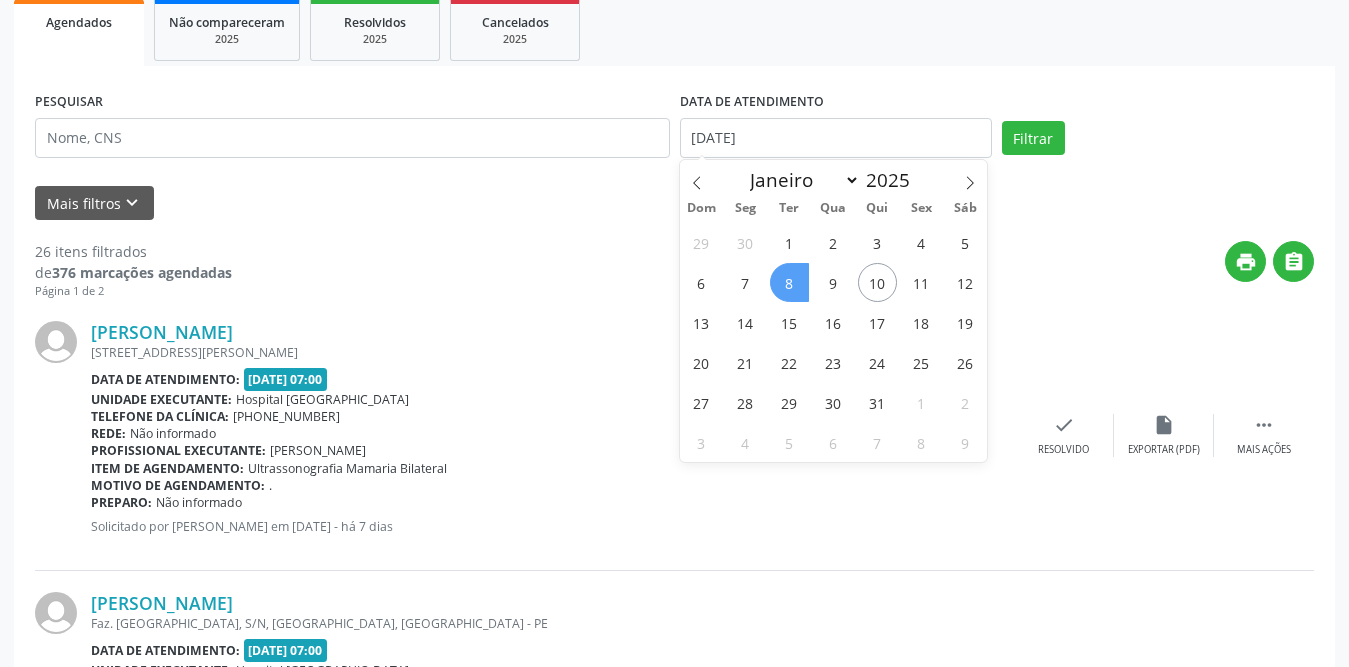 click on "8" at bounding box center (789, 282) 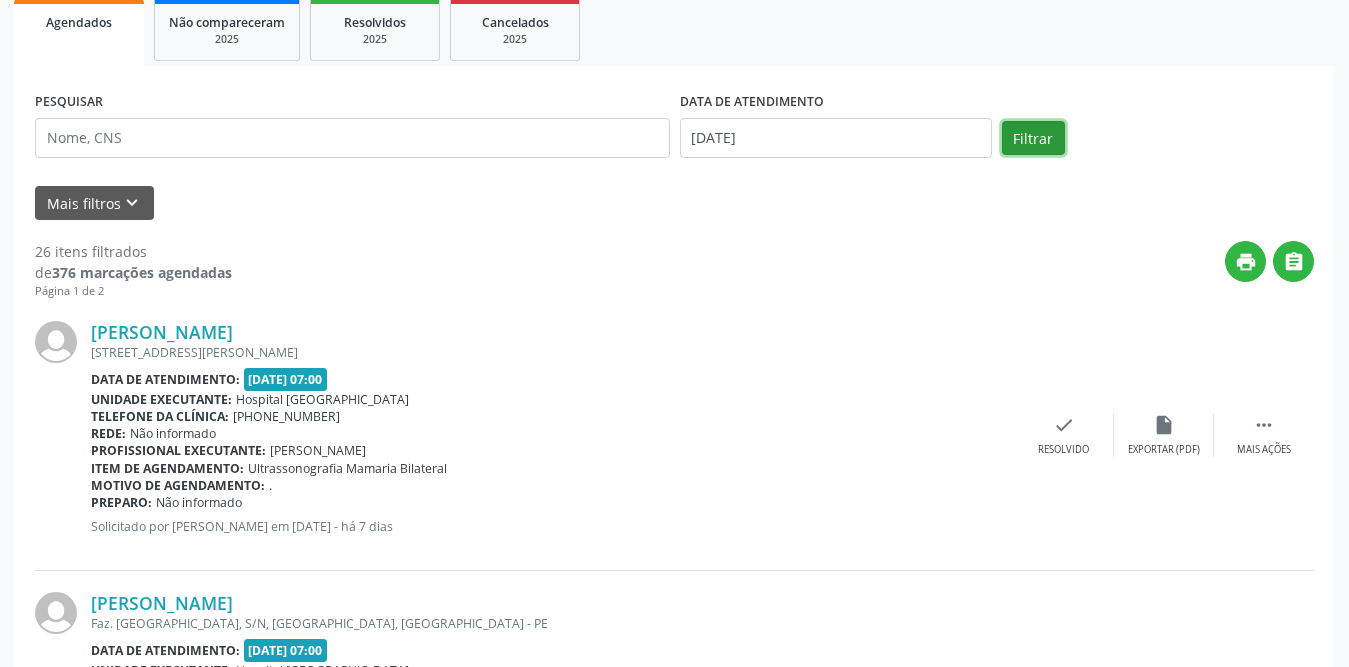 click on "Filtrar" at bounding box center (1033, 138) 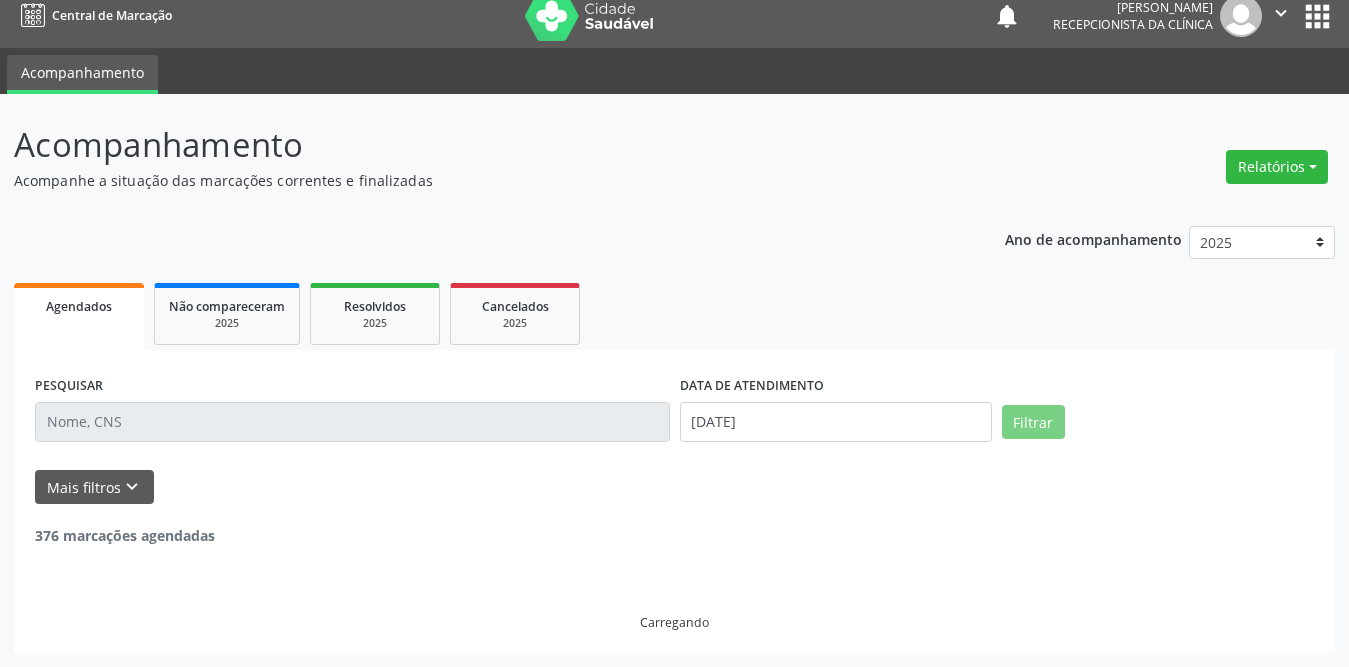 scroll, scrollTop: 16, scrollLeft: 0, axis: vertical 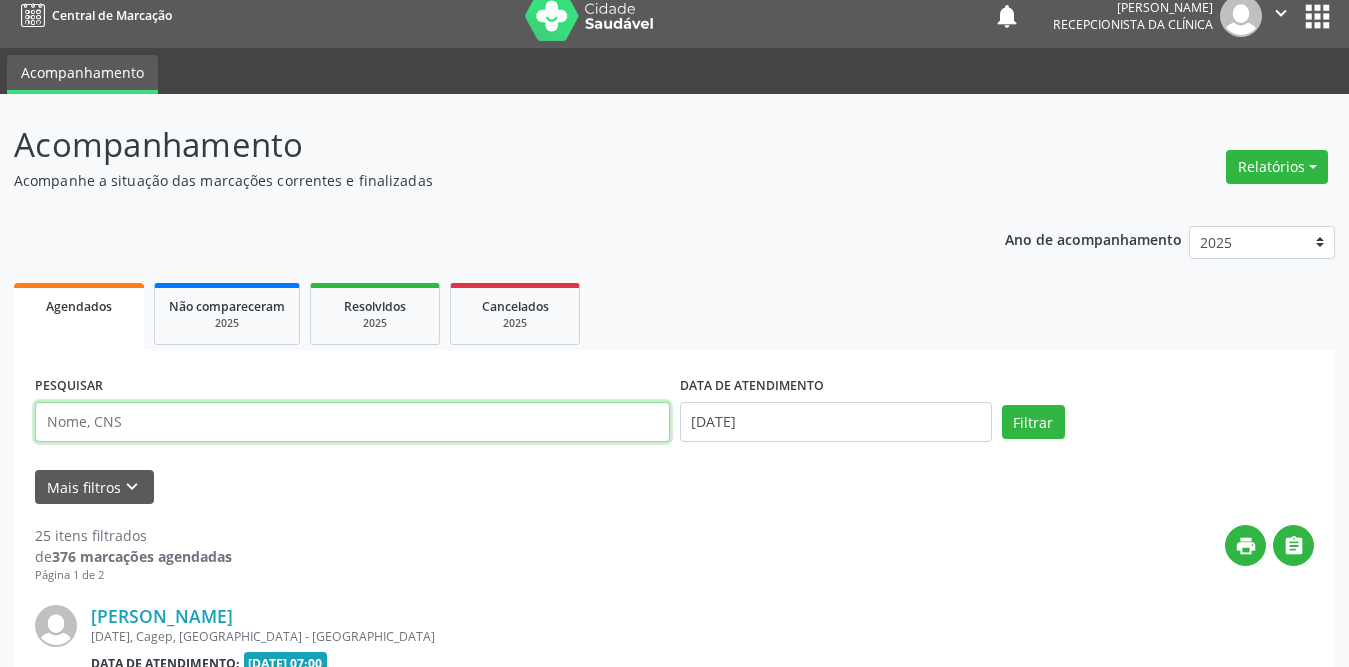 click at bounding box center [352, 422] 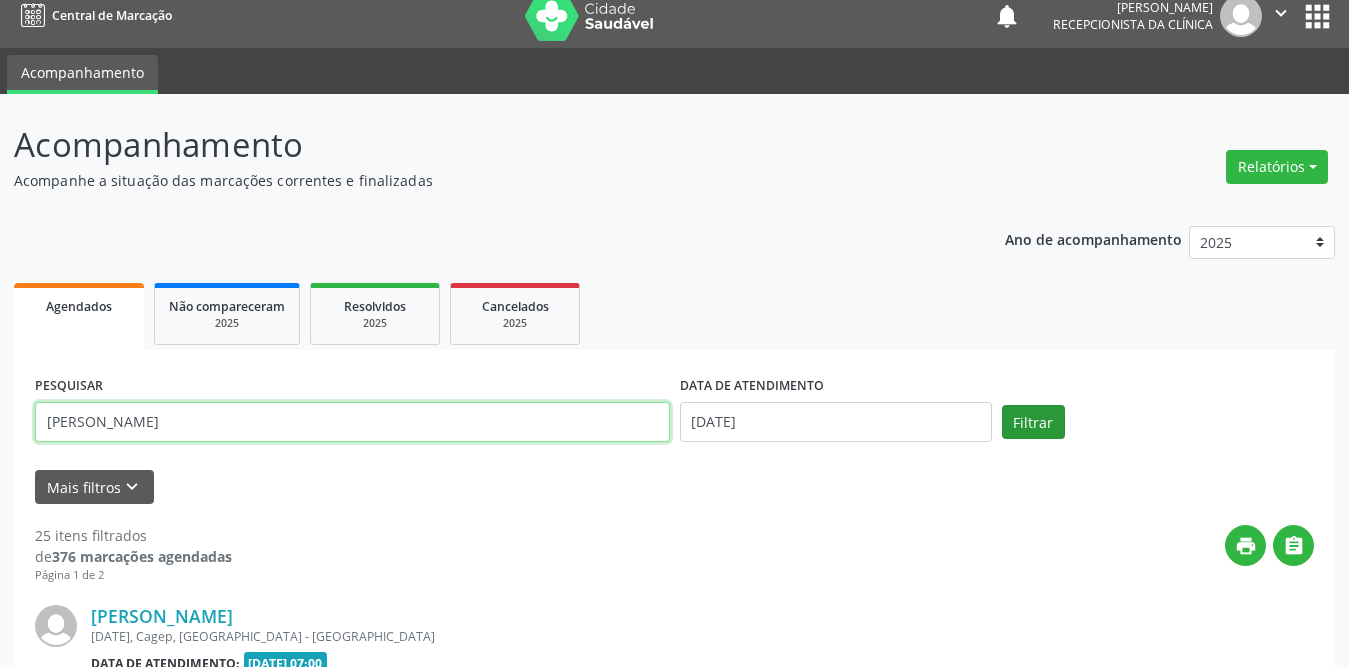 type on "[PERSON_NAME]" 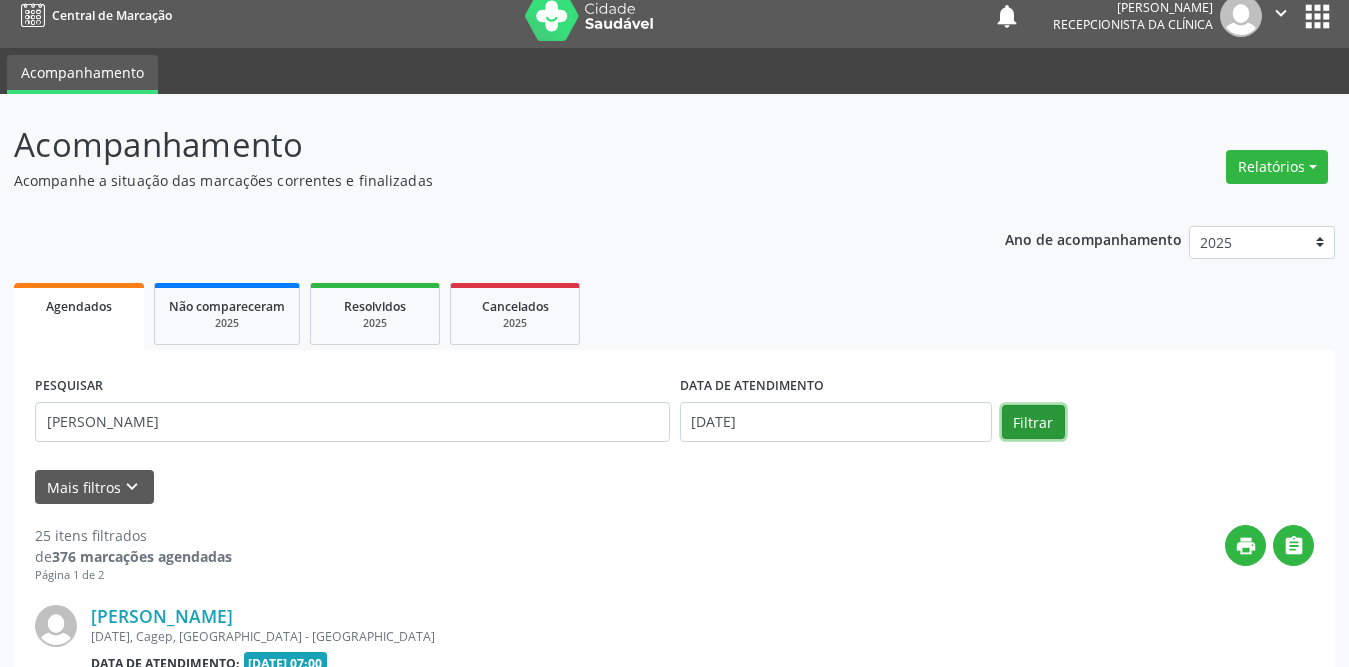 click on "Filtrar" at bounding box center [1033, 422] 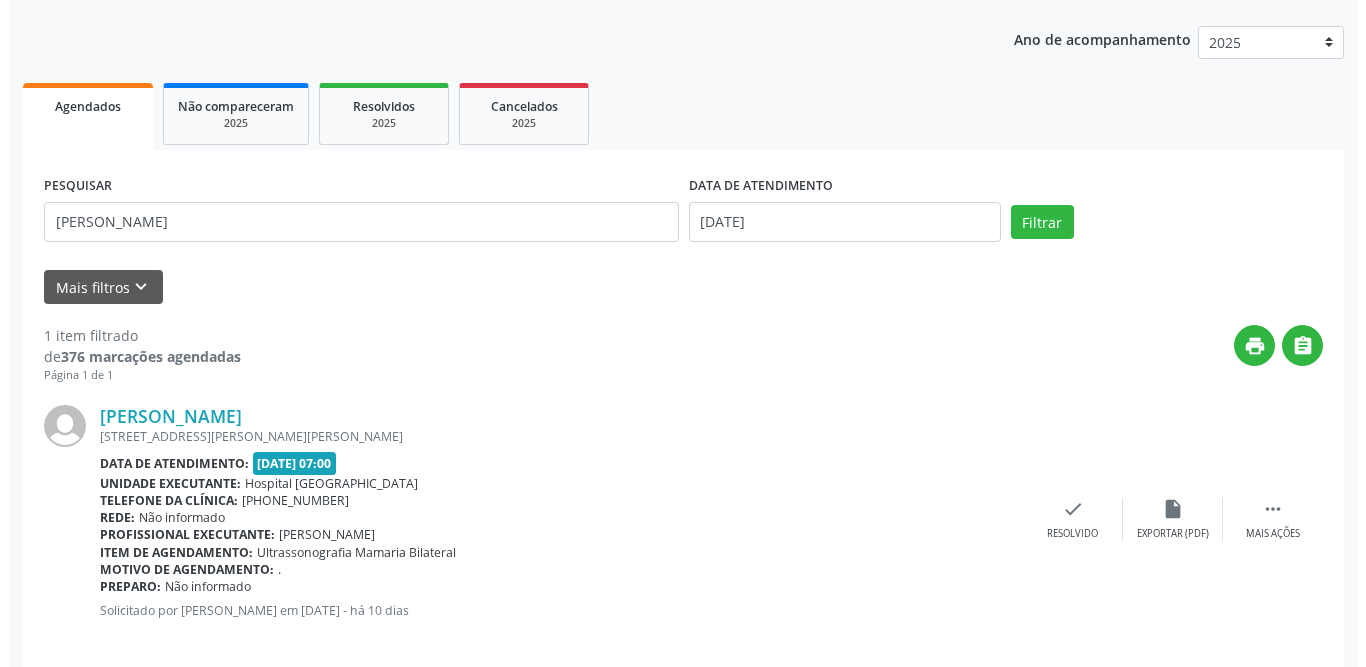 scroll, scrollTop: 238, scrollLeft: 0, axis: vertical 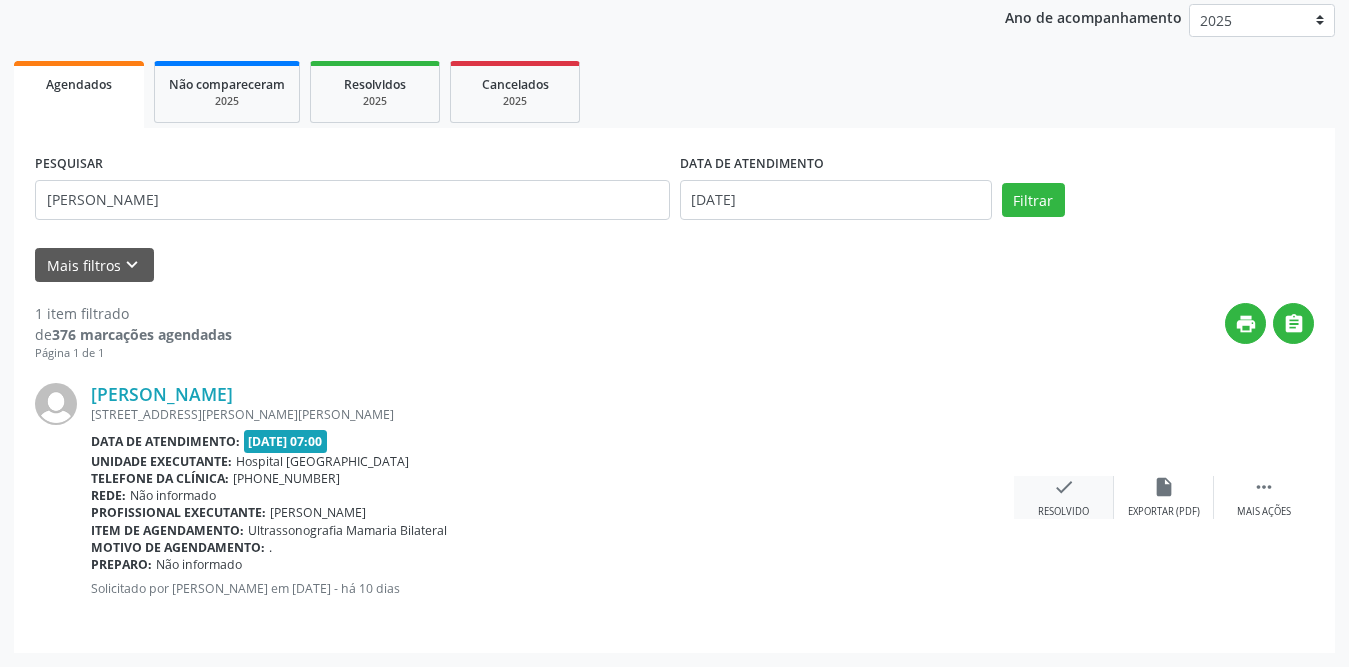 click on "check" at bounding box center (1064, 487) 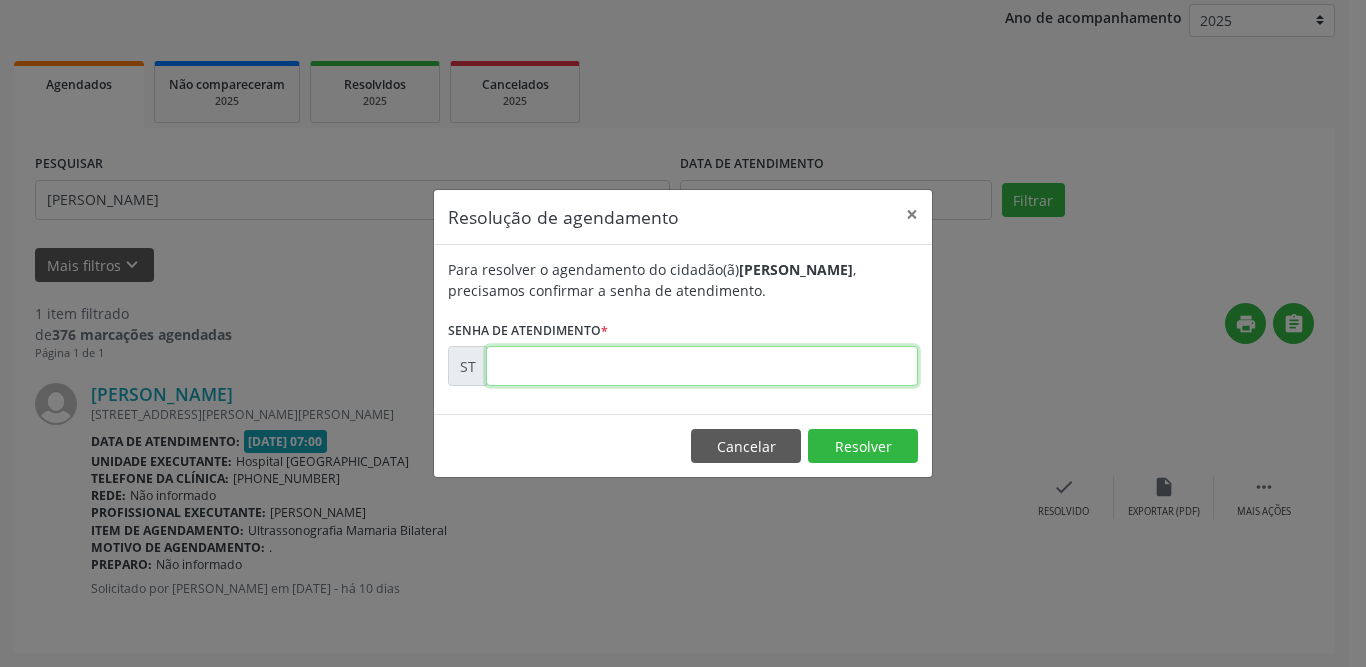 click at bounding box center [702, 366] 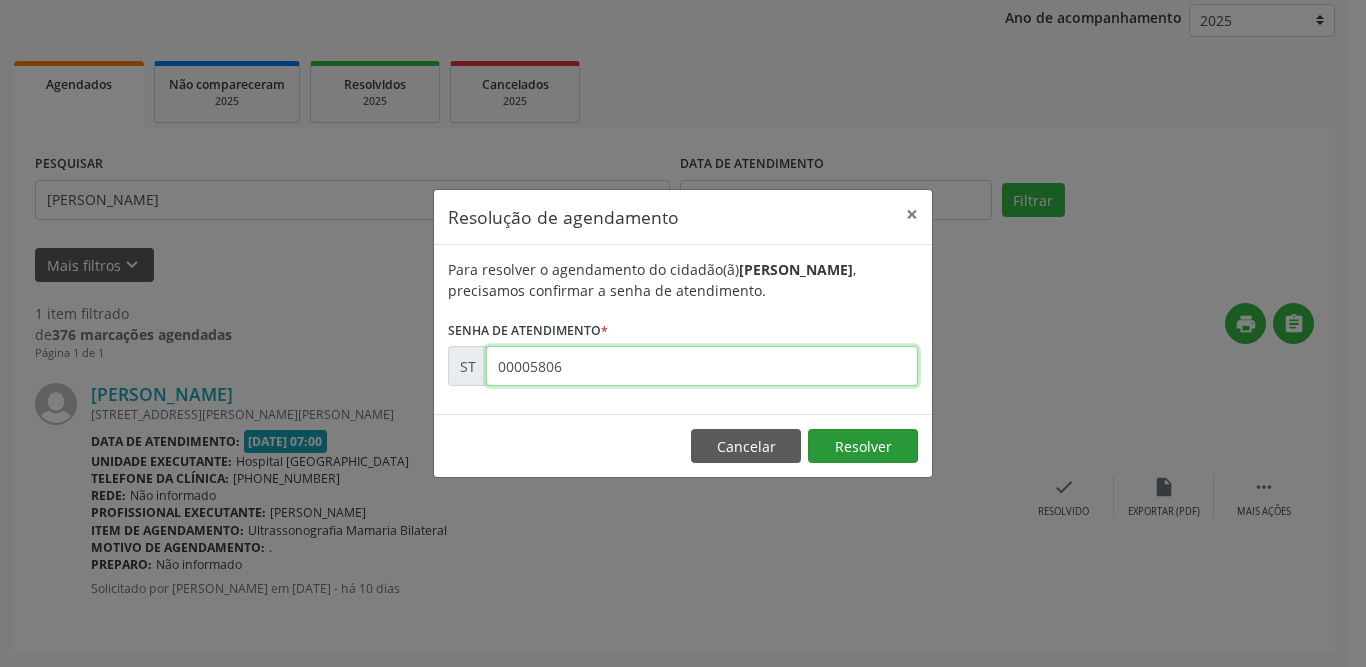 type on "00005806" 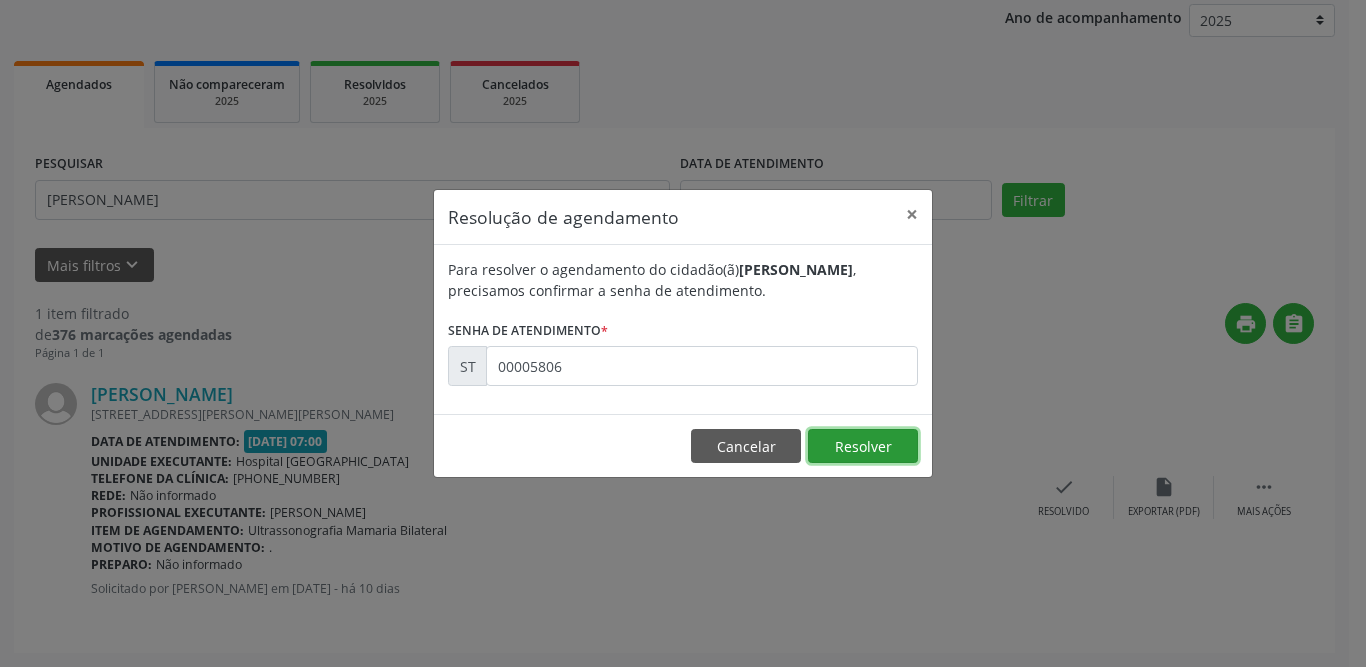 click on "Resolver" at bounding box center (863, 446) 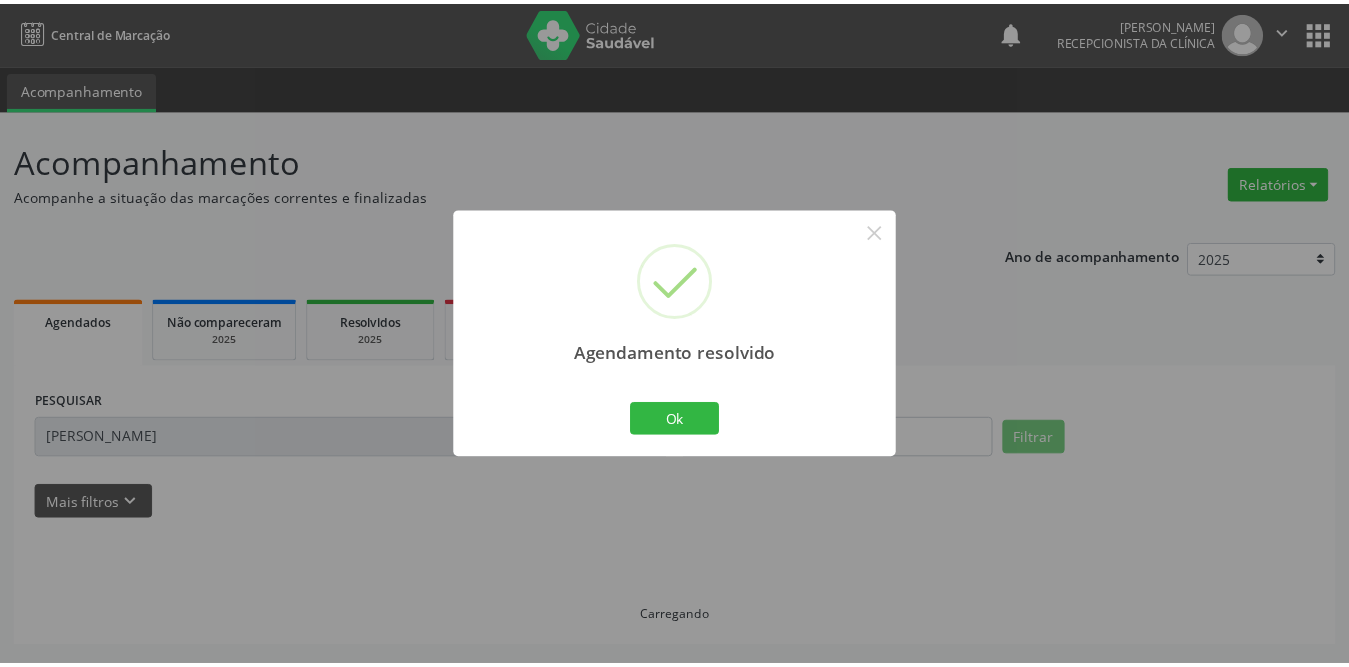 scroll, scrollTop: 0, scrollLeft: 0, axis: both 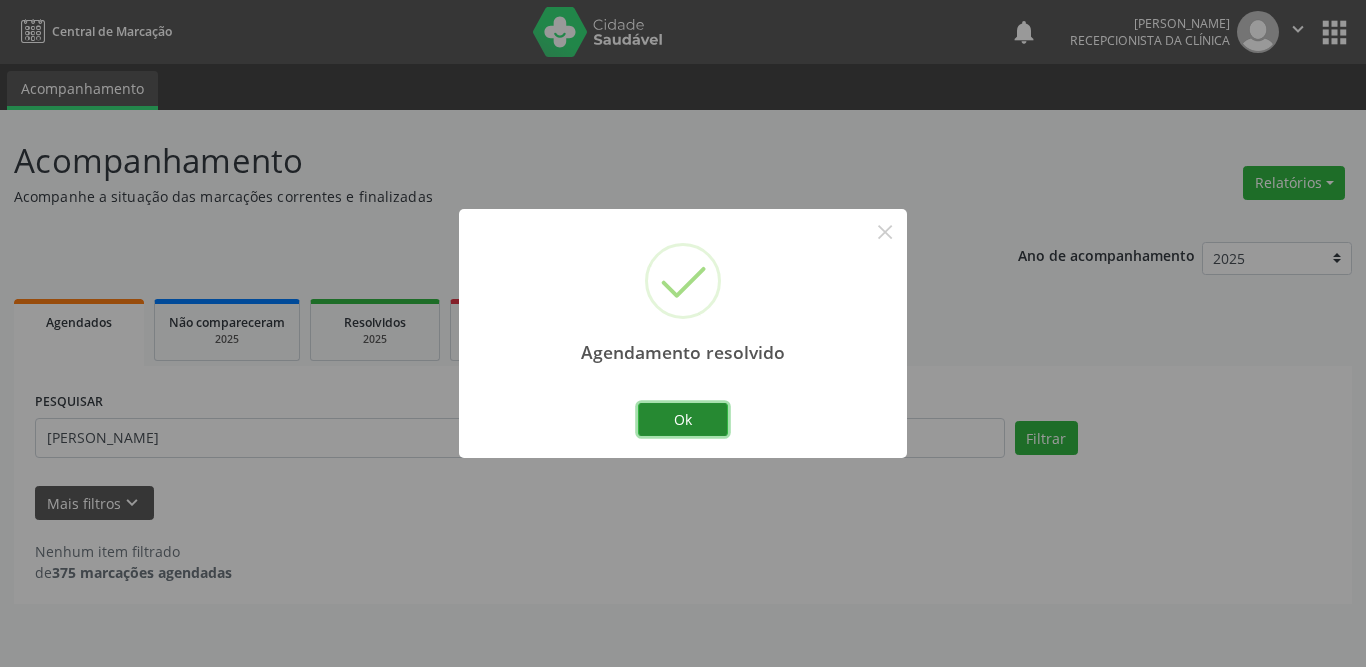 click on "Ok" at bounding box center (683, 420) 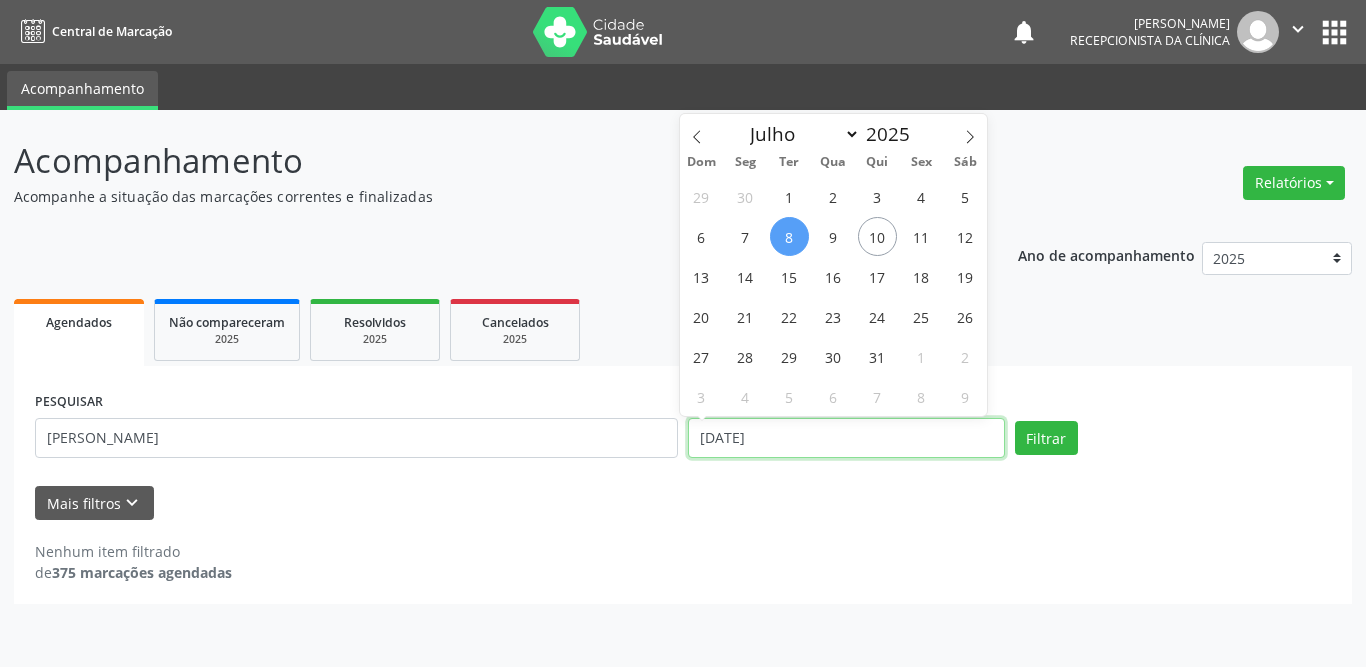 click on "[DATE]" at bounding box center [846, 438] 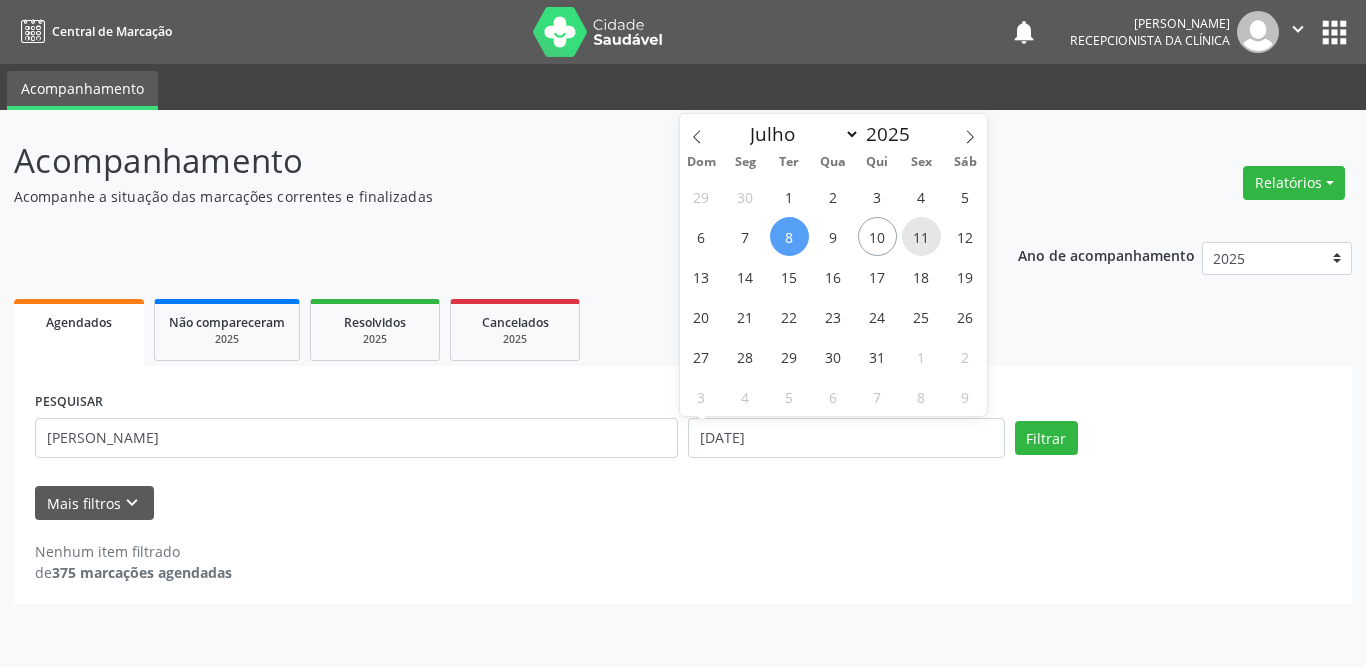 click on "11" at bounding box center (921, 236) 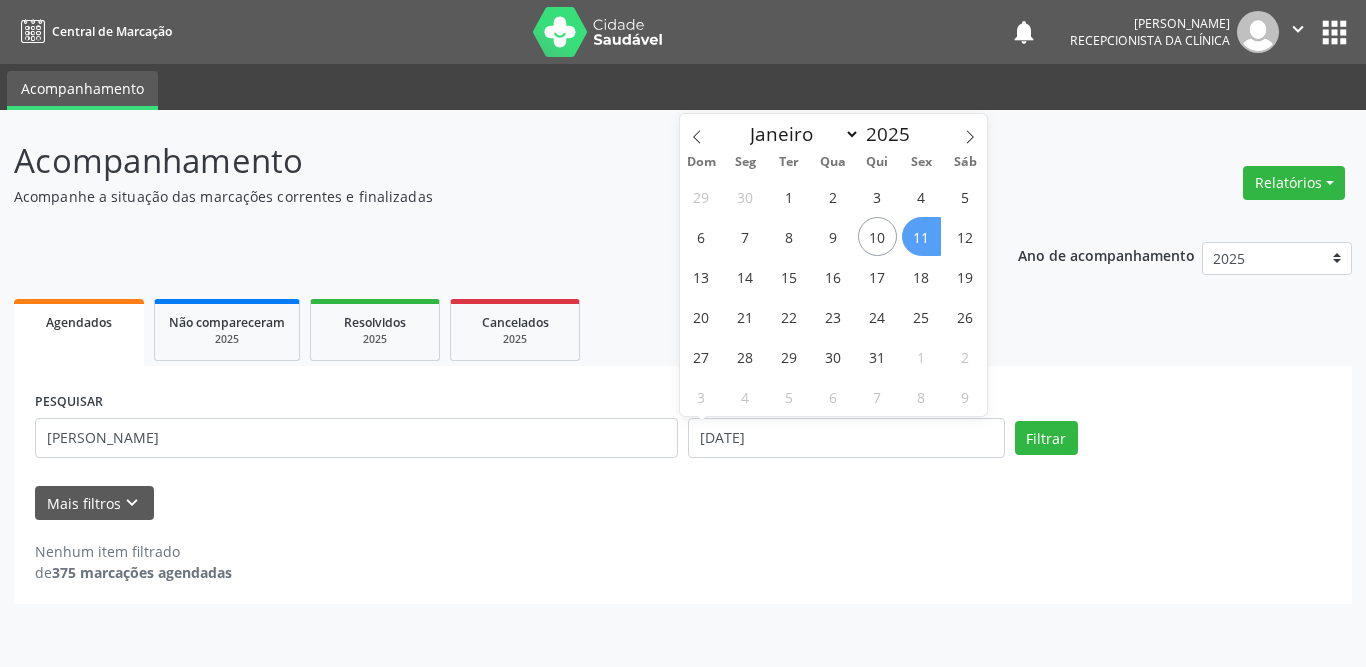 click on "11" at bounding box center [921, 236] 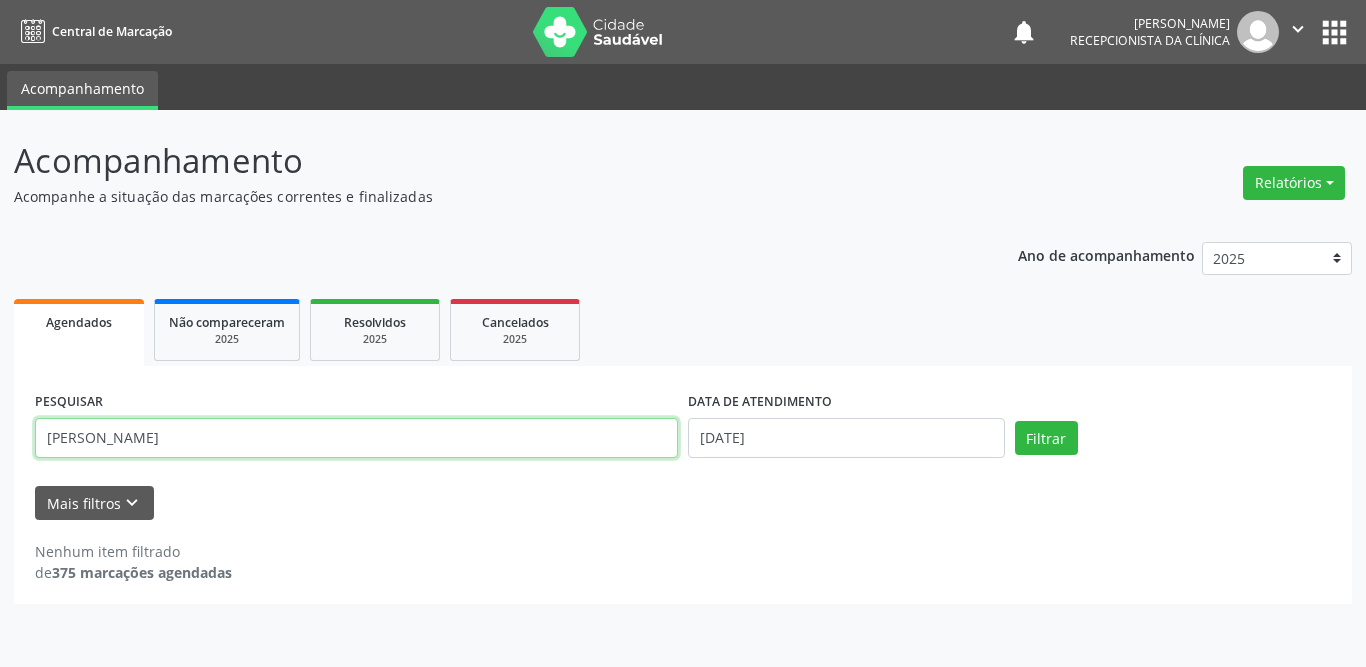 drag, startPoint x: 435, startPoint y: 451, endPoint x: 18, endPoint y: 440, distance: 417.14505 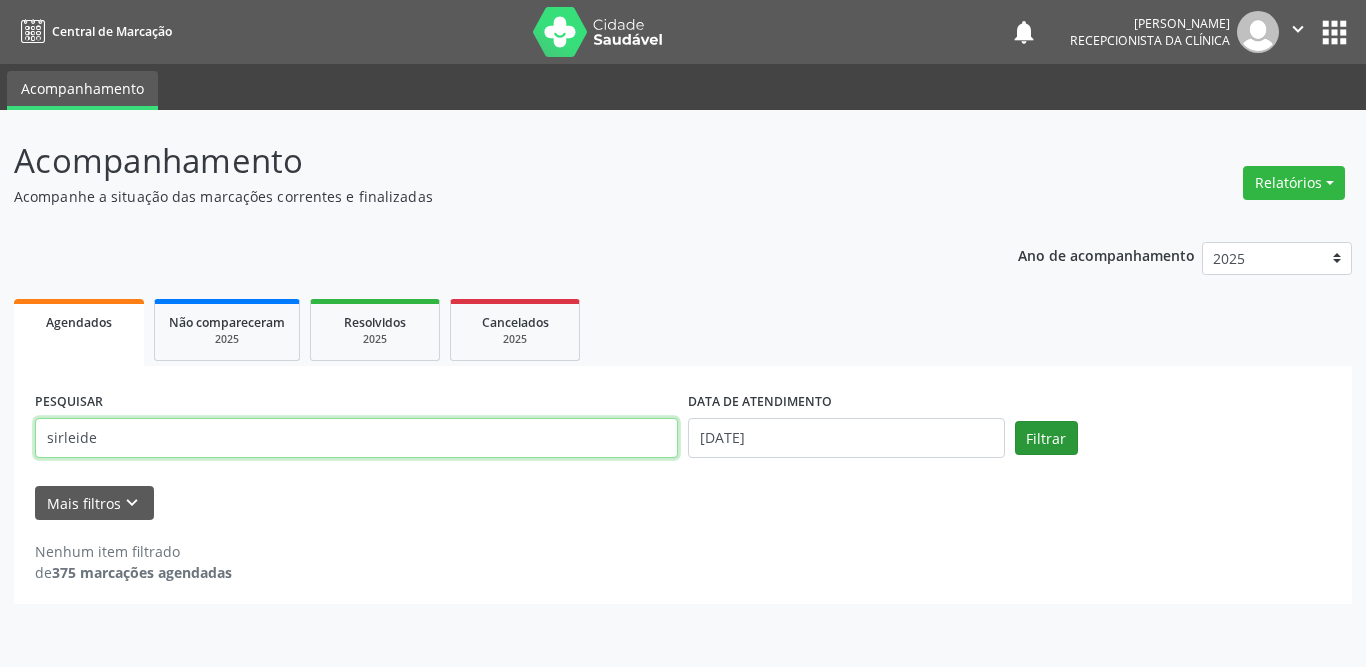 type on "sirleide" 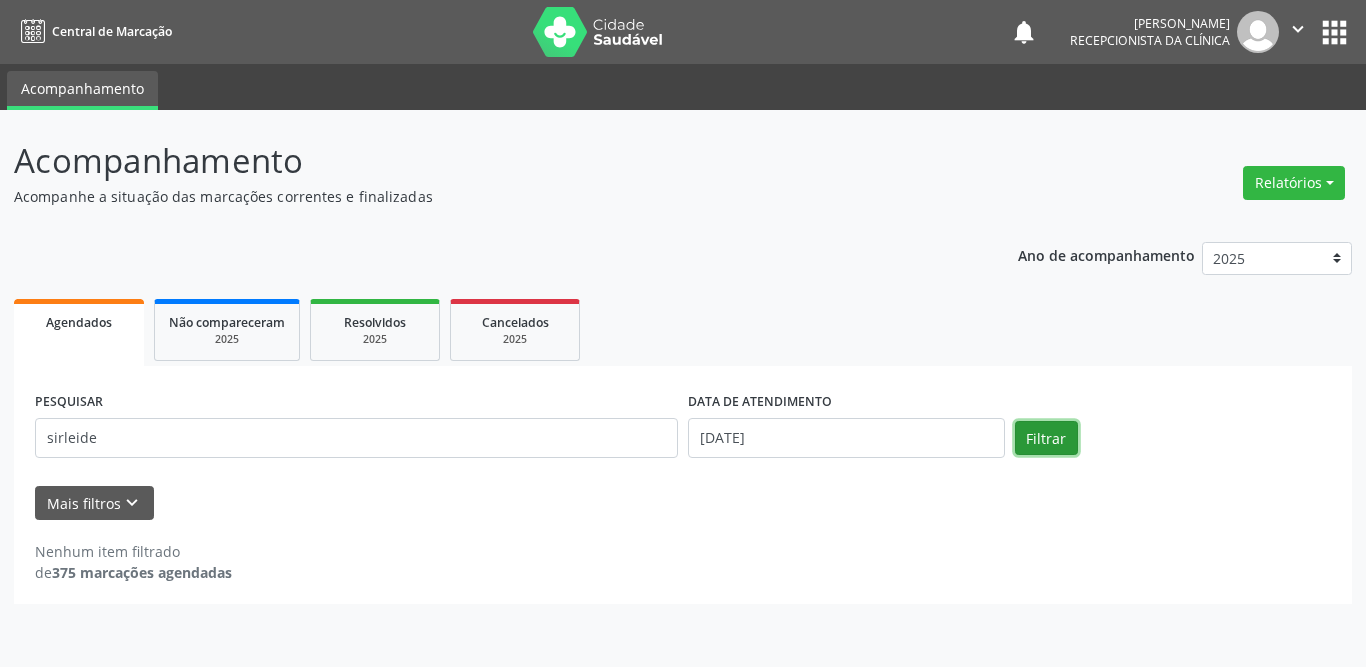 click on "Filtrar" at bounding box center (1046, 438) 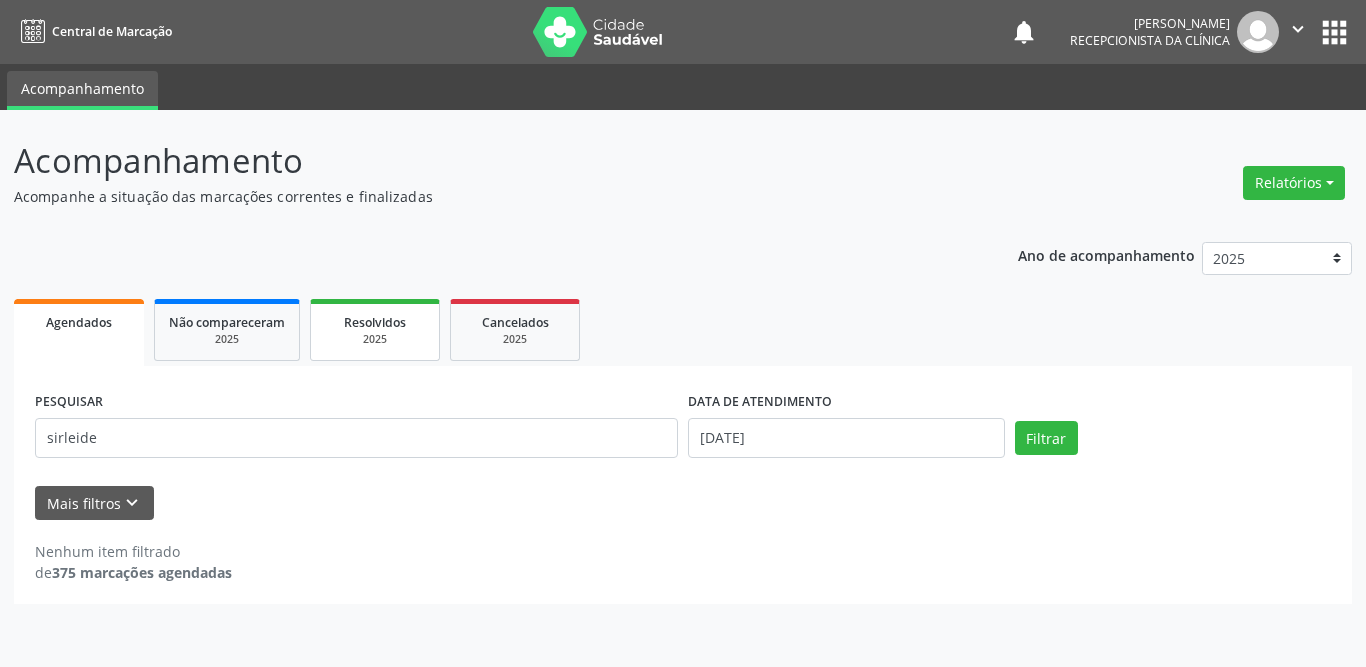 click on "2025" at bounding box center [375, 339] 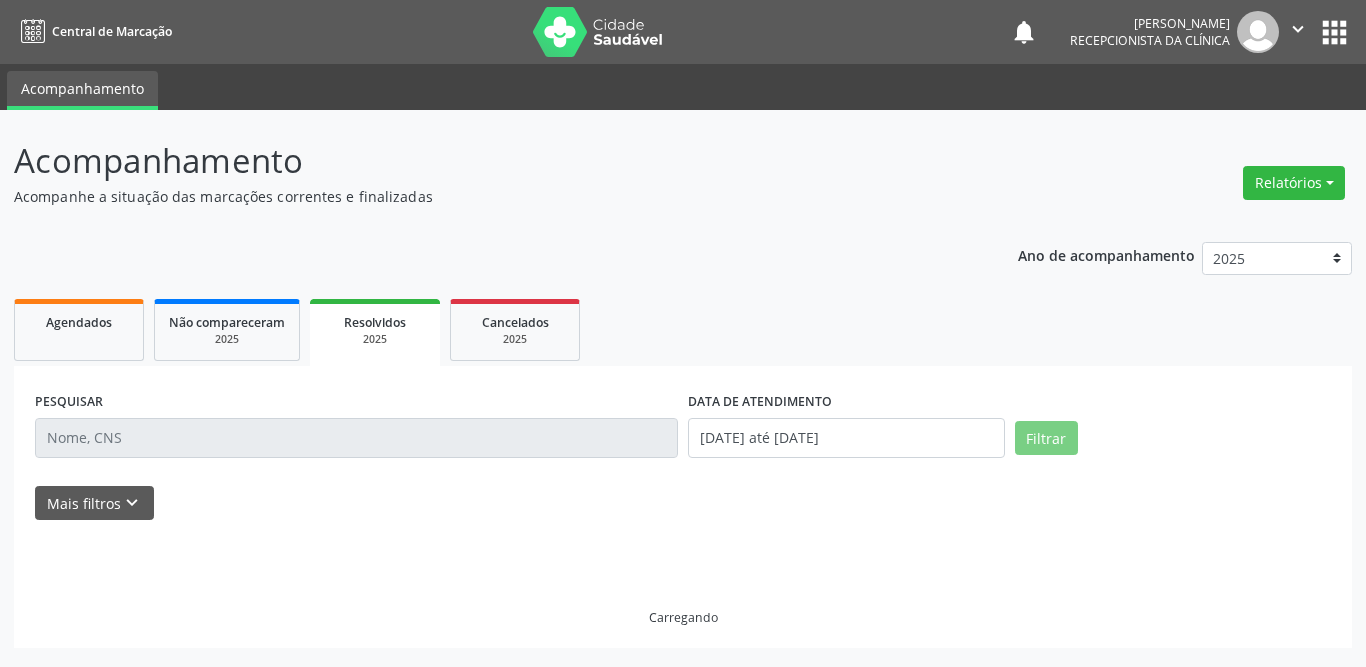 click at bounding box center (356, 438) 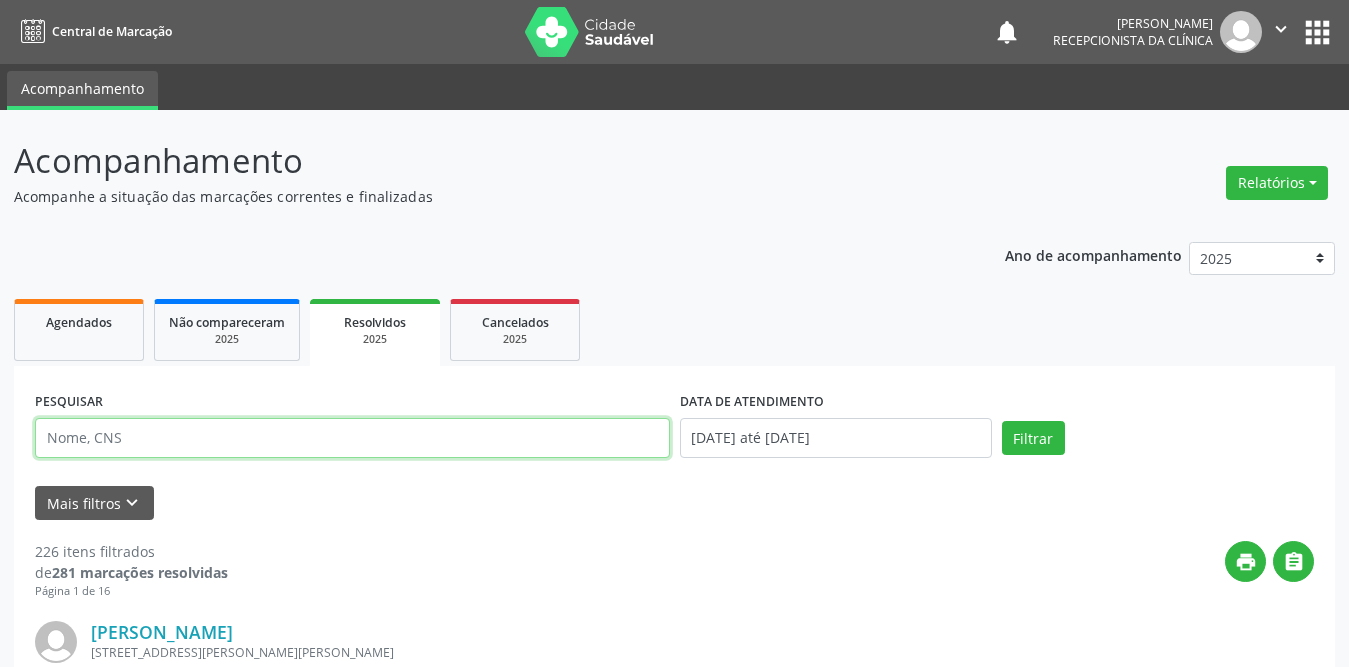 click at bounding box center (352, 438) 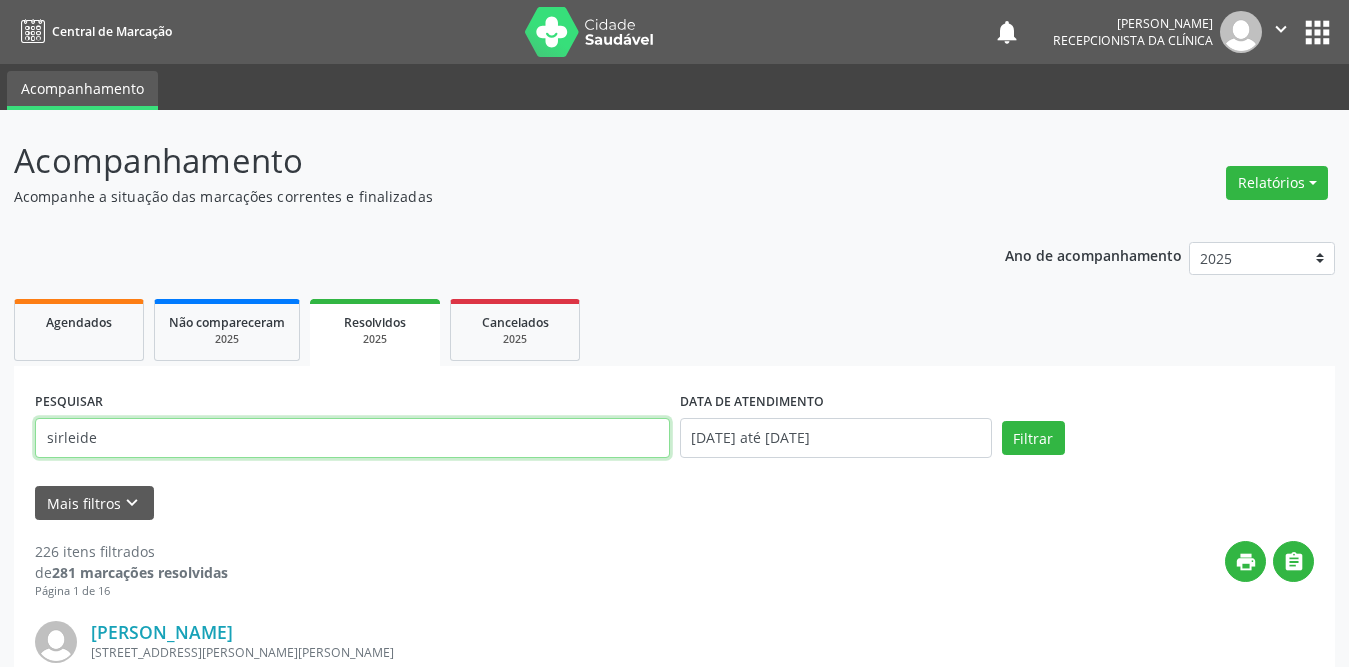 type on "sirleide" 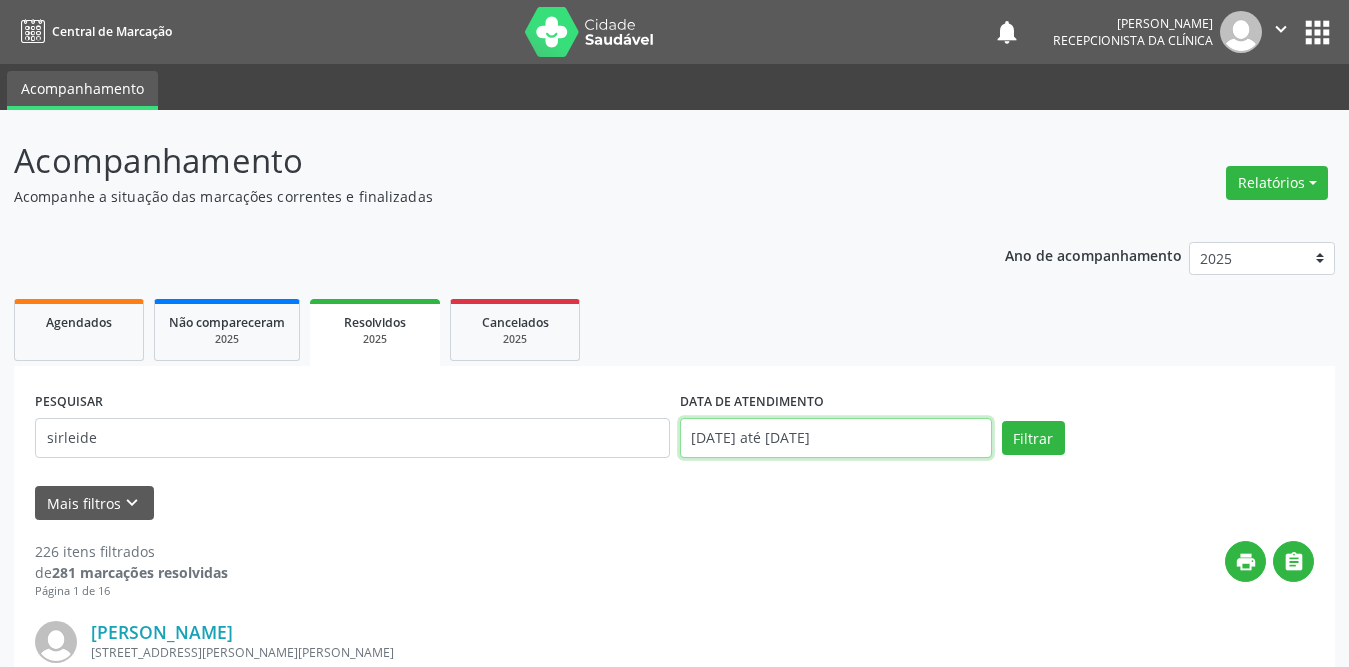 click on "[DATE] até [DATE]" at bounding box center [836, 438] 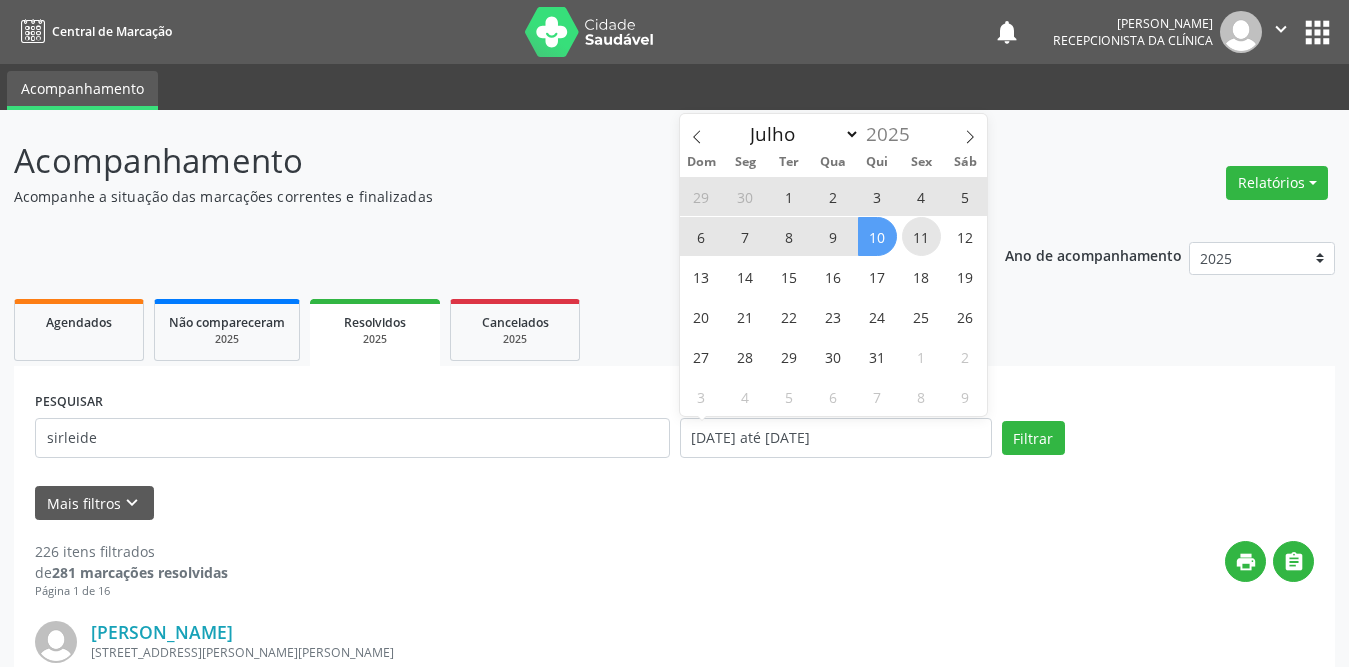 click on "11" at bounding box center [921, 236] 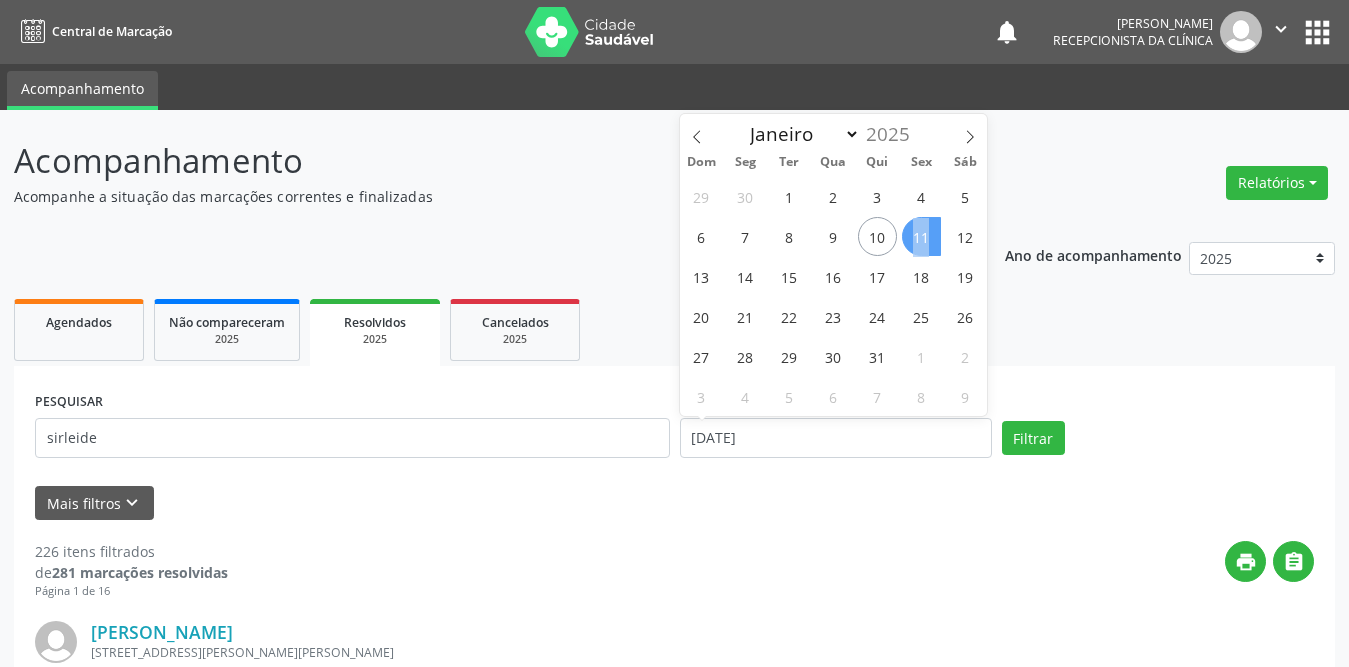 click on "11" at bounding box center [921, 236] 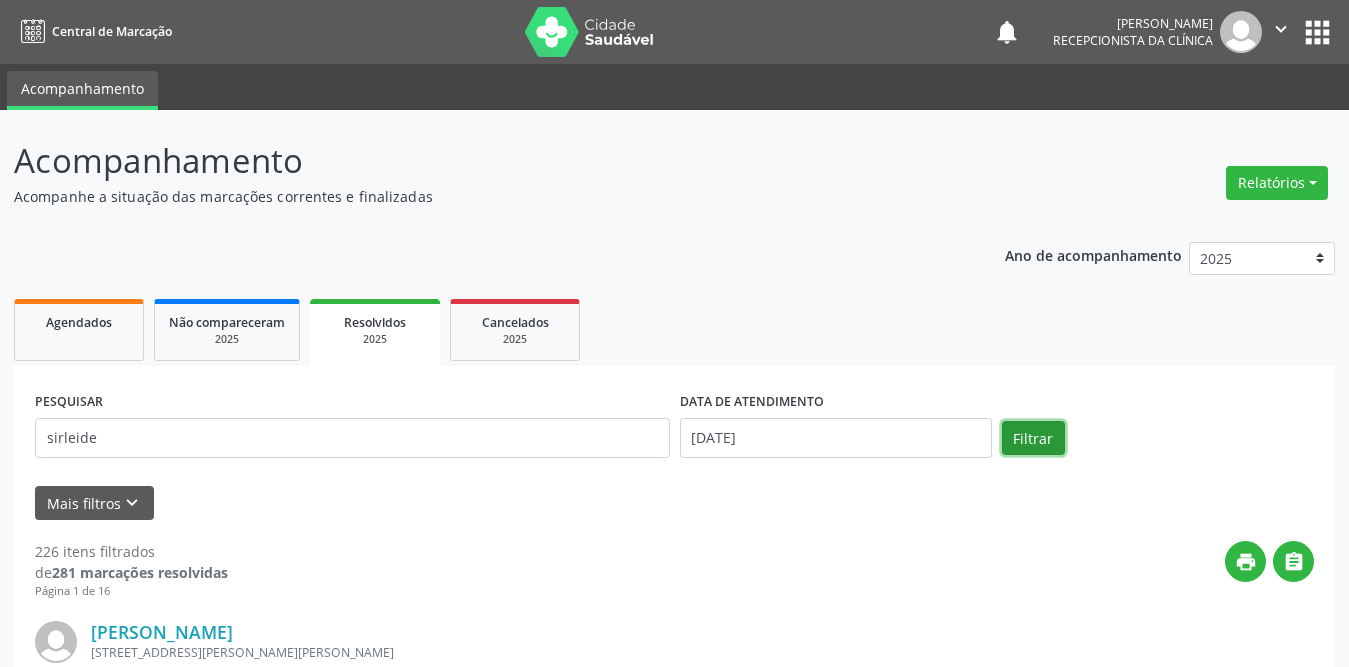 click on "Filtrar" at bounding box center (1033, 438) 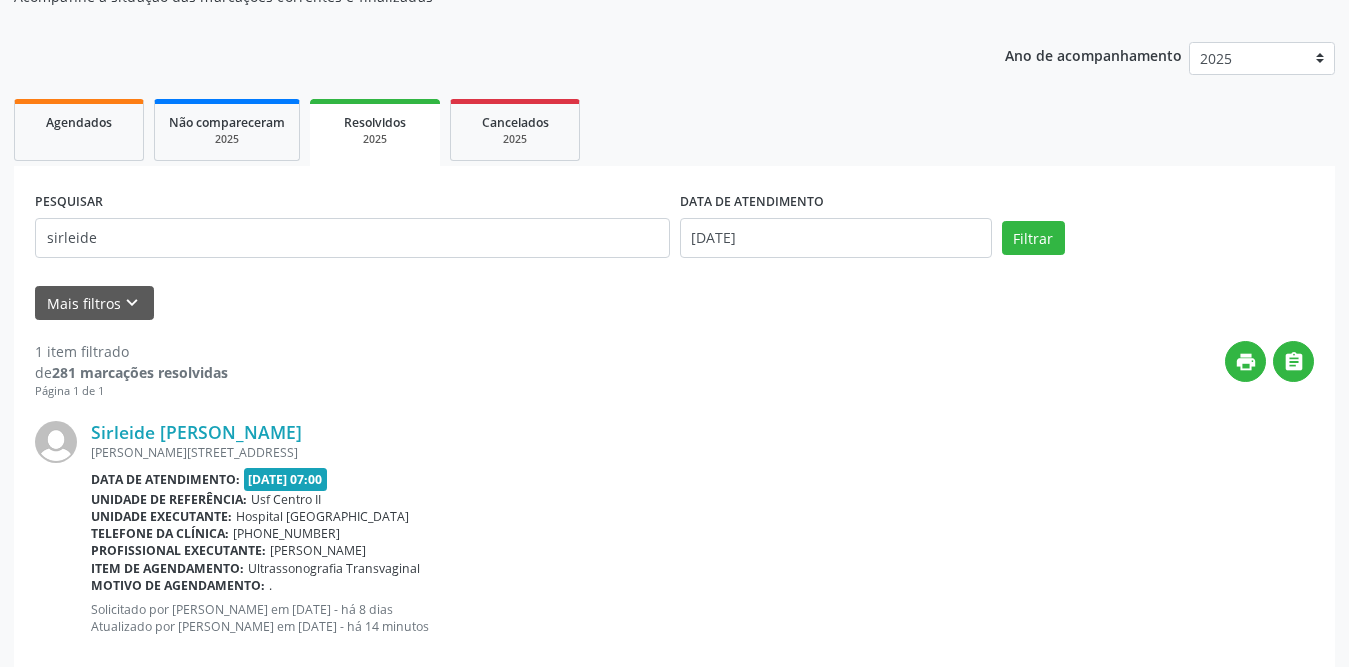 scroll, scrollTop: 238, scrollLeft: 0, axis: vertical 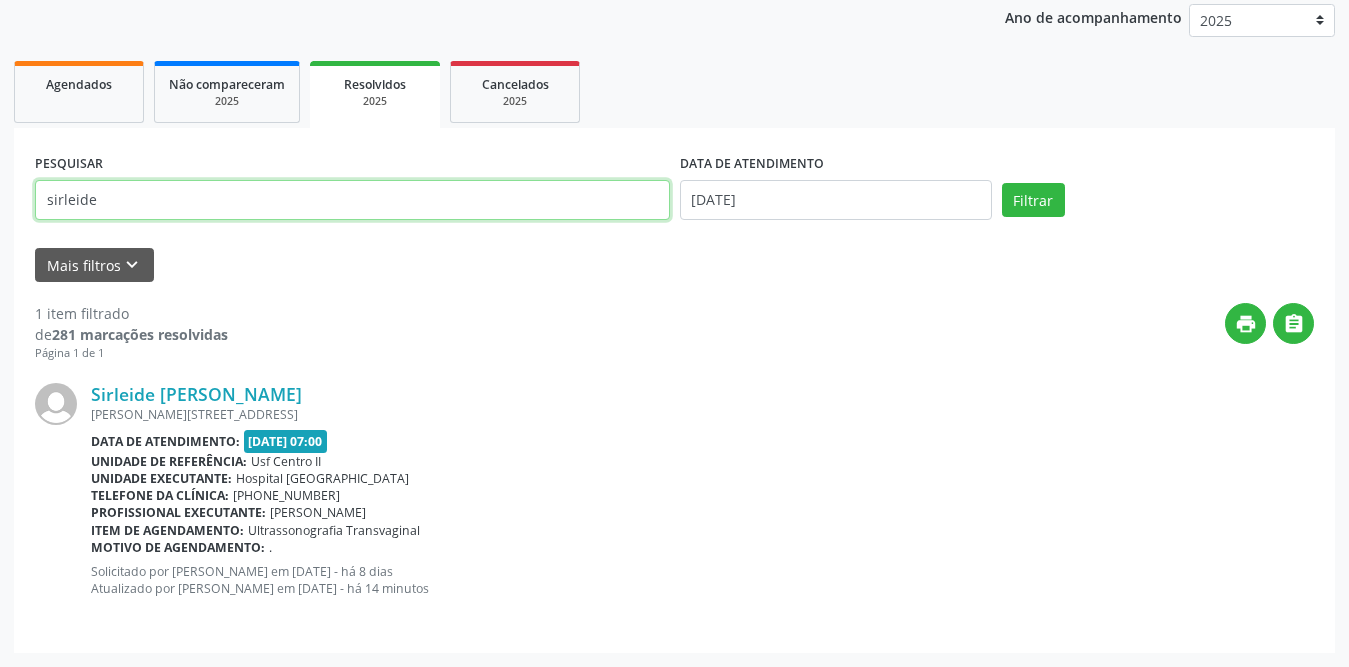 drag, startPoint x: 176, startPoint y: 204, endPoint x: 0, endPoint y: 204, distance: 176 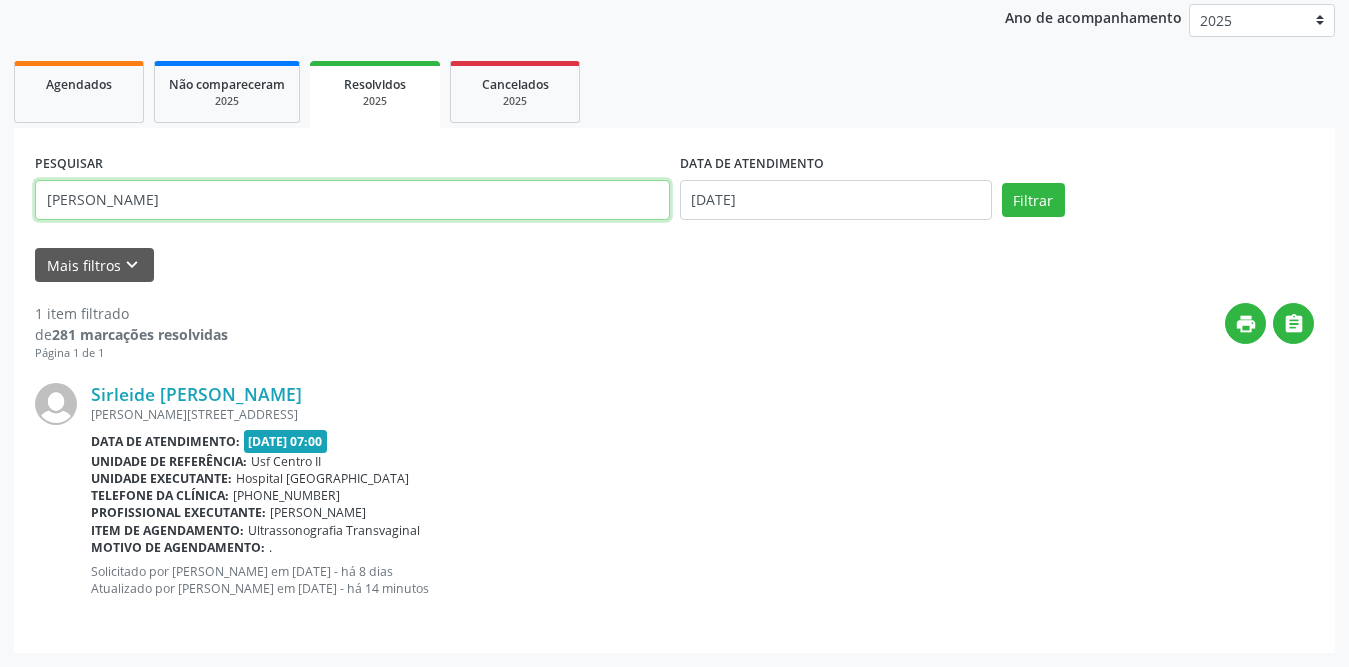 type on "[PERSON_NAME]" 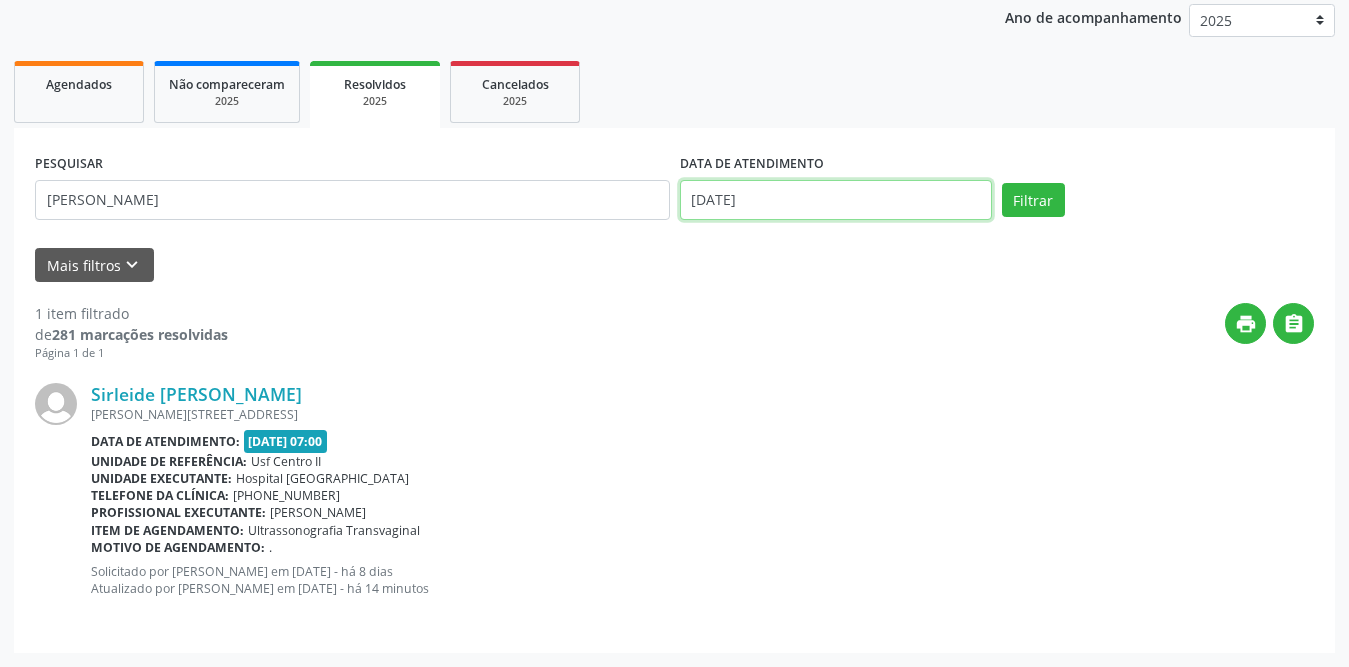 click on "[DATE]" at bounding box center (836, 200) 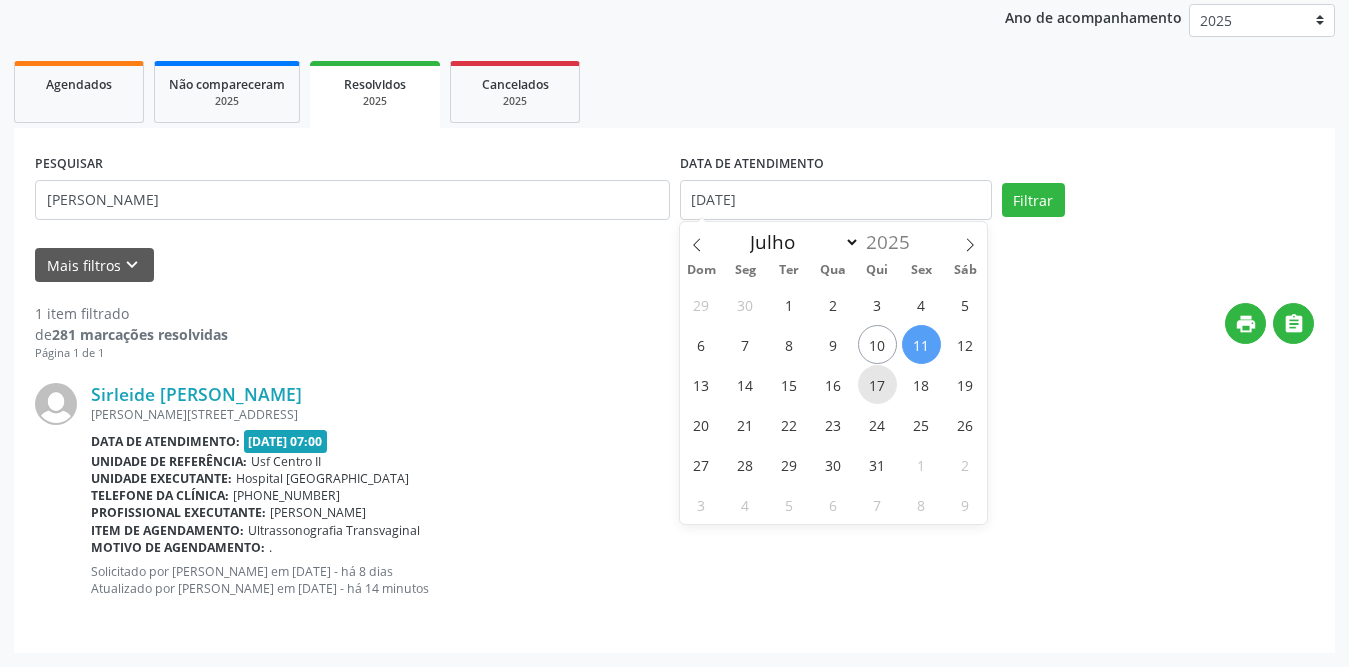 click on "17" at bounding box center [877, 384] 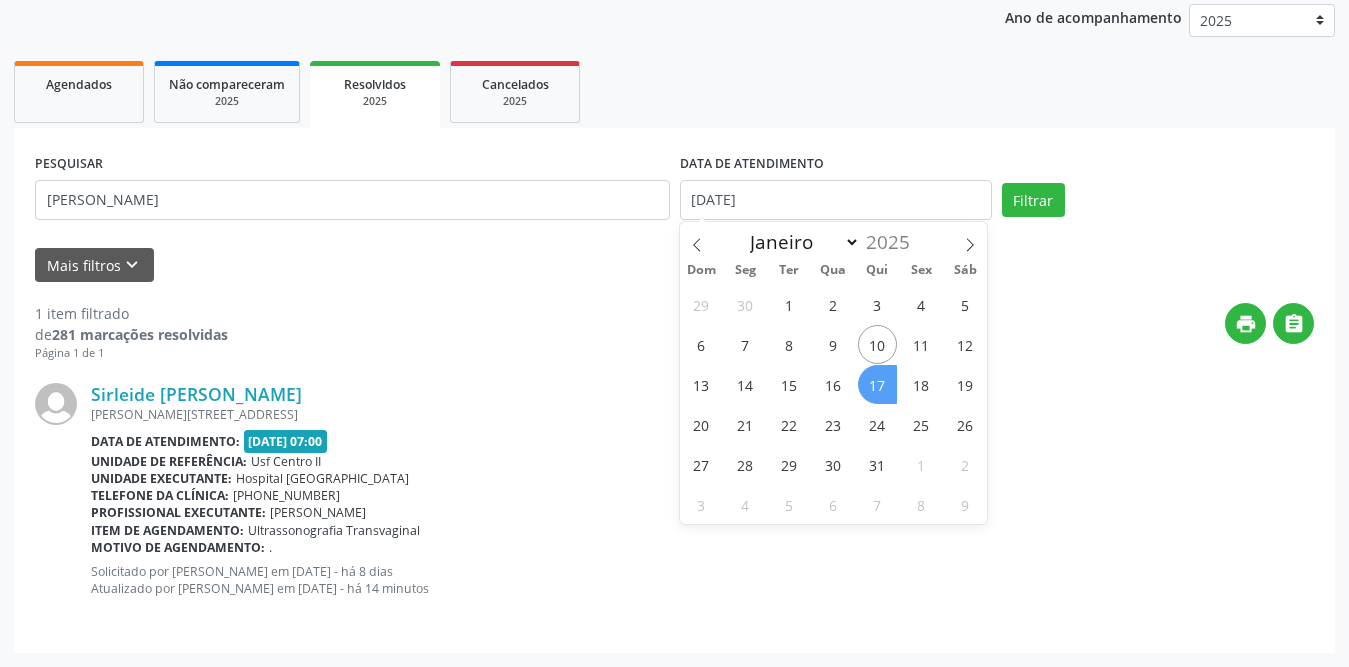 click on "17" at bounding box center [877, 384] 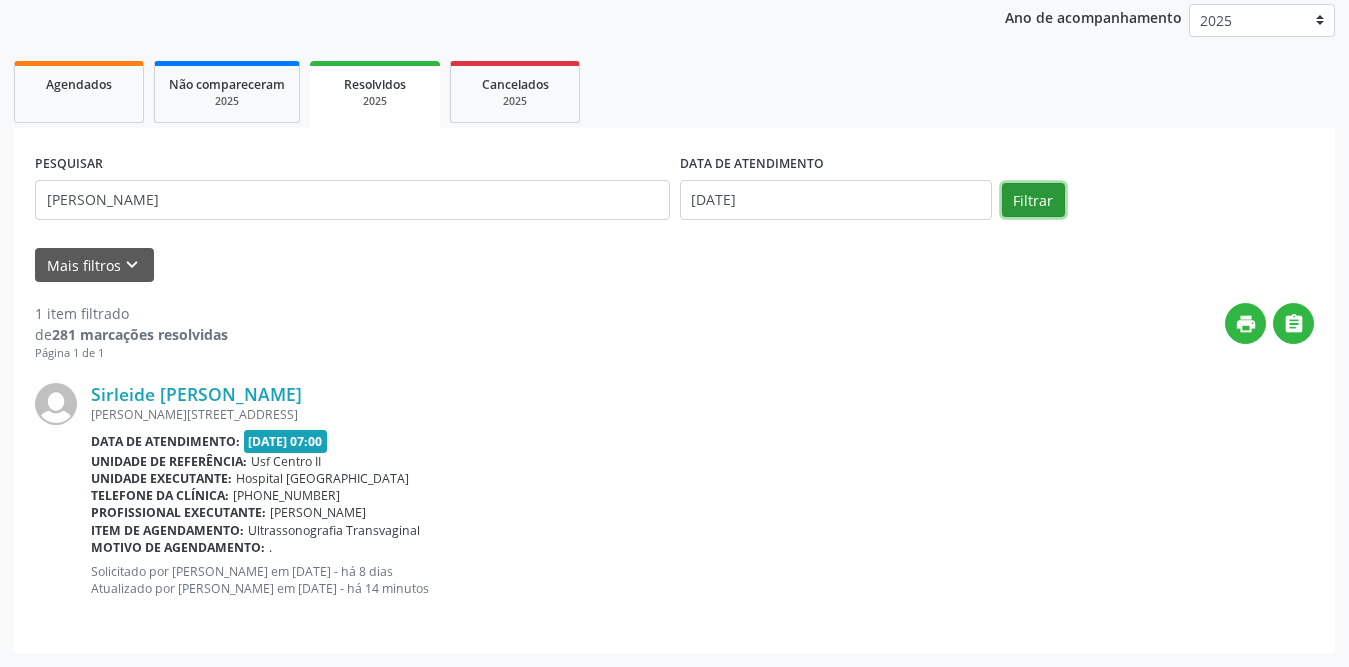 click on "Filtrar" at bounding box center (1033, 200) 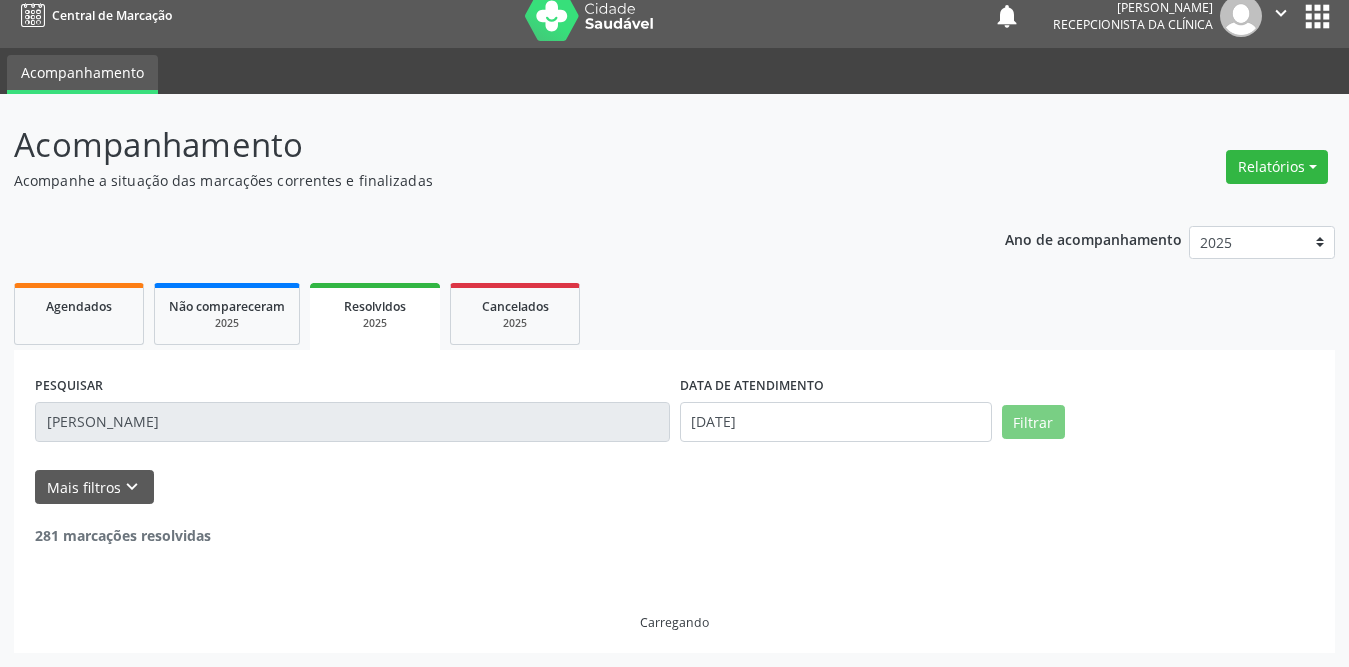 scroll, scrollTop: 238, scrollLeft: 0, axis: vertical 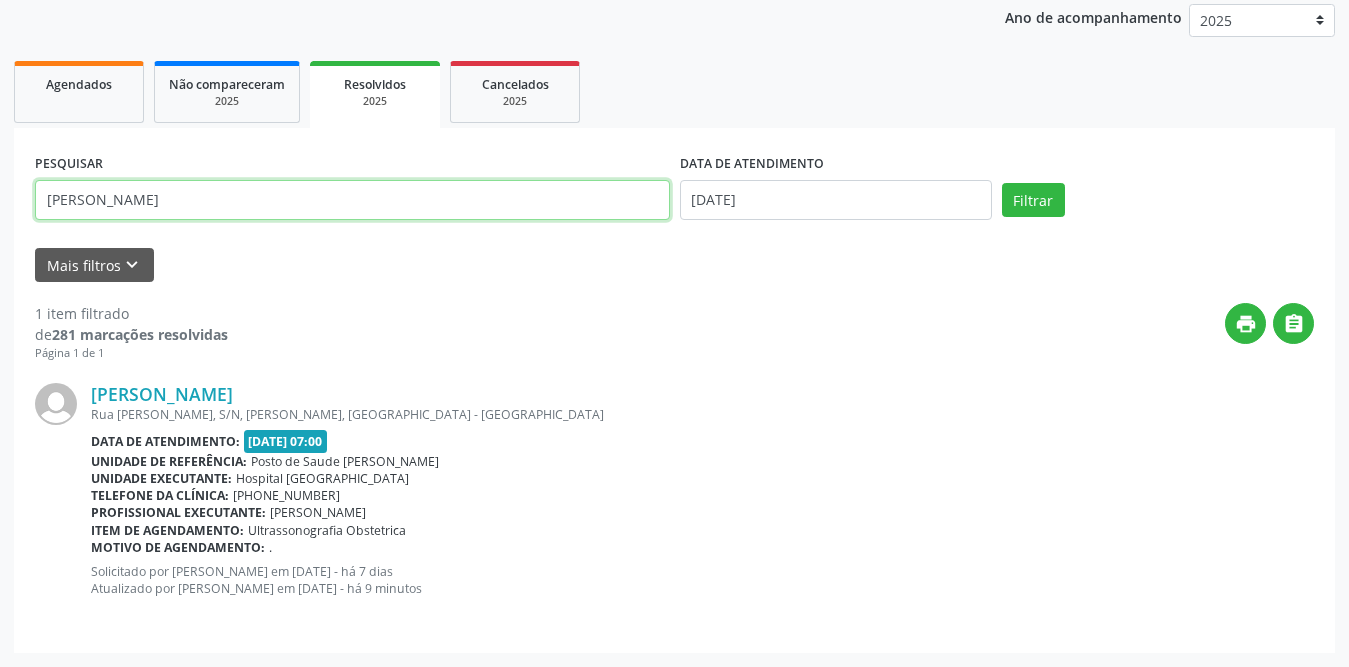 drag, startPoint x: 257, startPoint y: 195, endPoint x: 0, endPoint y: 195, distance: 257 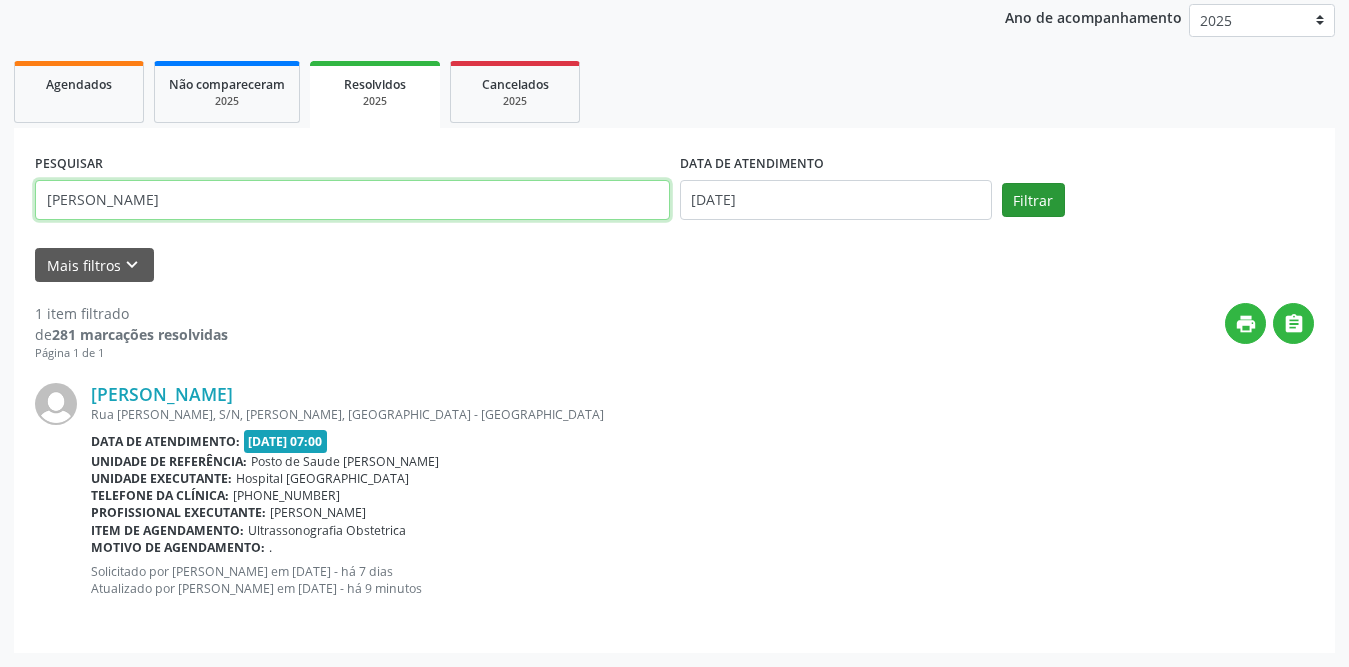 type on "[PERSON_NAME]" 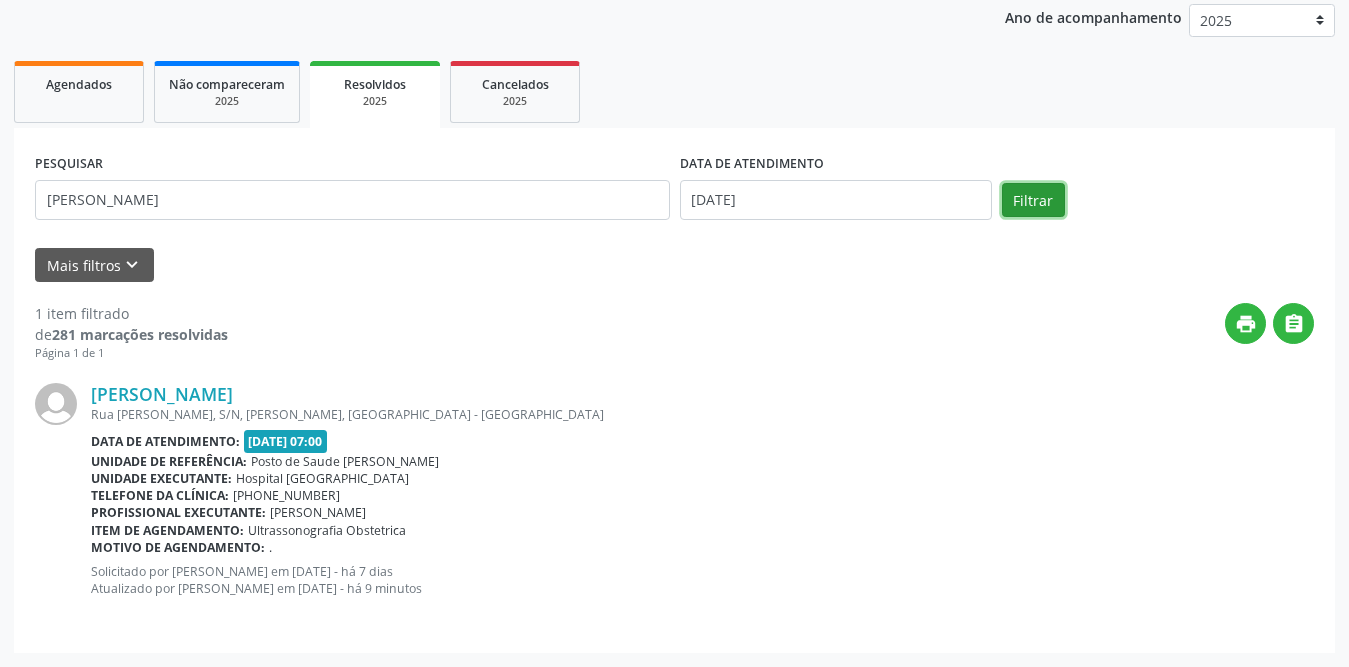 click on "Filtrar" at bounding box center [1033, 200] 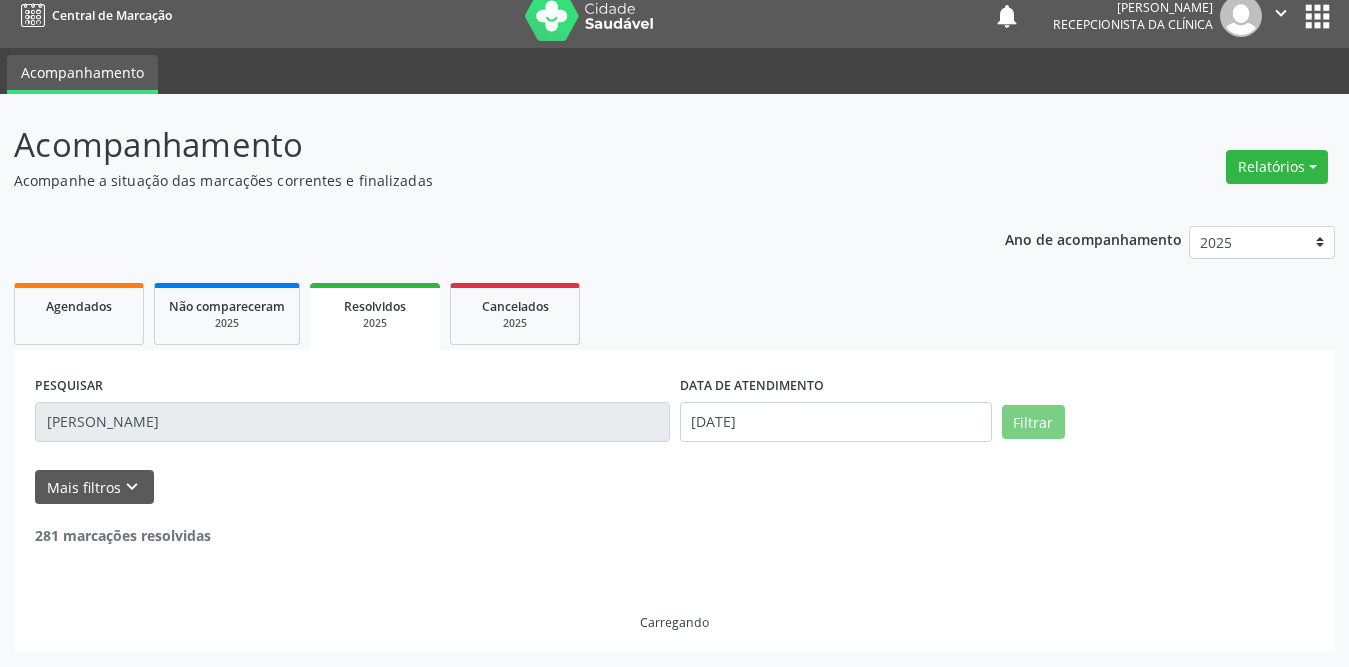 scroll, scrollTop: 0, scrollLeft: 0, axis: both 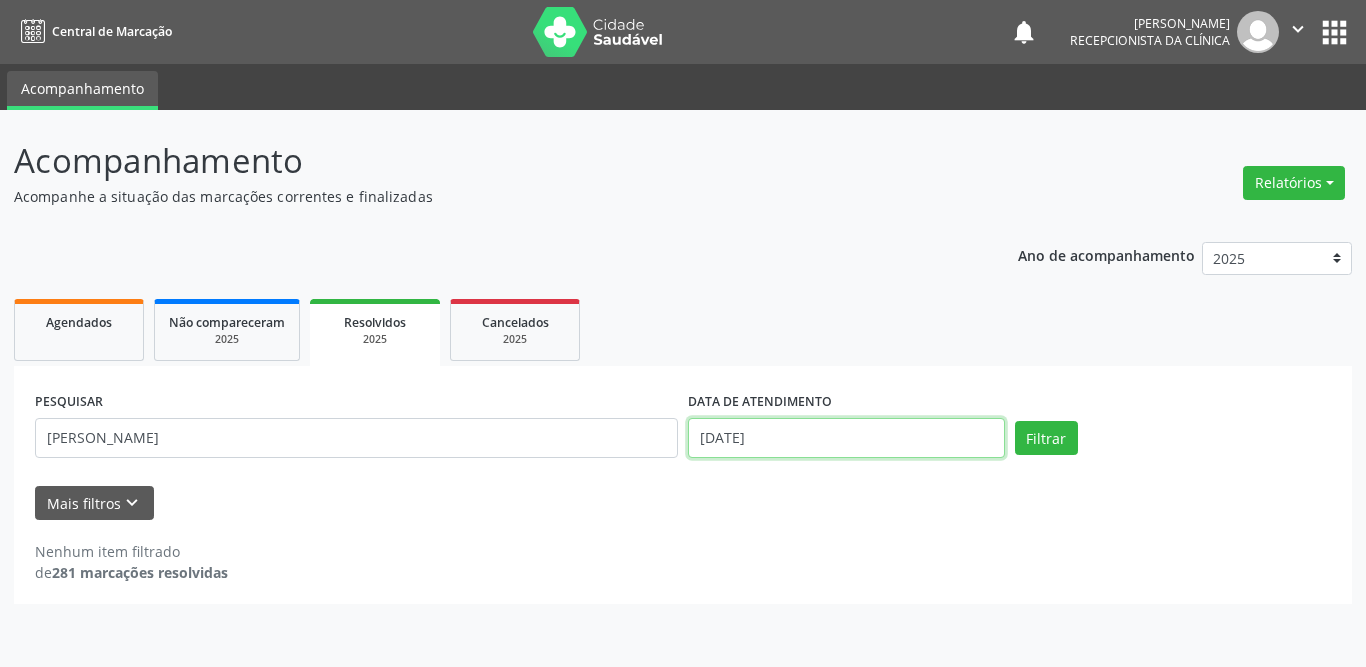click on "[DATE]" at bounding box center [846, 438] 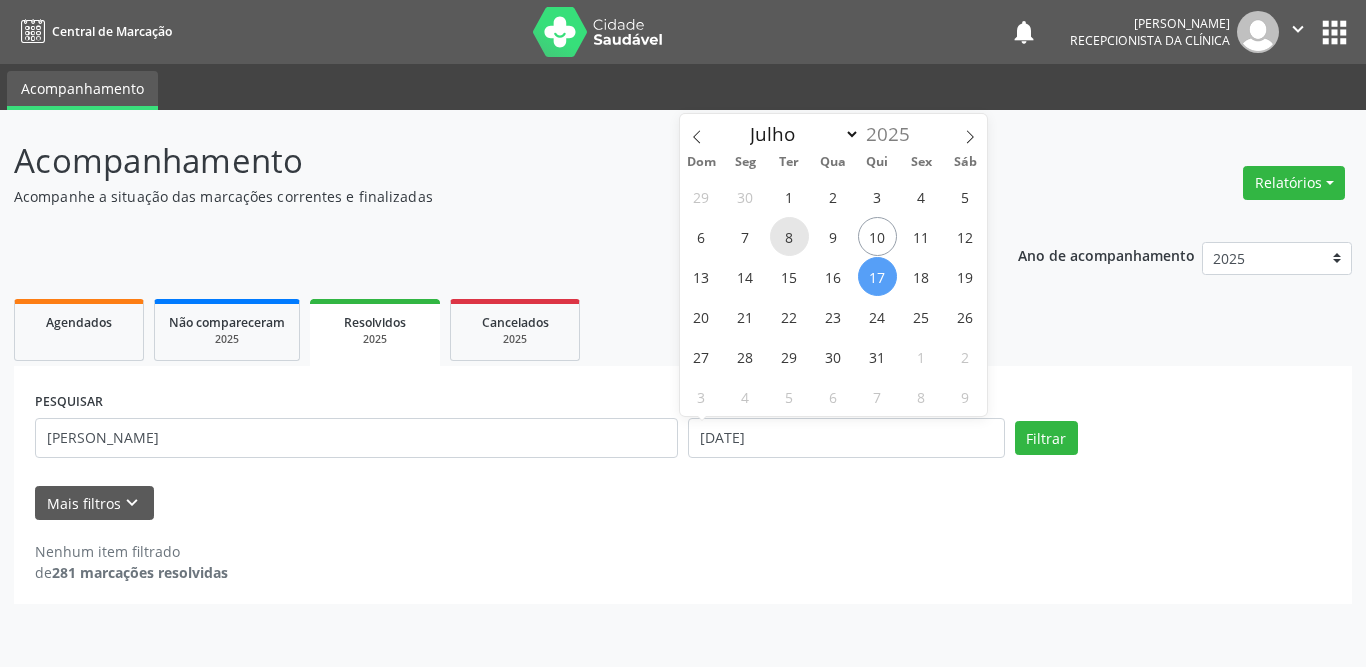 click on "8" at bounding box center [789, 236] 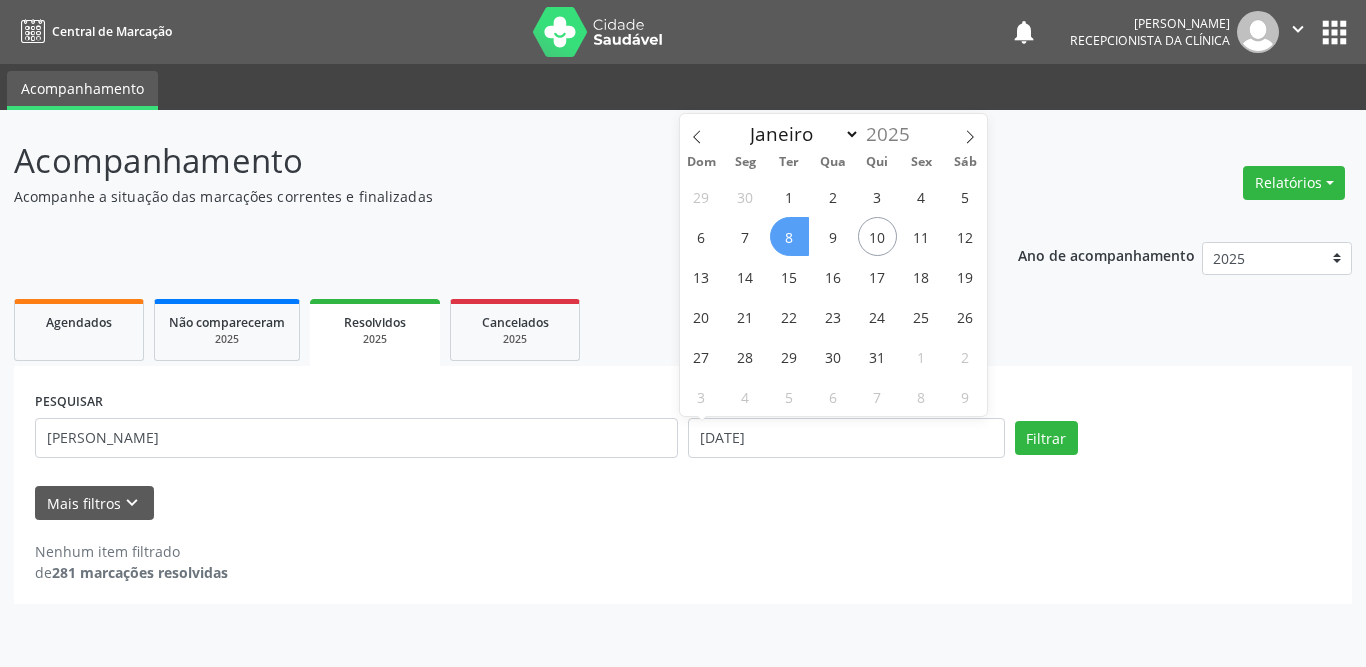 click on "8" at bounding box center (789, 236) 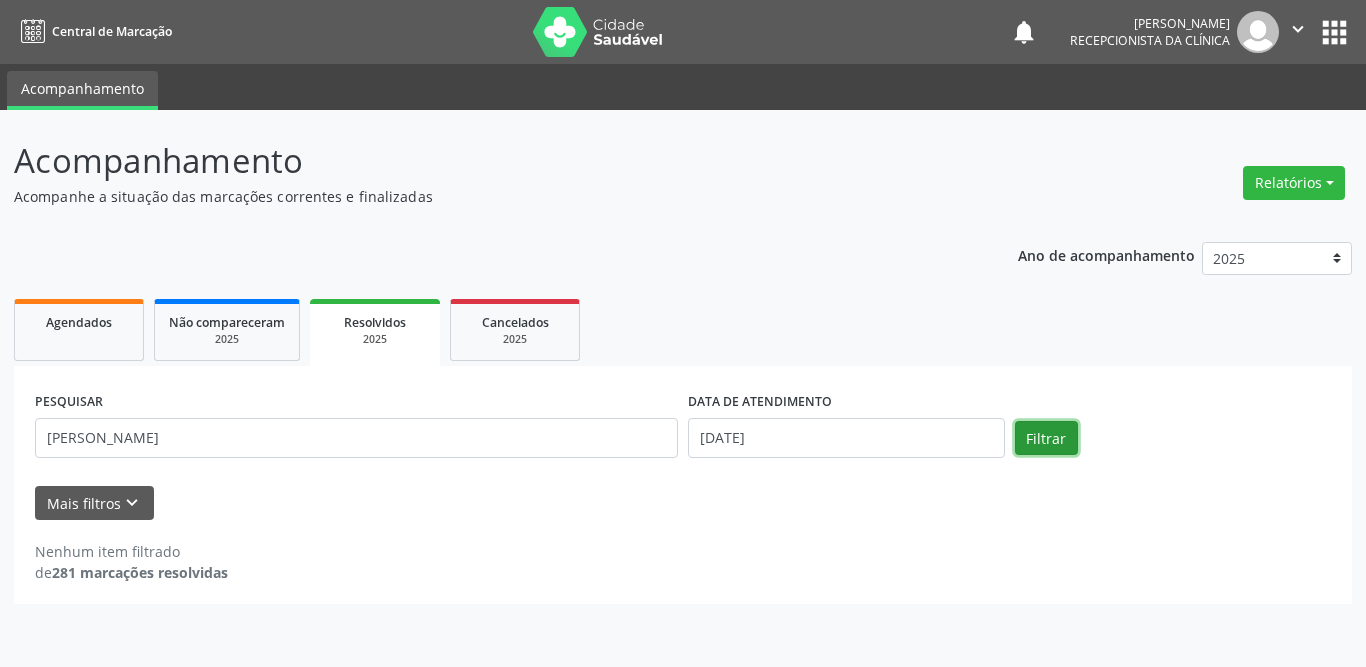 click on "Filtrar" at bounding box center (1046, 438) 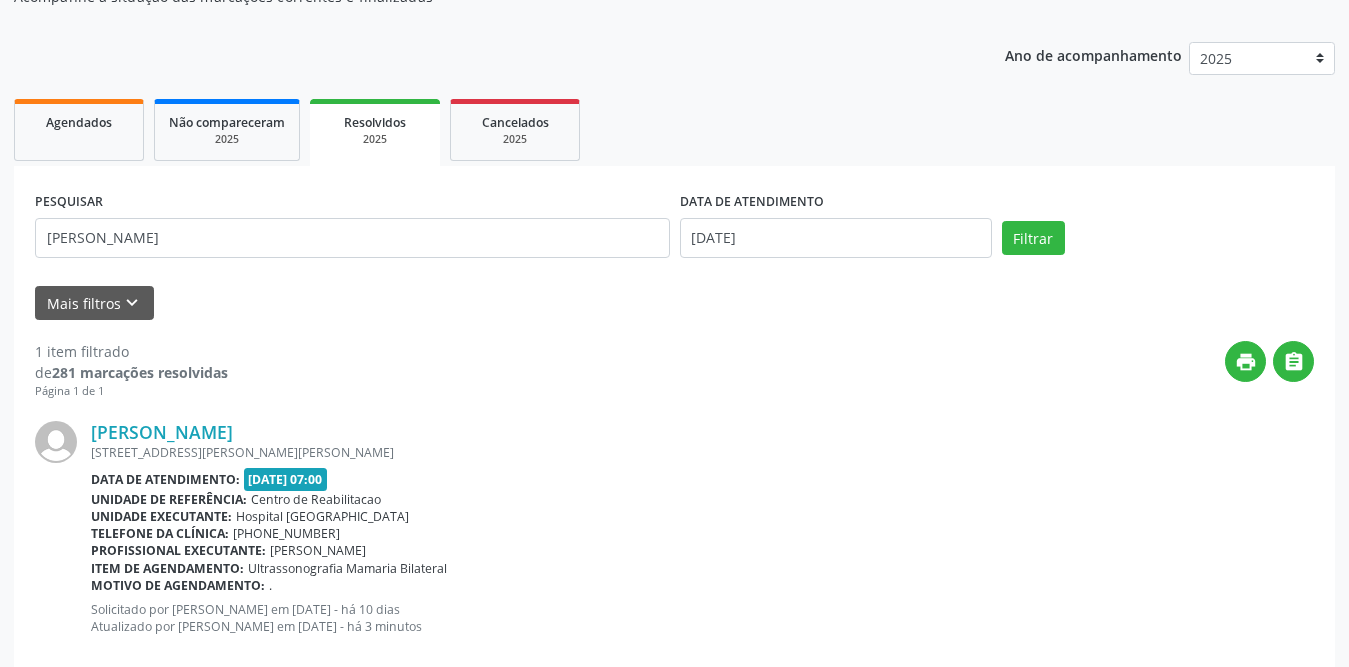 scroll, scrollTop: 238, scrollLeft: 0, axis: vertical 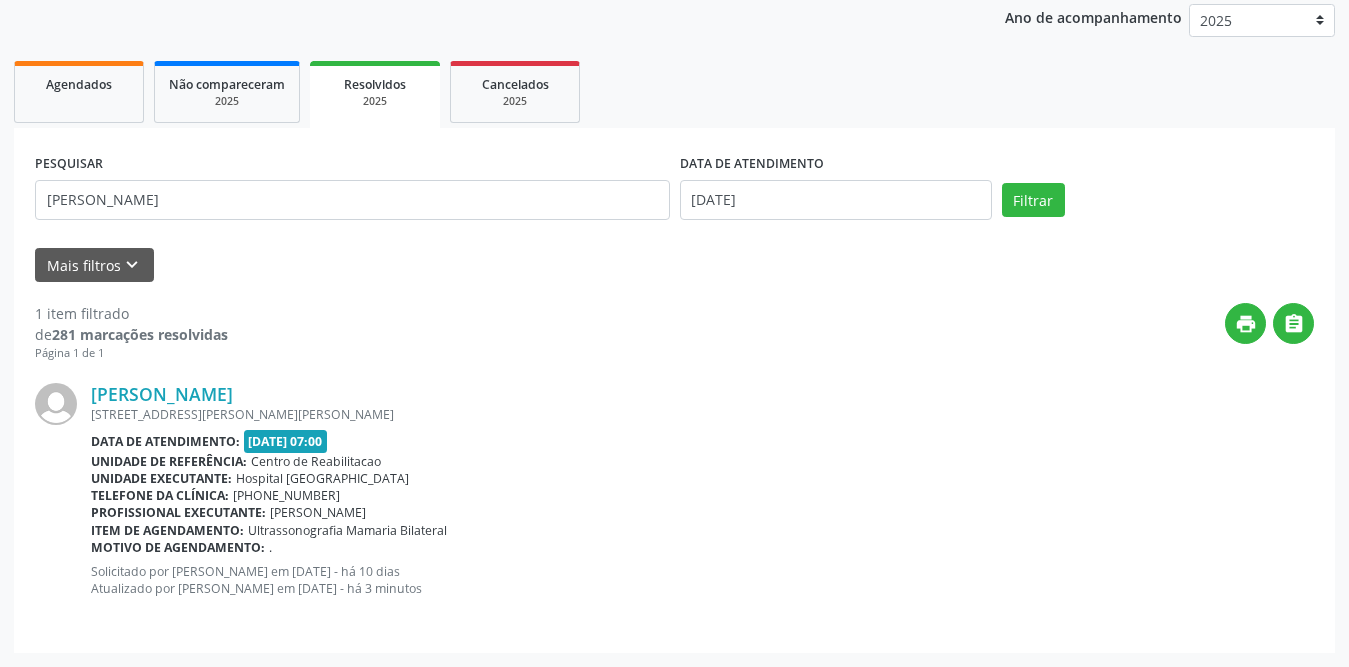 drag, startPoint x: 110, startPoint y: 86, endPoint x: 214, endPoint y: 200, distance: 154.31137 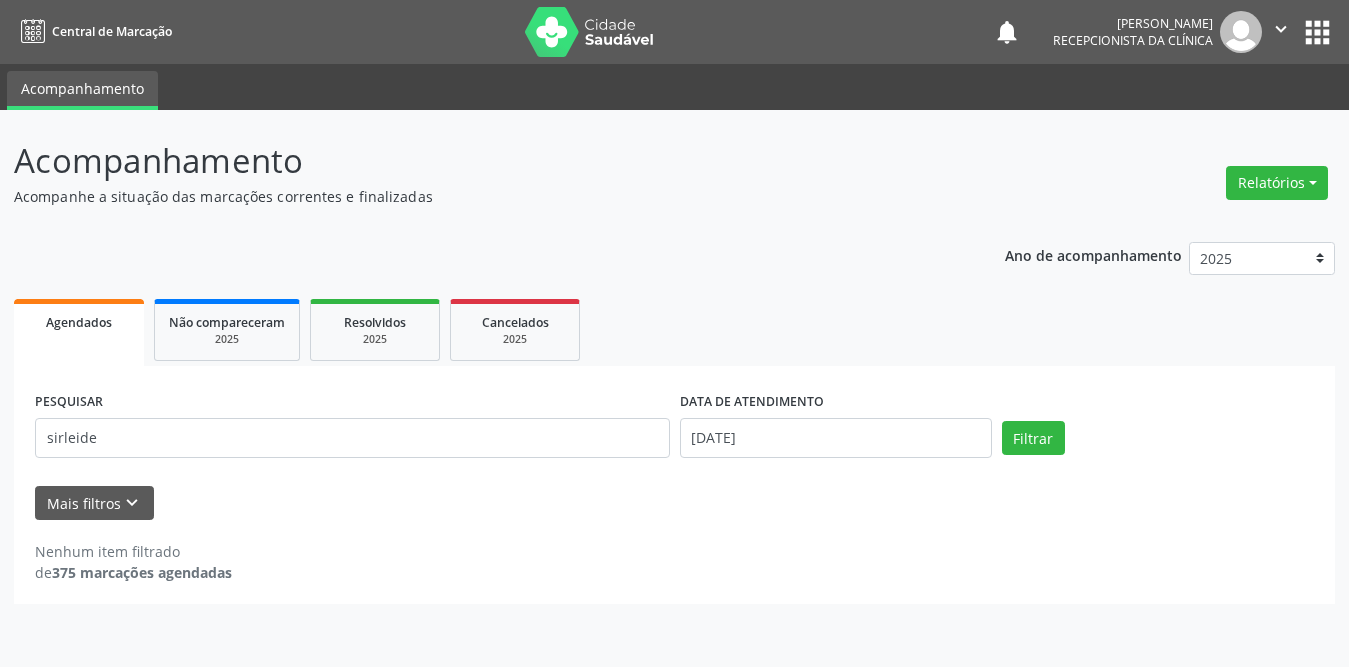scroll, scrollTop: 0, scrollLeft: 0, axis: both 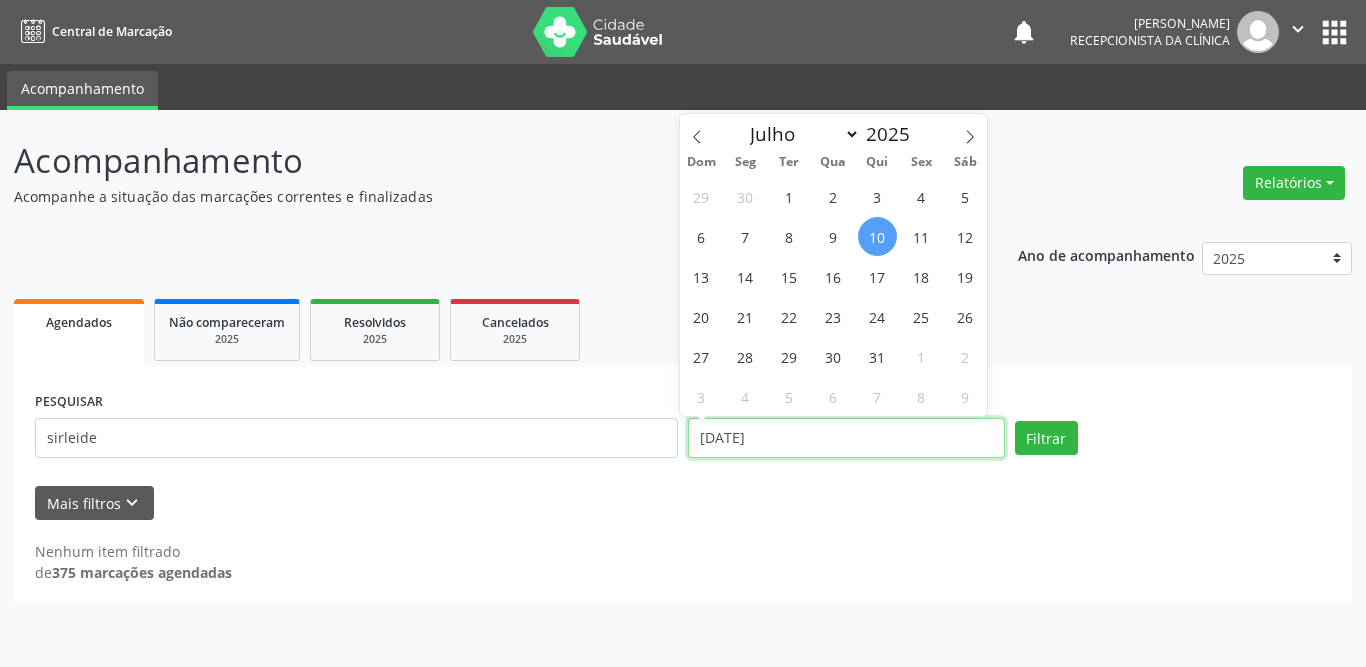 click on "[DATE]" at bounding box center [846, 438] 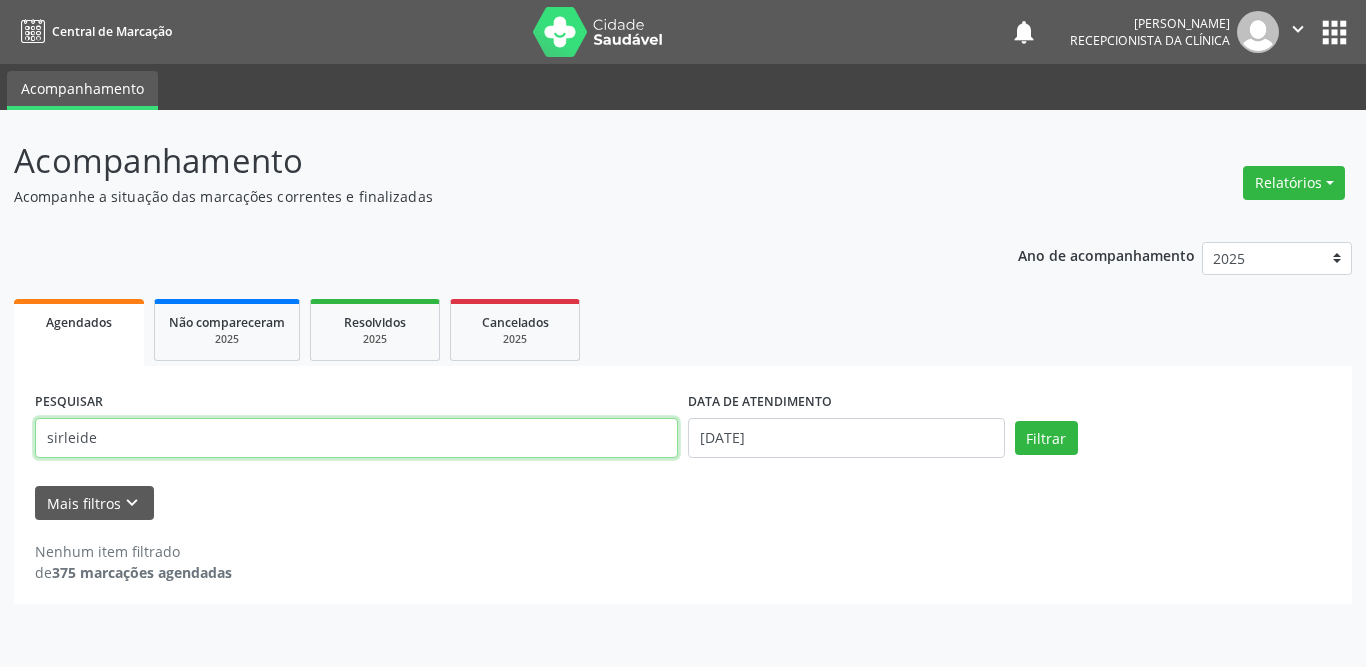 drag, startPoint x: 108, startPoint y: 435, endPoint x: 0, endPoint y: 427, distance: 108.29589 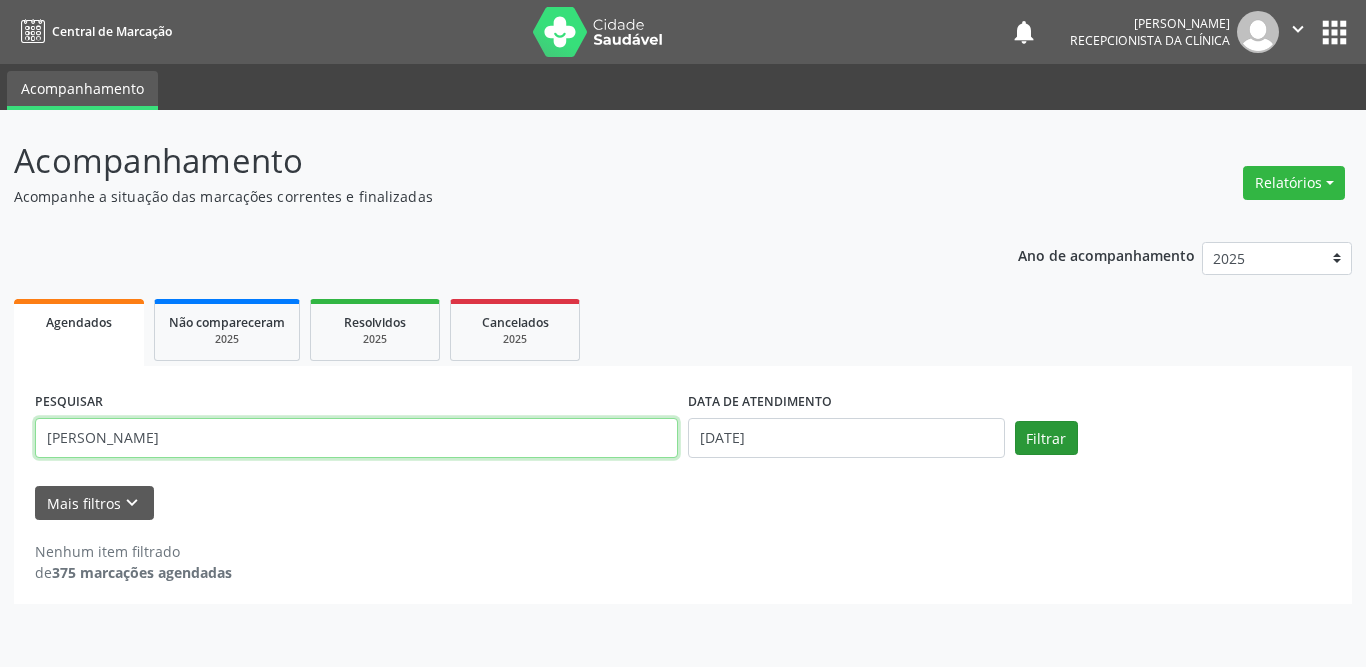 type on "[PERSON_NAME]" 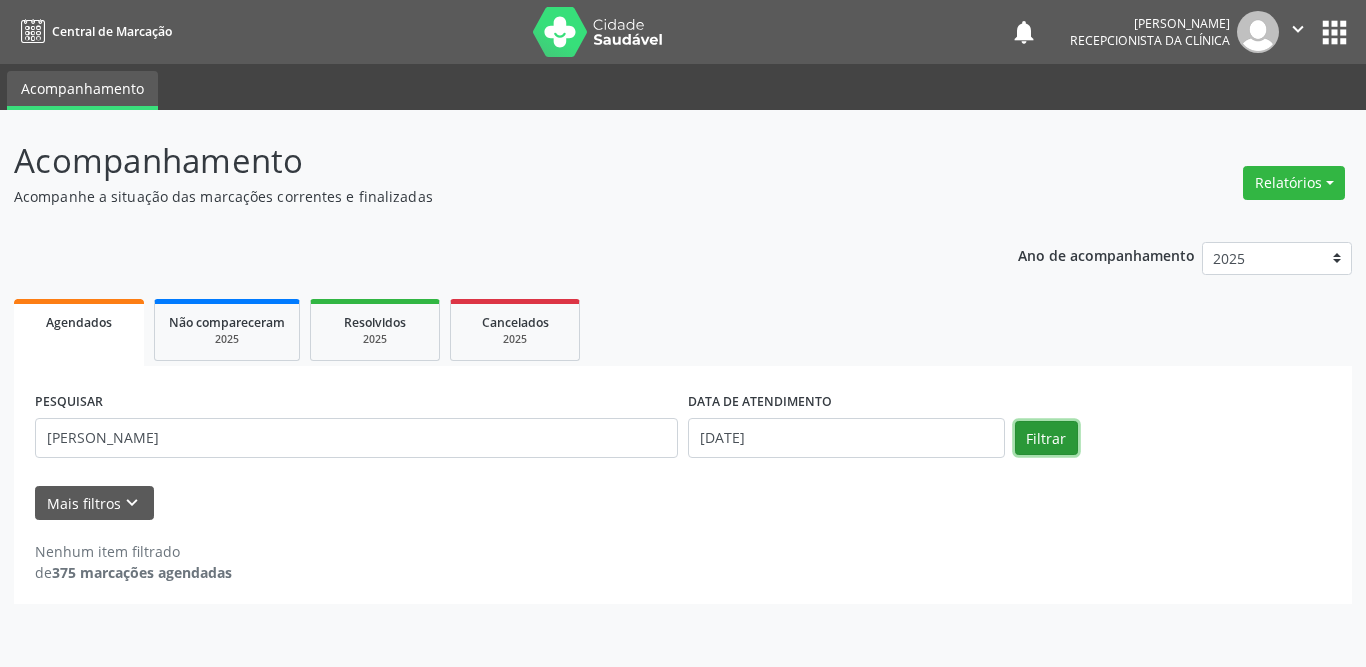 click on "Filtrar" at bounding box center [1046, 438] 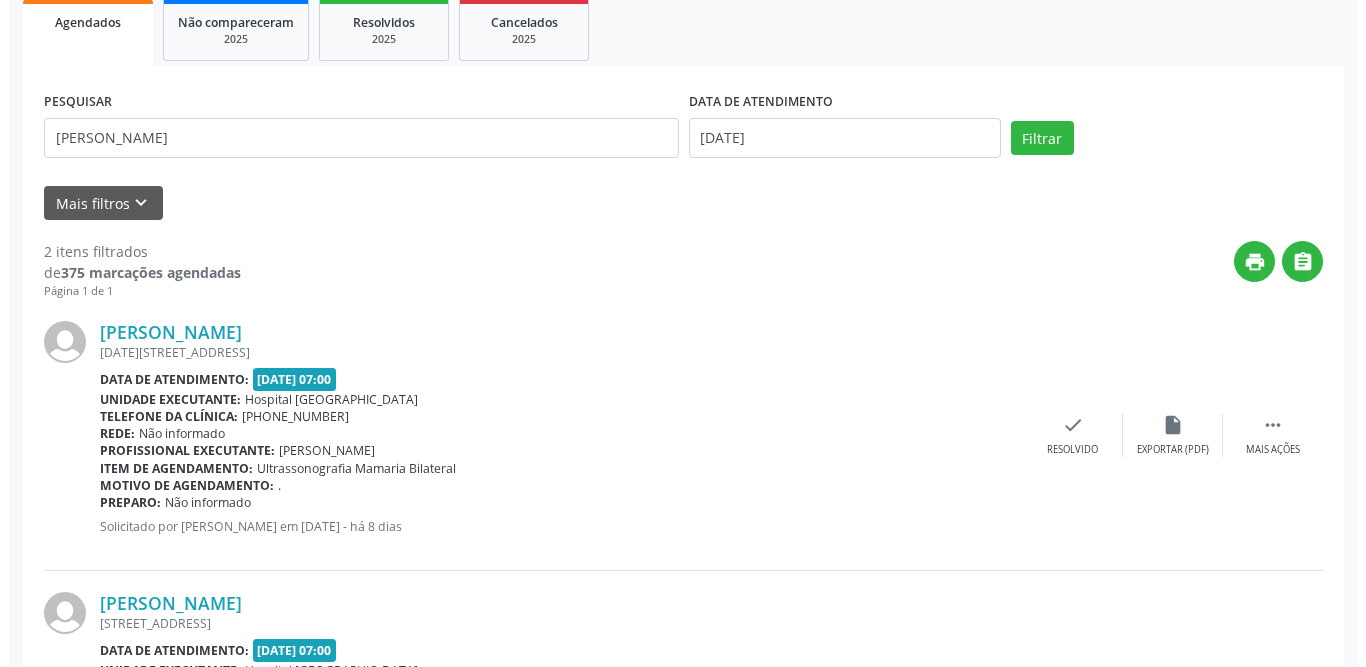 scroll, scrollTop: 500, scrollLeft: 0, axis: vertical 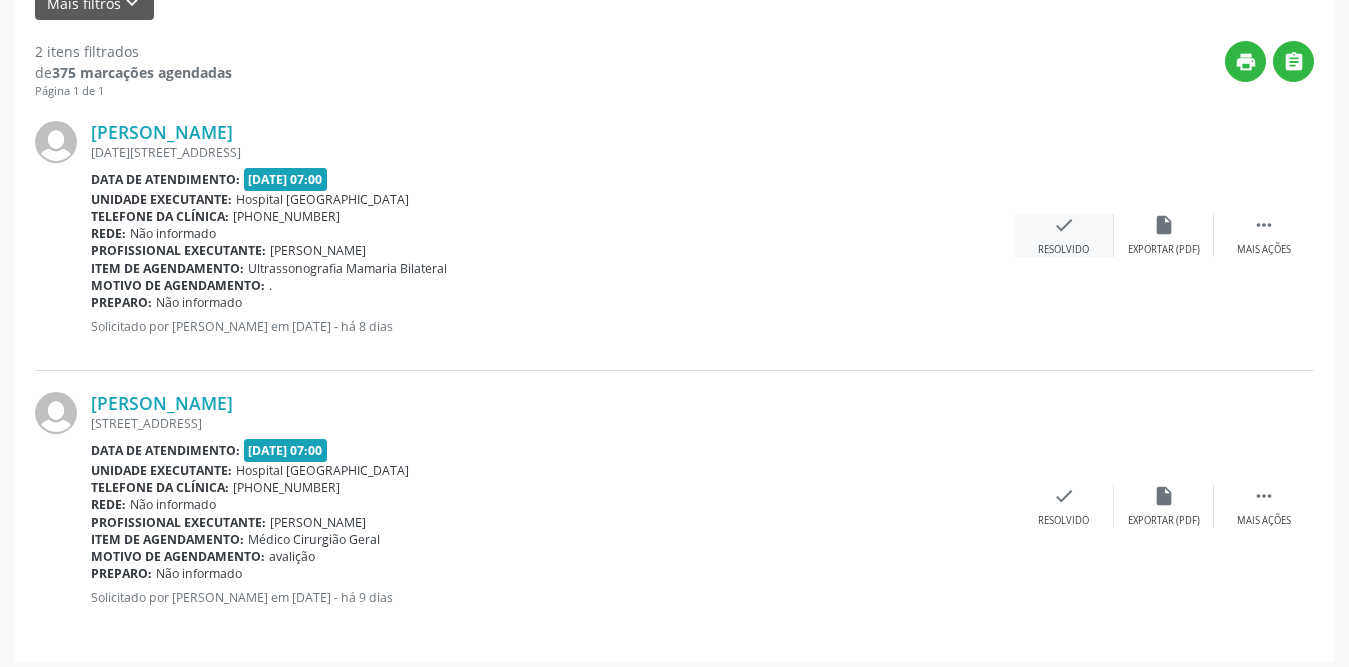 click on "check
Resolvido" at bounding box center (1064, 235) 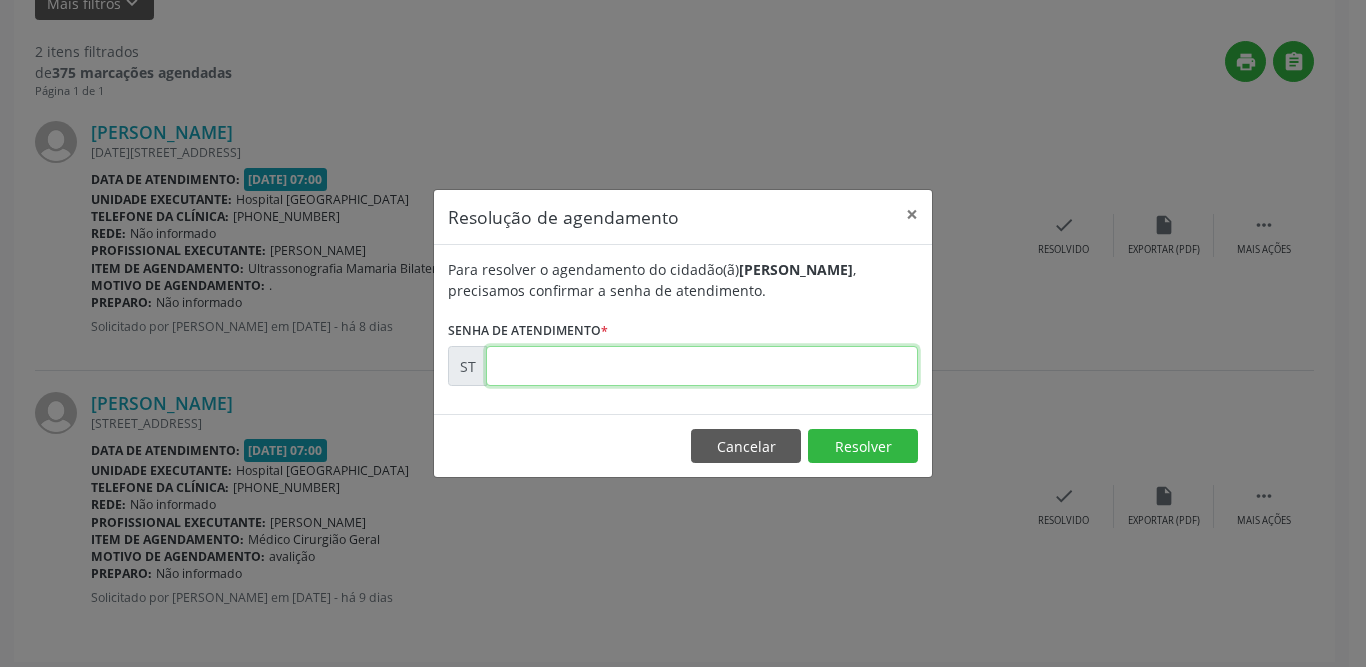 click at bounding box center (702, 366) 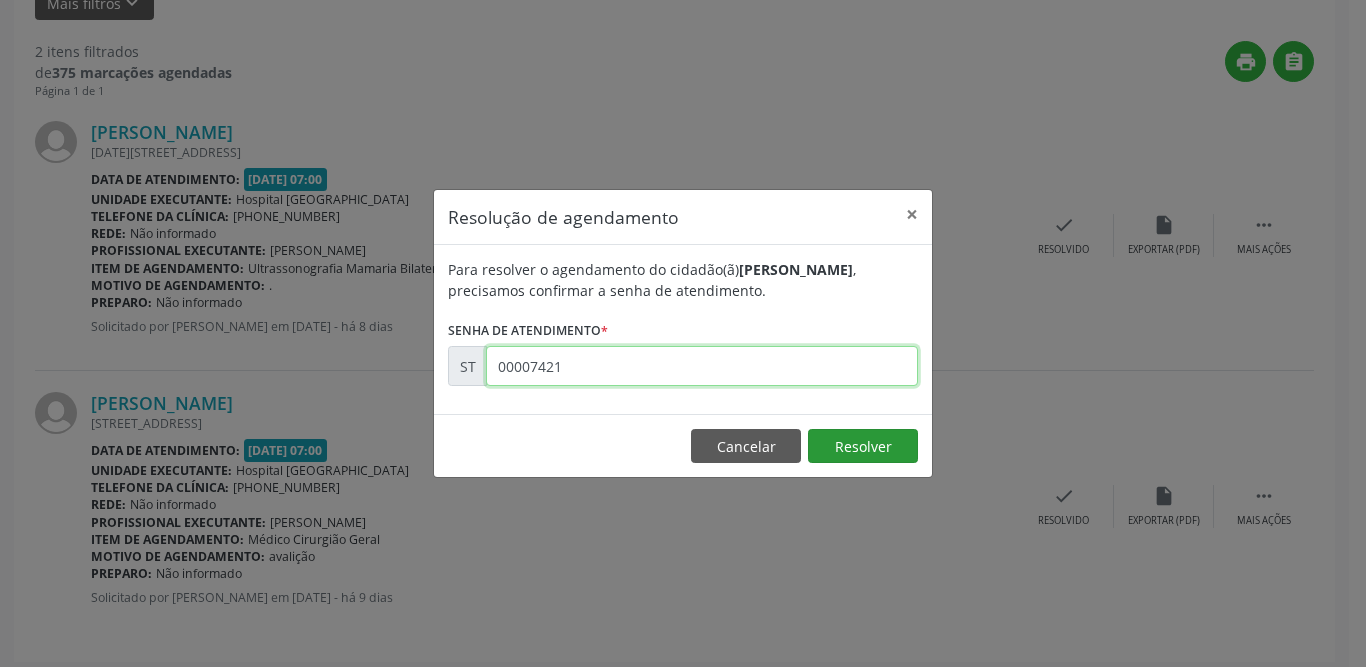 type on "00007421" 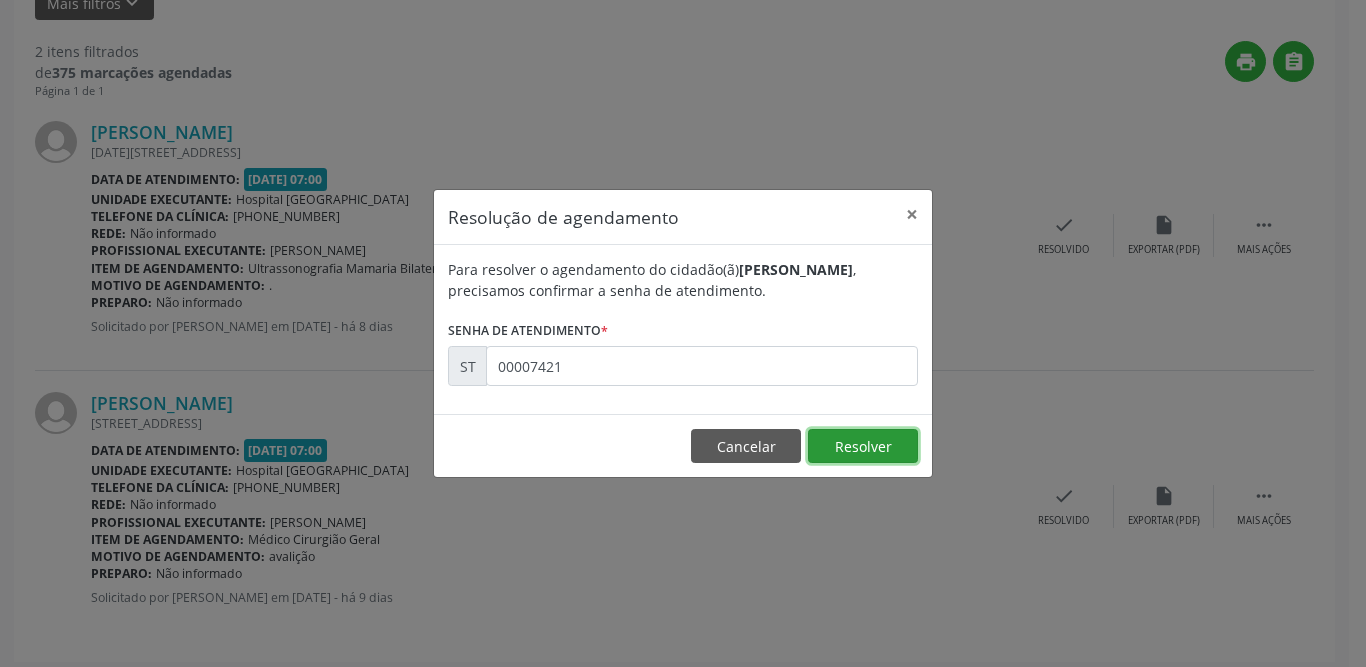 click on "Resolver" at bounding box center (863, 446) 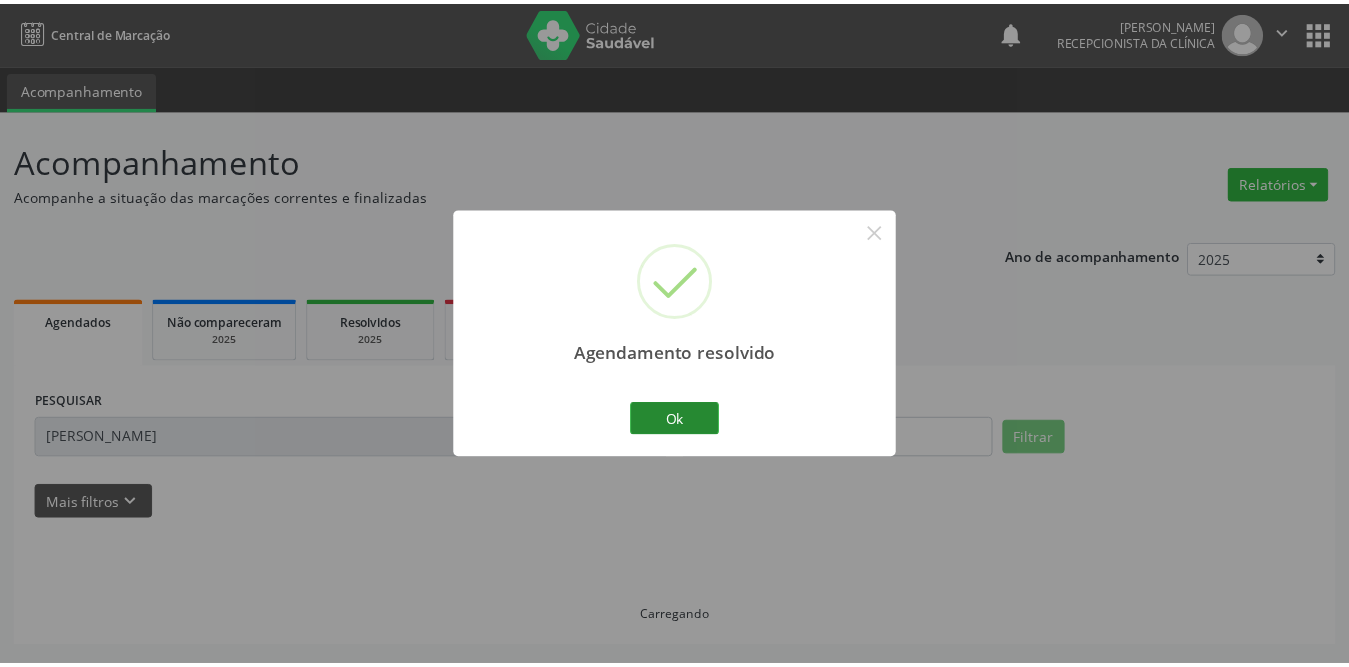 scroll, scrollTop: 0, scrollLeft: 0, axis: both 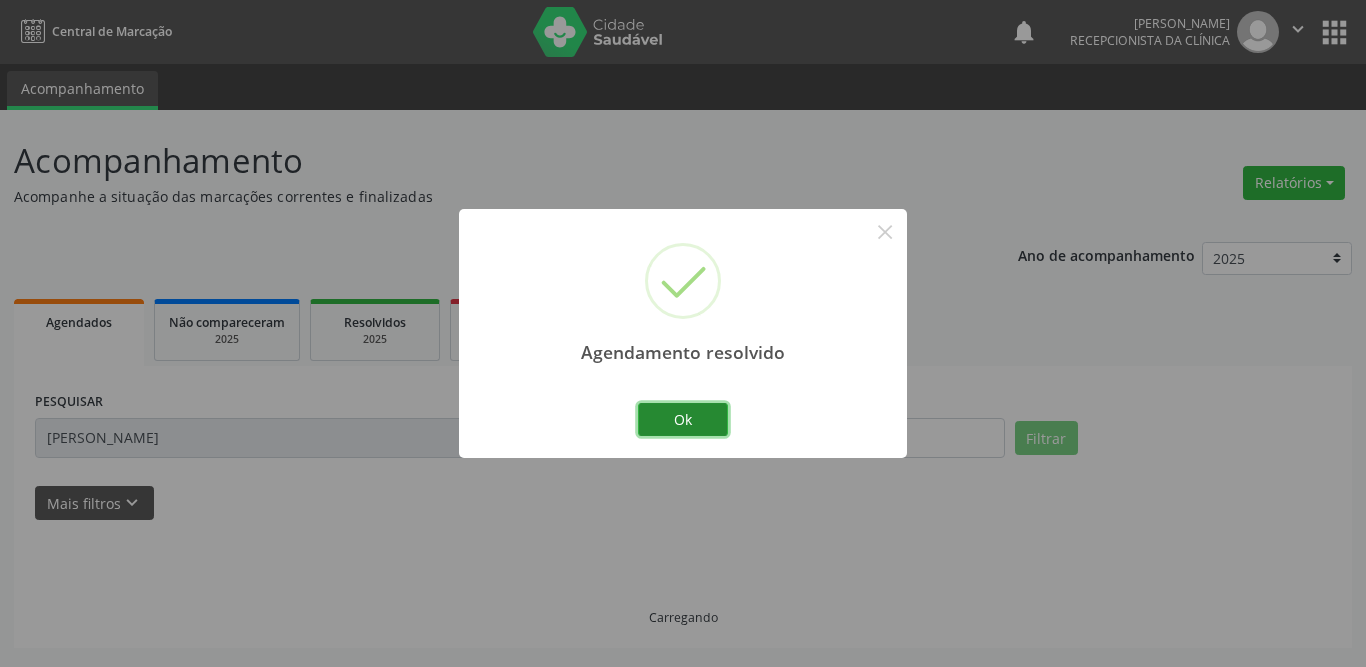 click on "Ok" at bounding box center (683, 420) 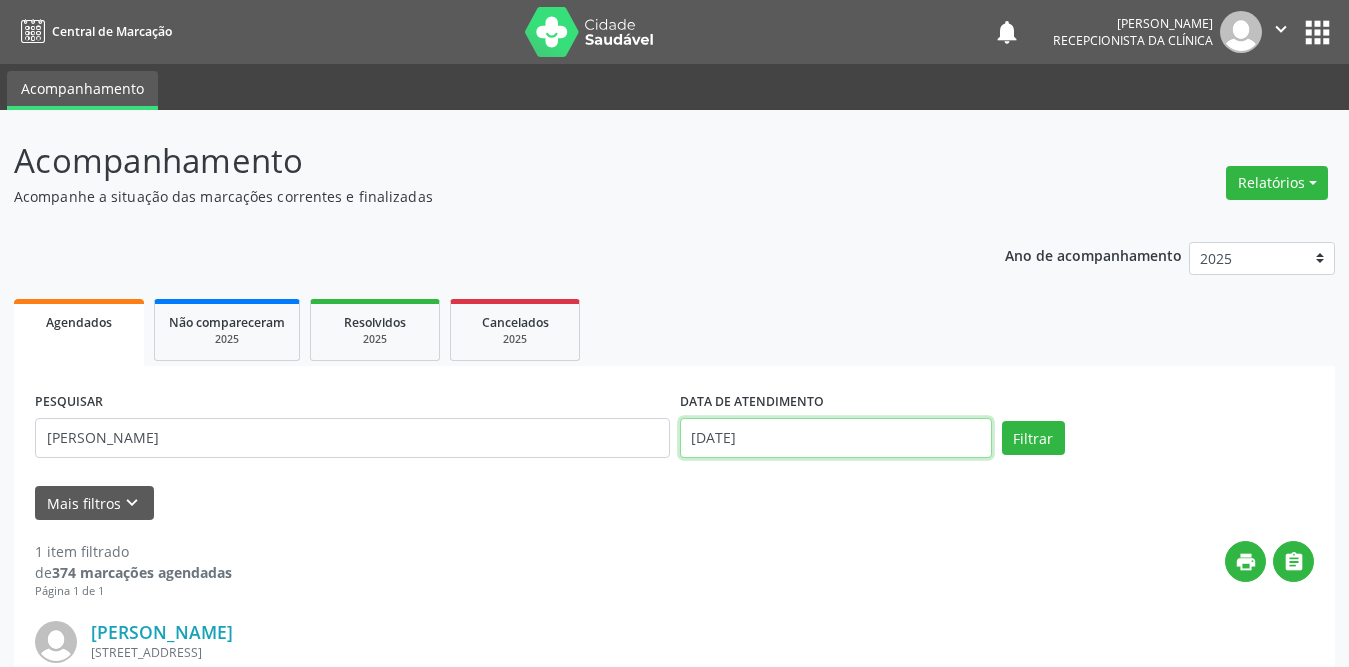 click on "[DATE]" at bounding box center [836, 438] 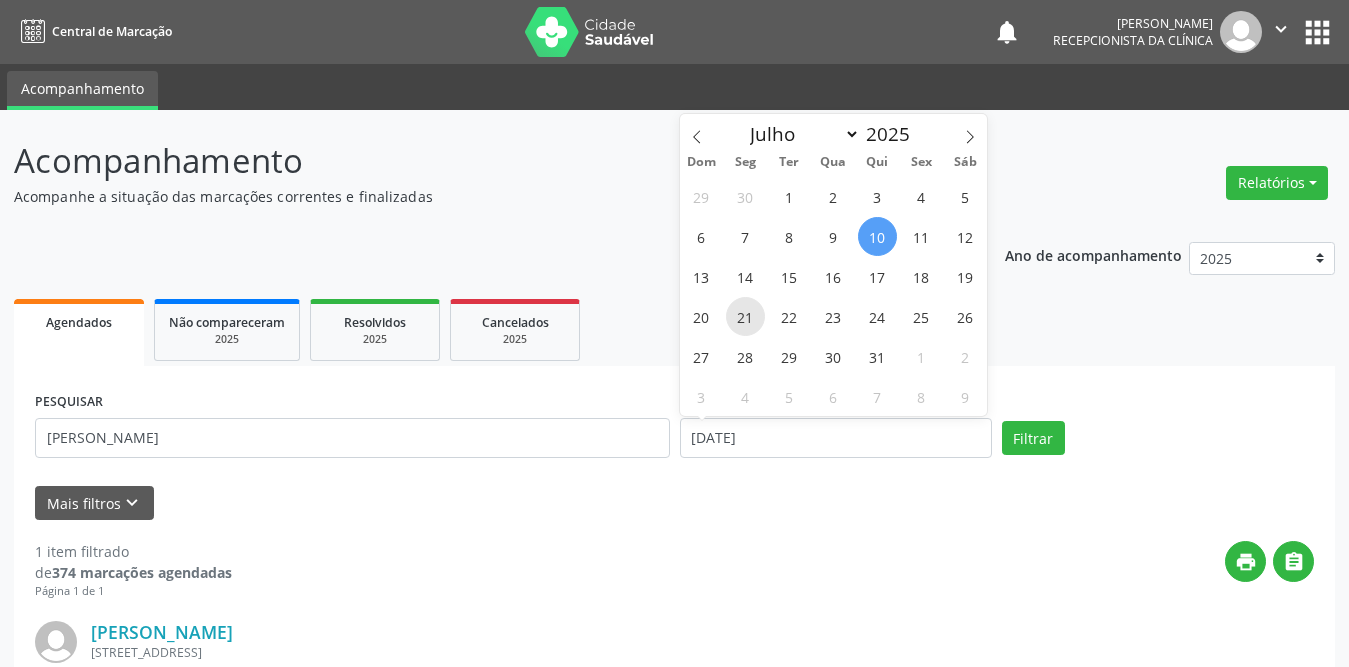 click on "21" at bounding box center [745, 316] 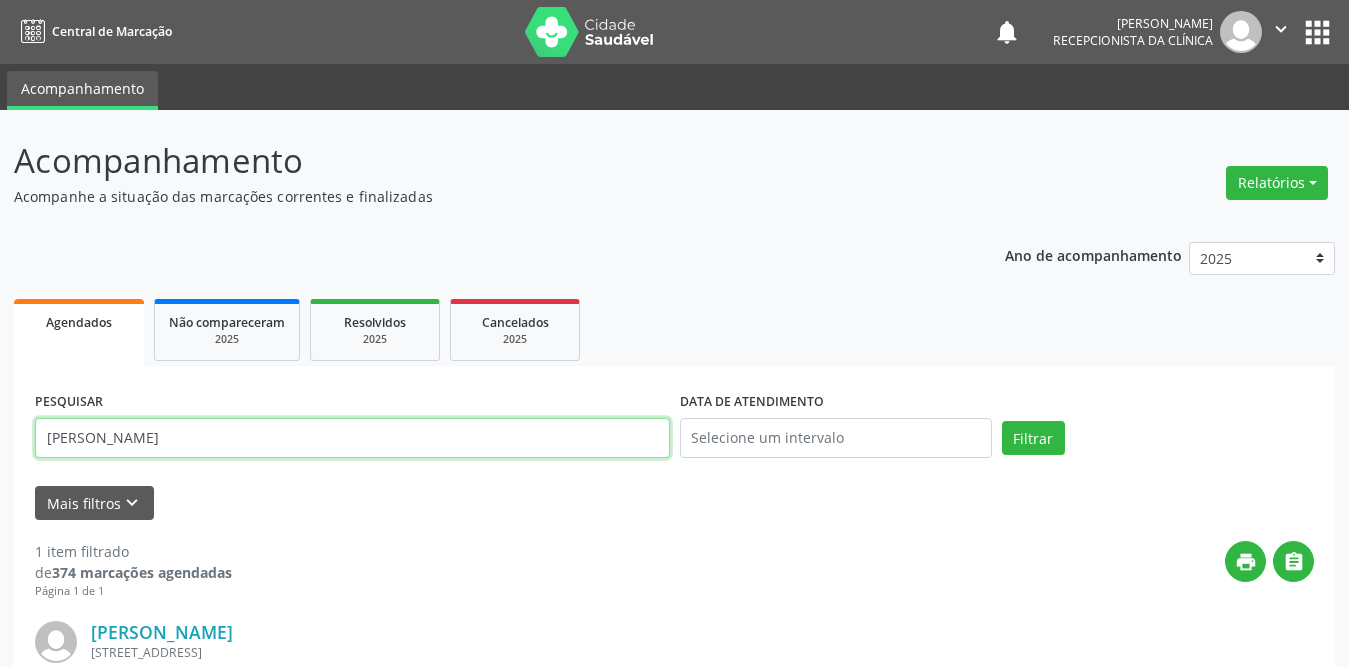 drag, startPoint x: 414, startPoint y: 447, endPoint x: 23, endPoint y: 440, distance: 391.06265 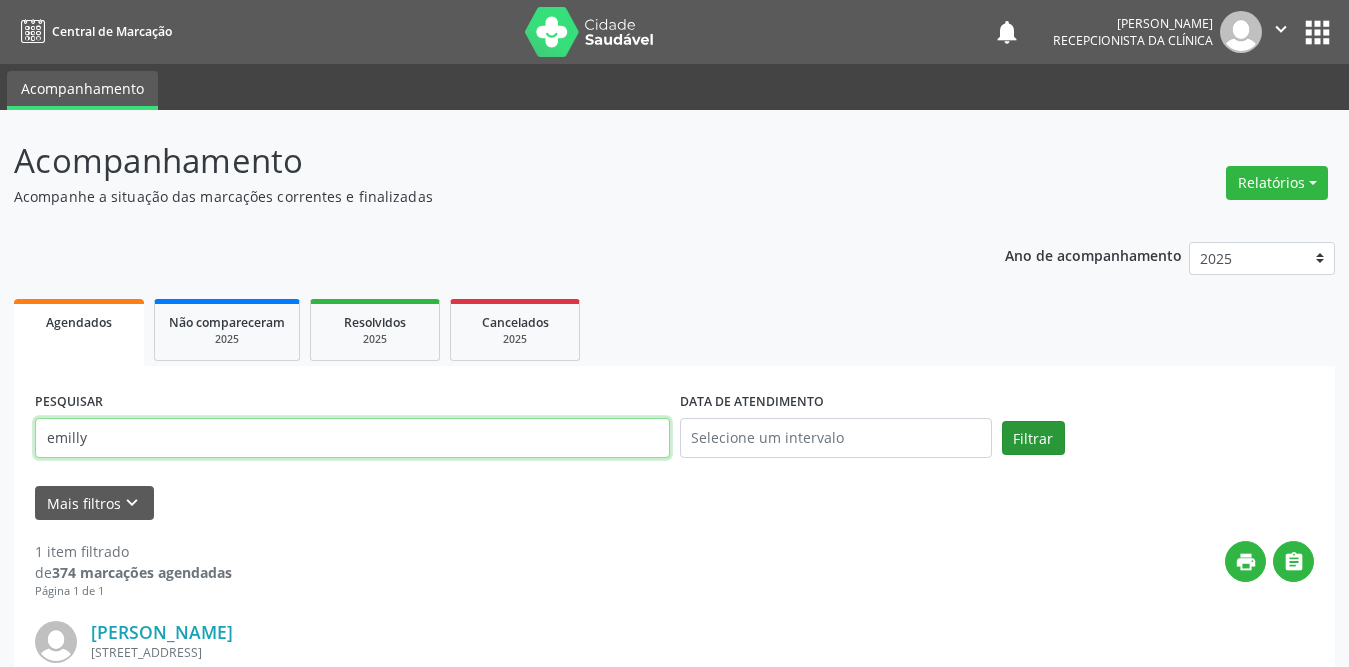 type on "emilly" 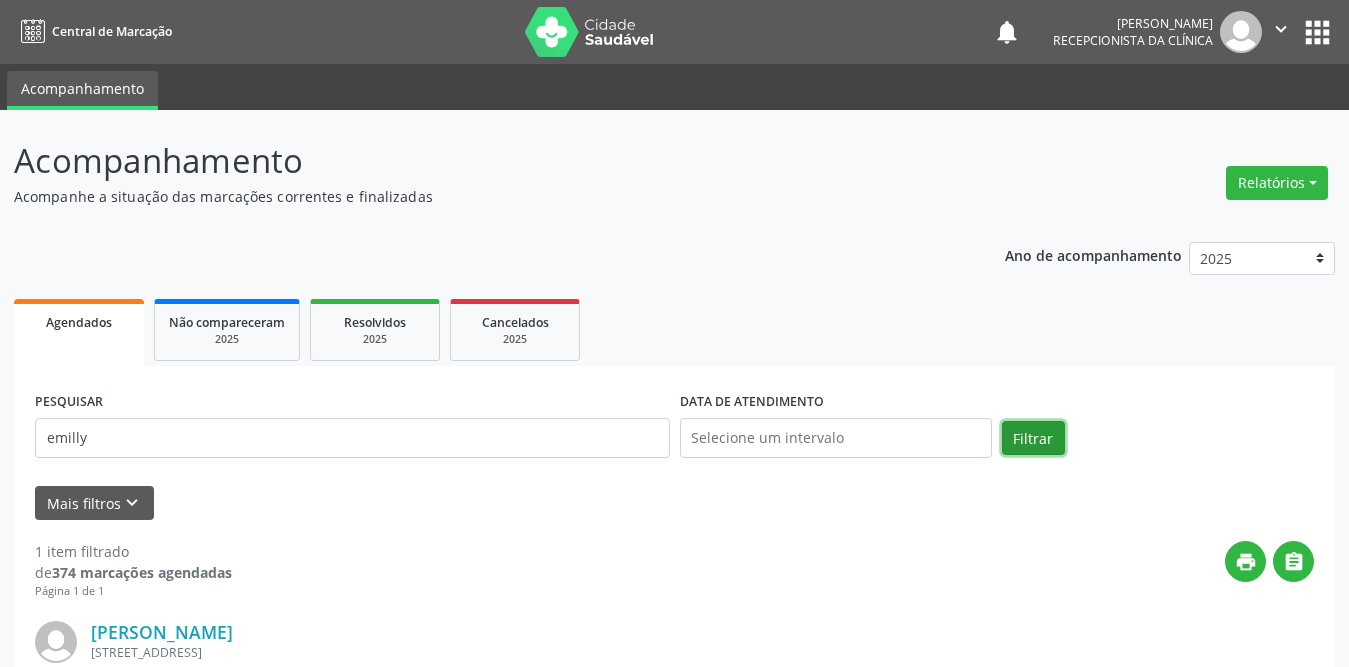 click on "Filtrar" at bounding box center [1033, 438] 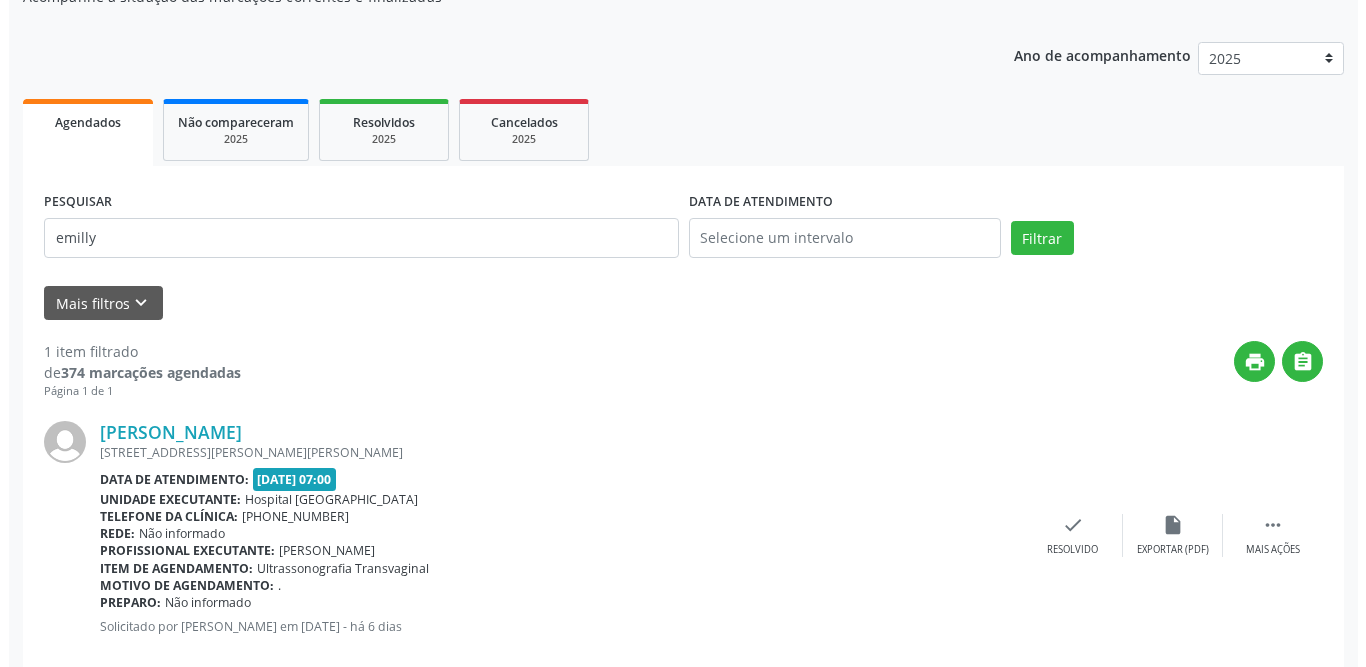 scroll, scrollTop: 238, scrollLeft: 0, axis: vertical 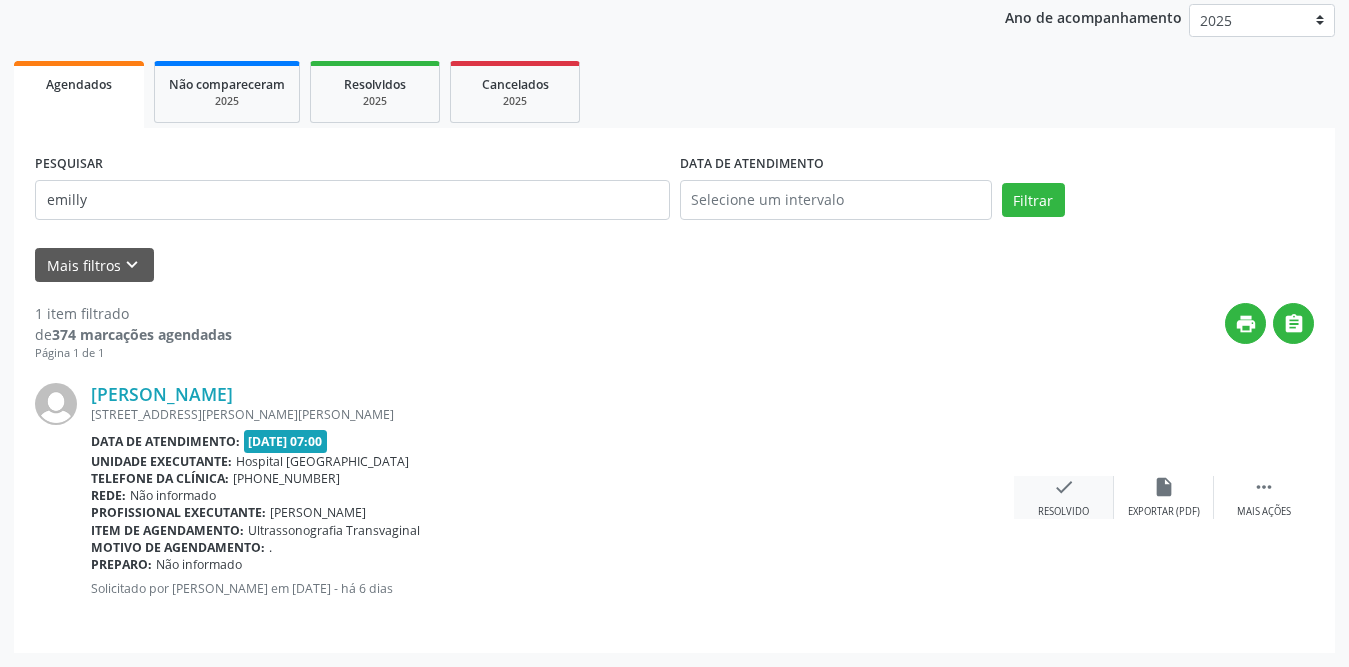 click on "check" at bounding box center [1064, 487] 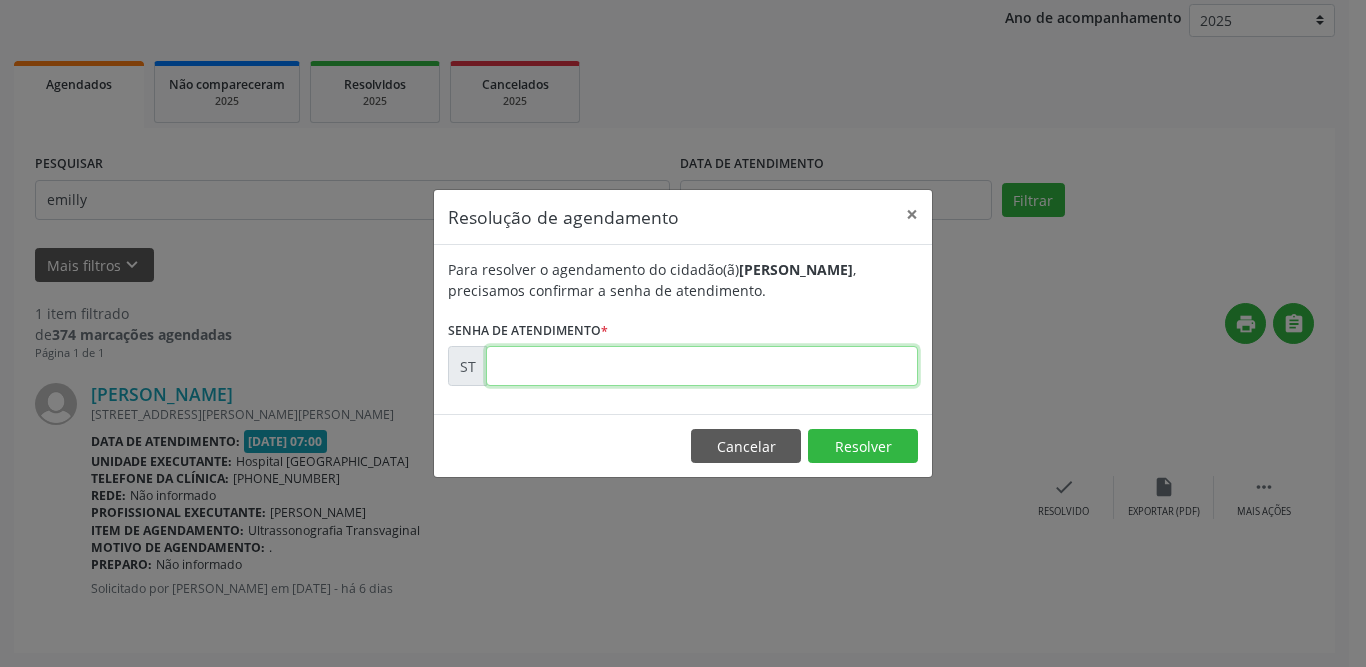 click at bounding box center (702, 366) 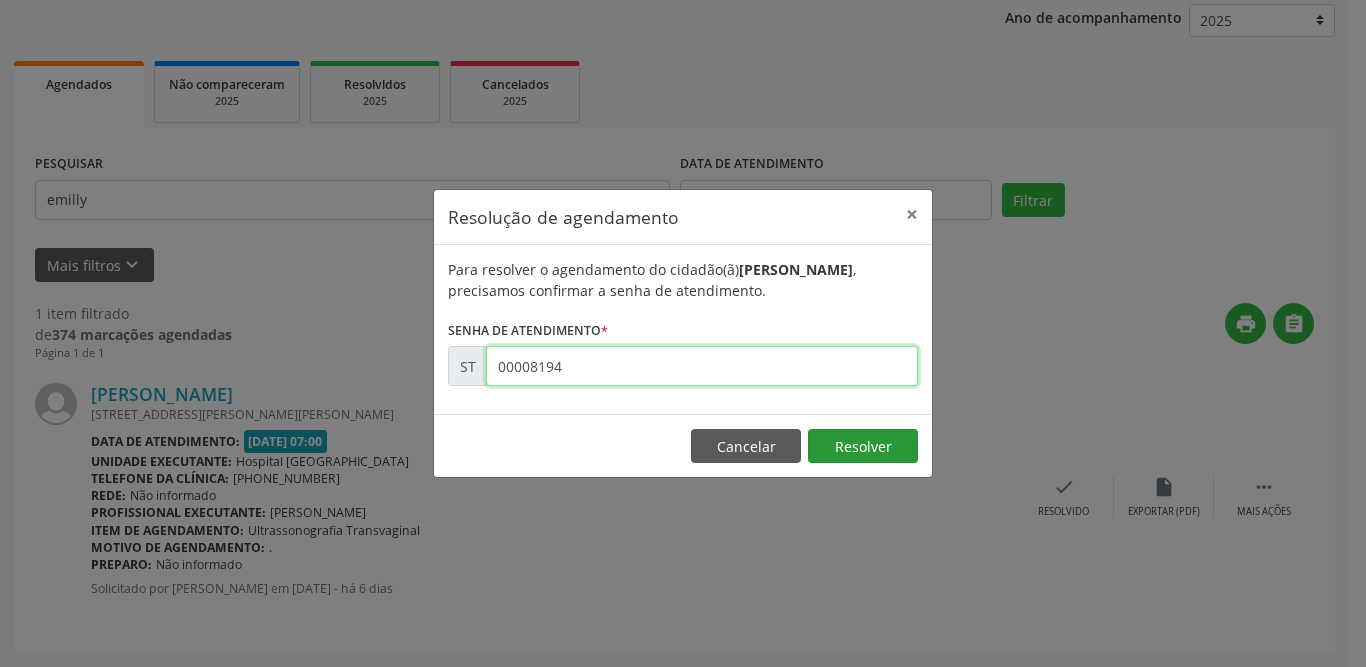 type on "00008194" 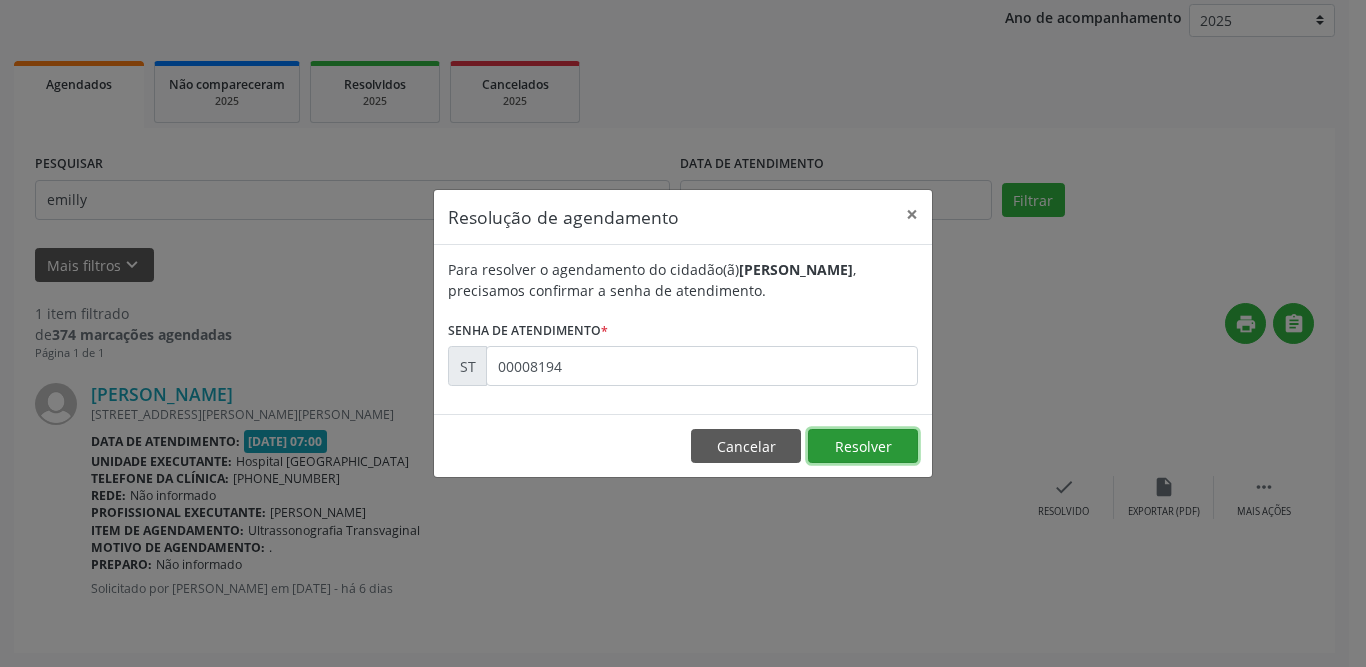 click on "Resolver" at bounding box center (863, 446) 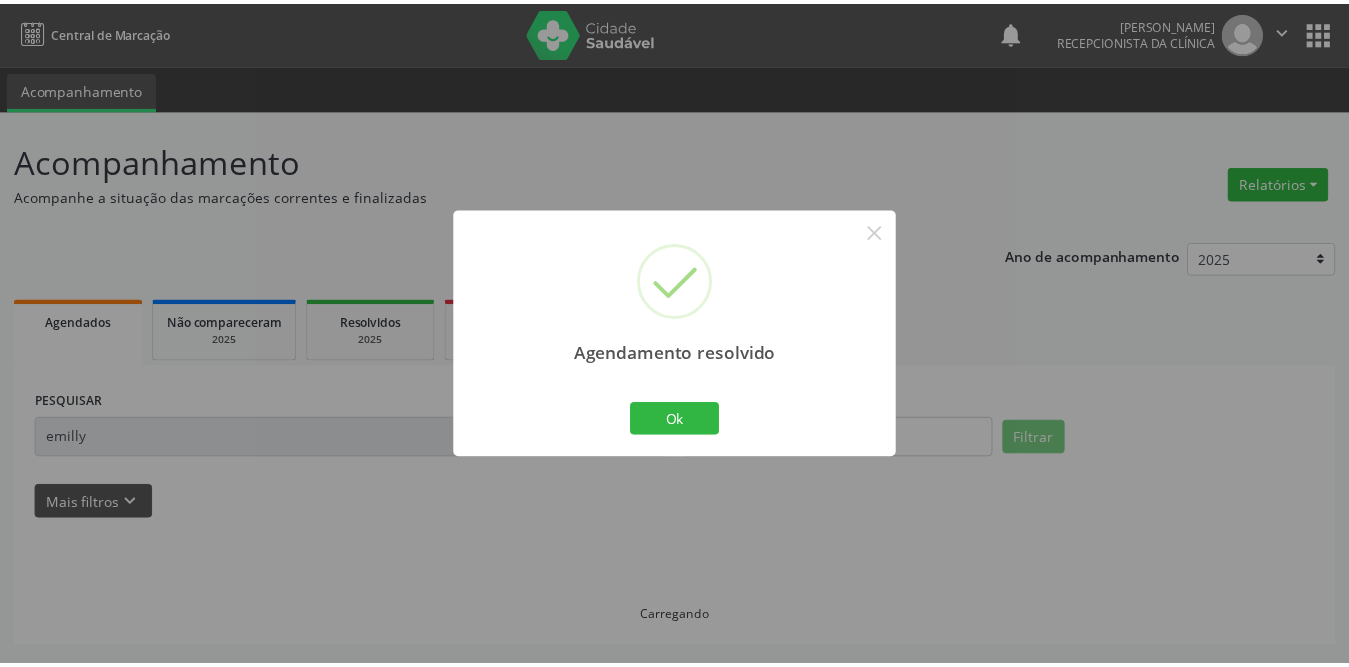 scroll, scrollTop: 0, scrollLeft: 0, axis: both 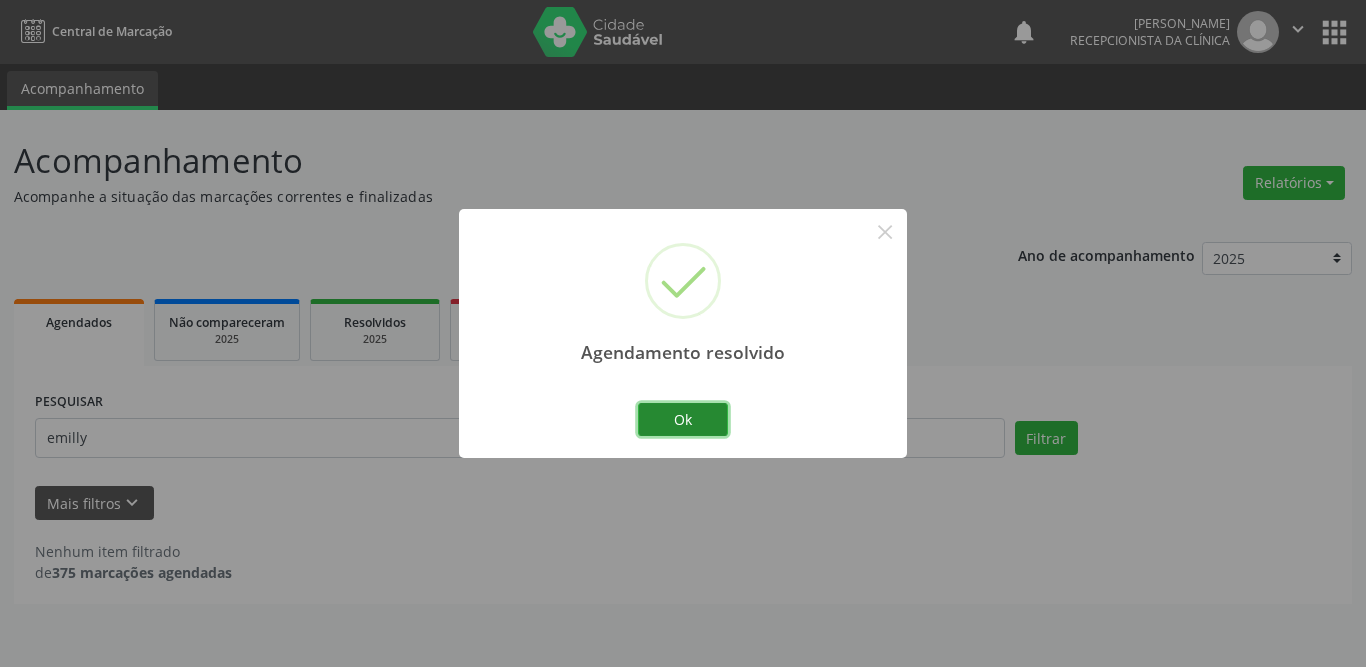 click on "Ok" at bounding box center (683, 420) 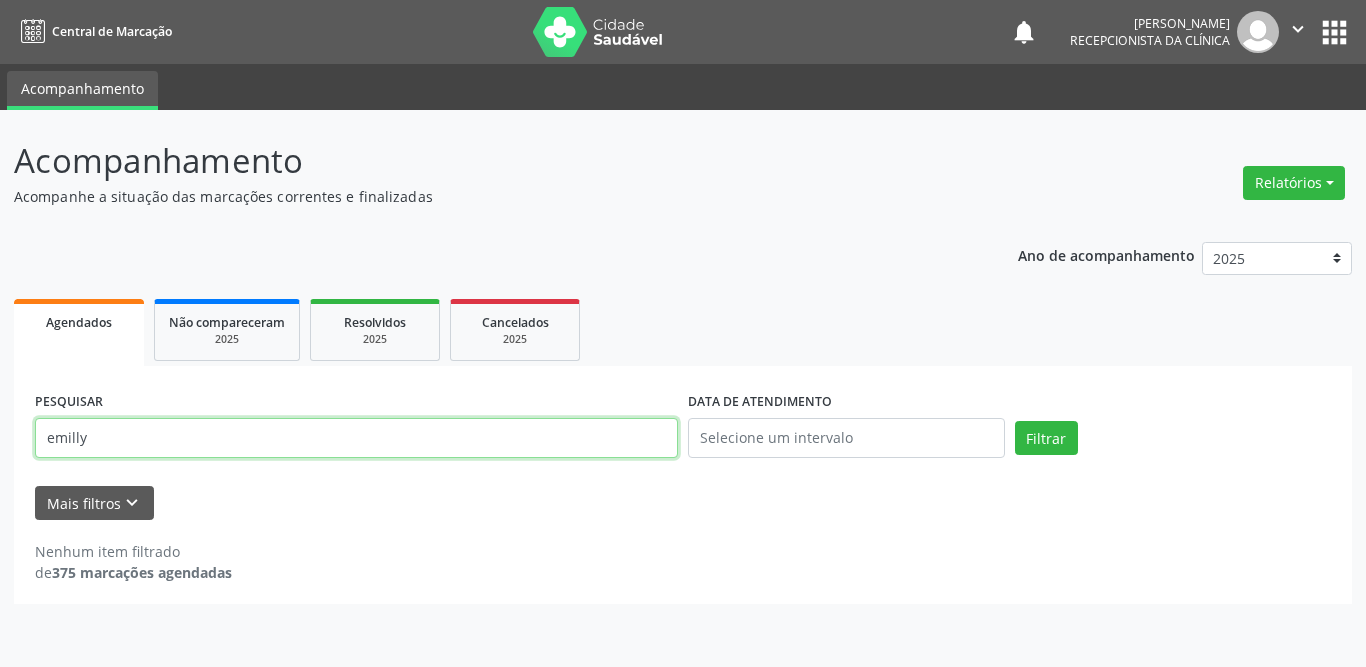 drag, startPoint x: 299, startPoint y: 429, endPoint x: 0, endPoint y: 411, distance: 299.54132 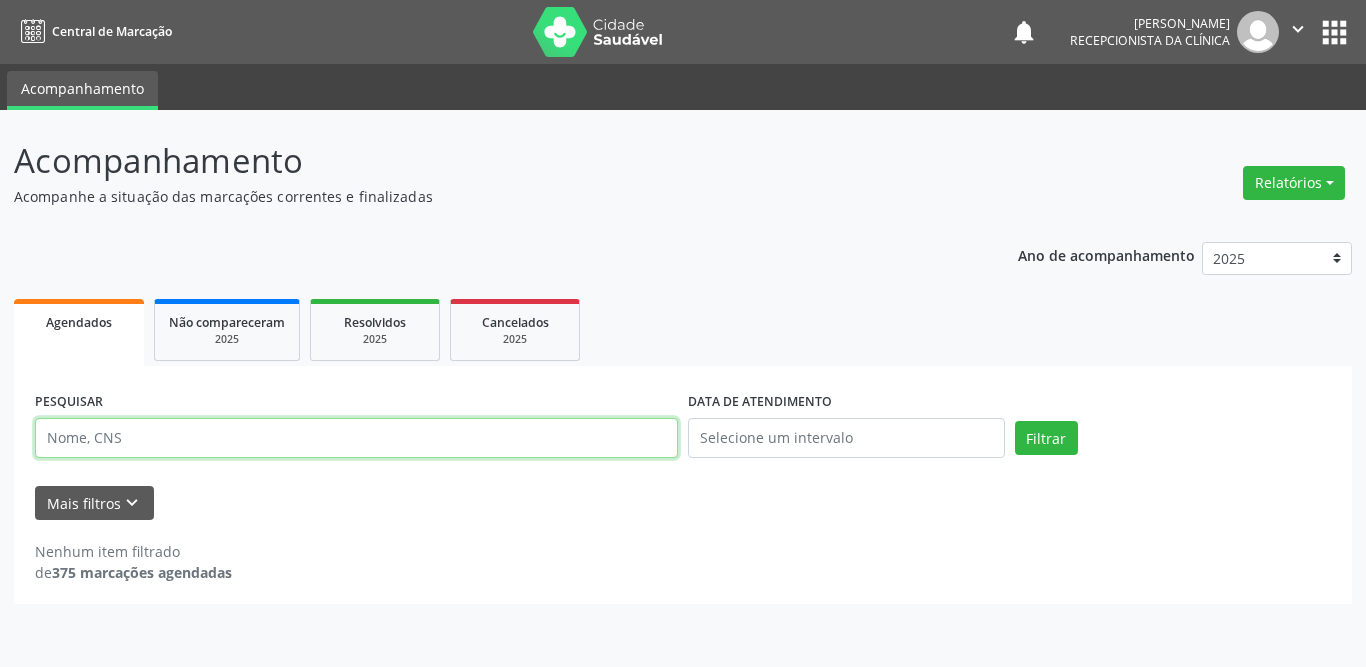 type 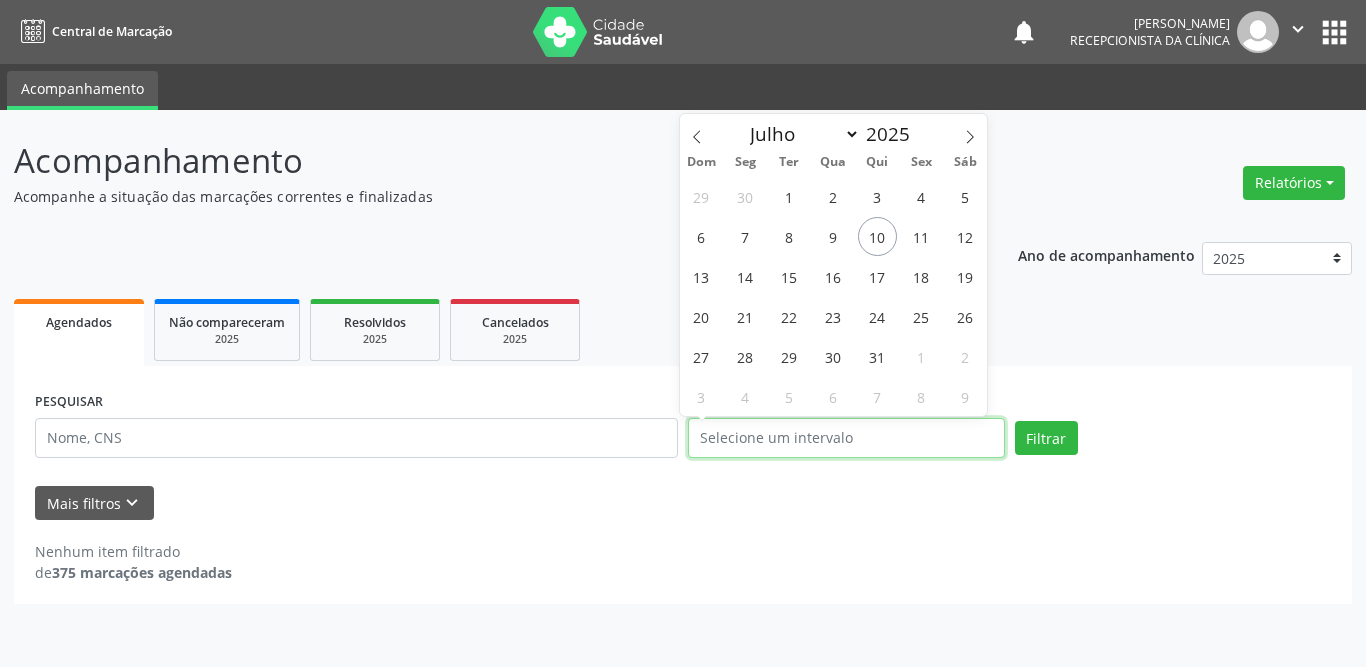 click at bounding box center (846, 438) 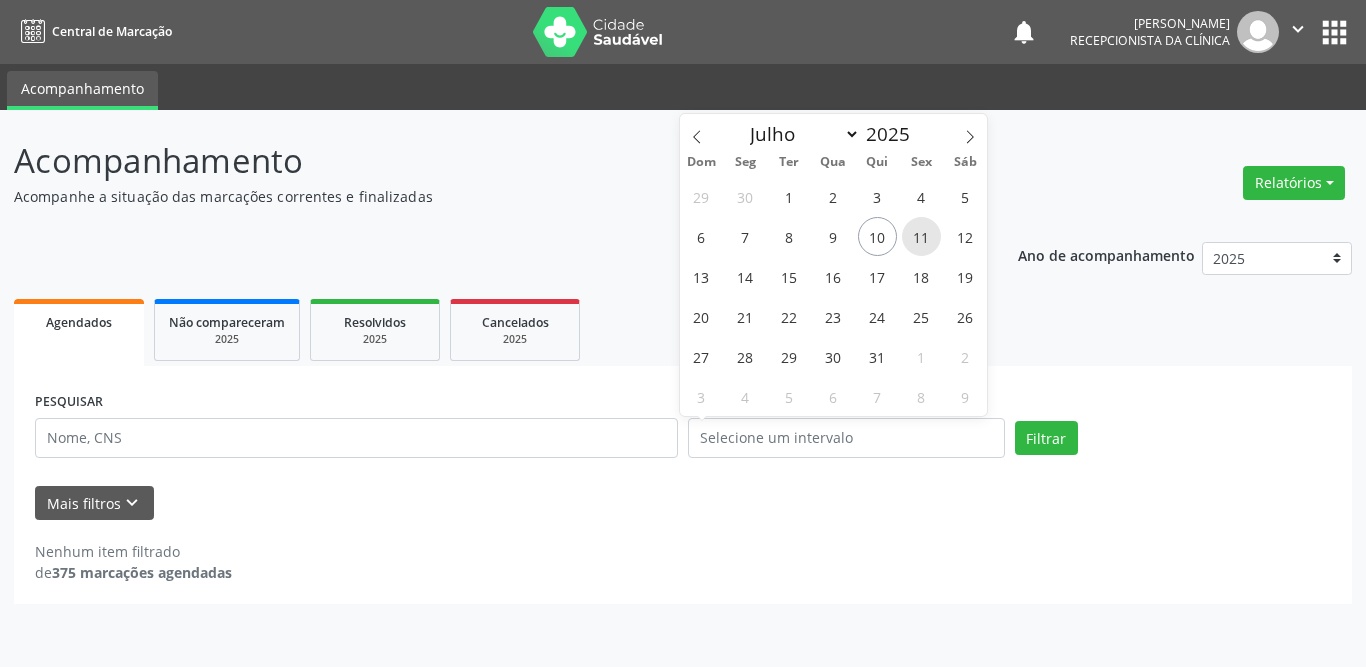 click on "11" at bounding box center (921, 236) 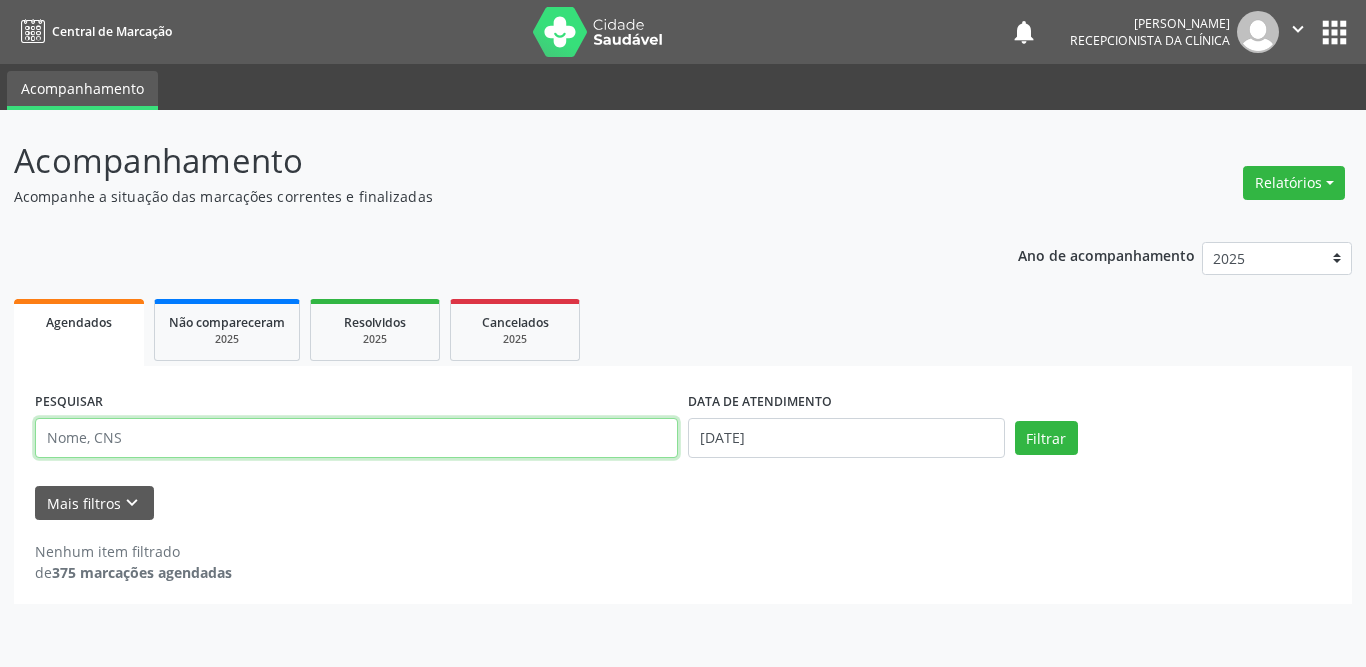 click at bounding box center [356, 438] 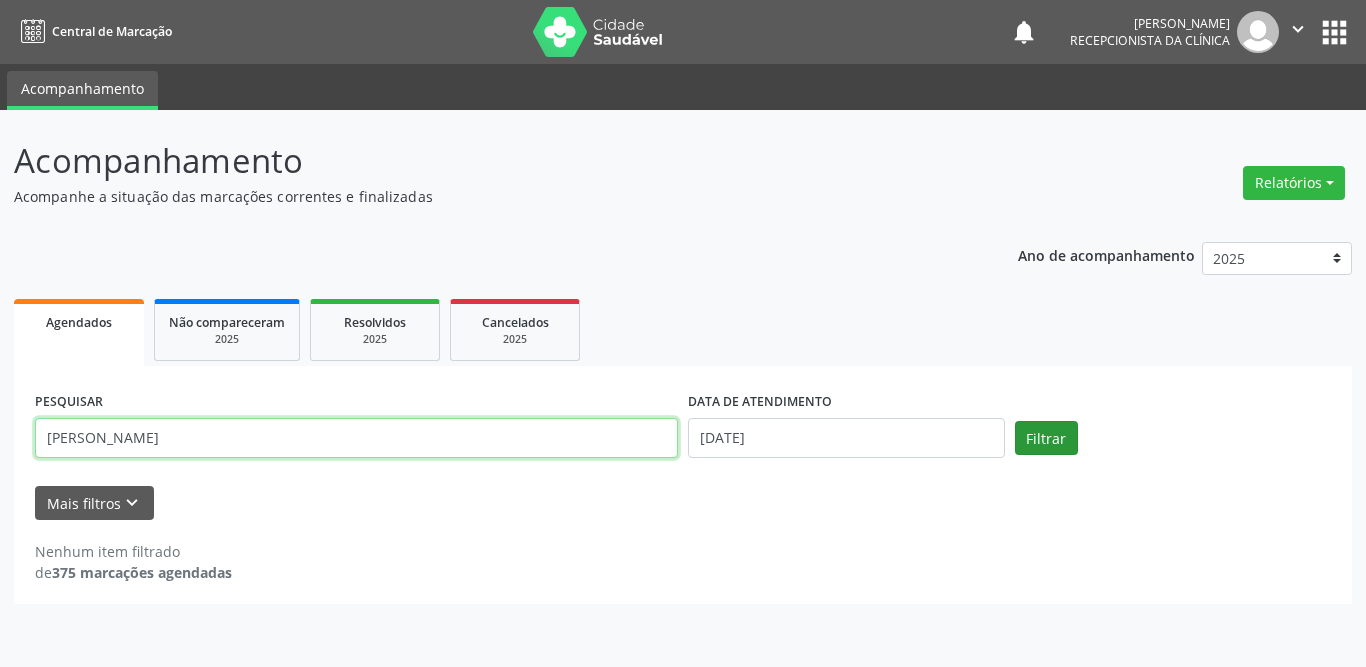 type on "[PERSON_NAME]" 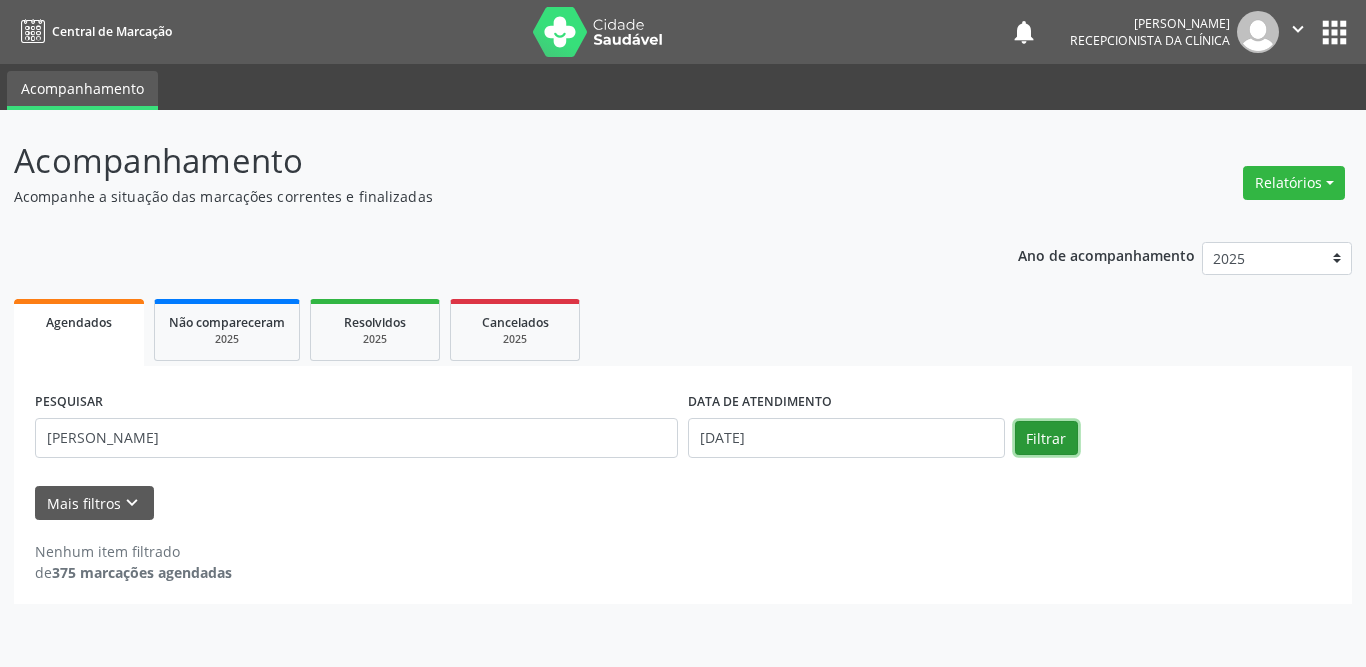 click on "Filtrar" at bounding box center (1046, 438) 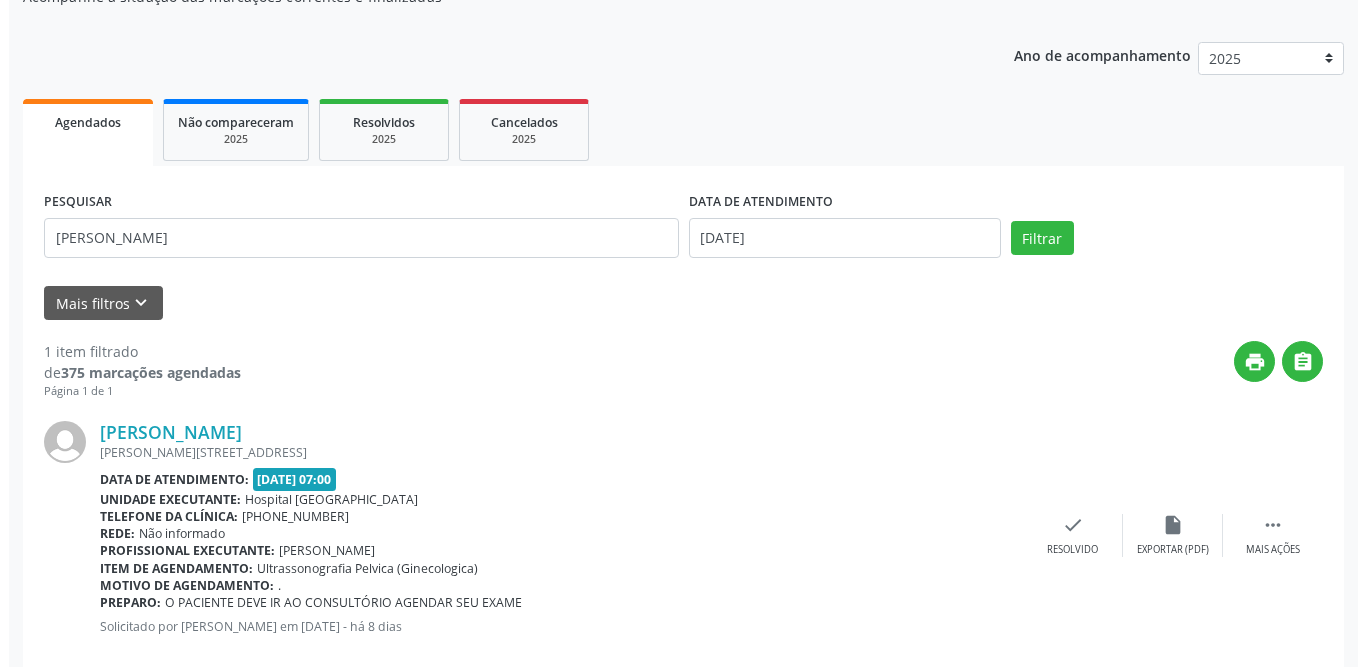 scroll, scrollTop: 238, scrollLeft: 0, axis: vertical 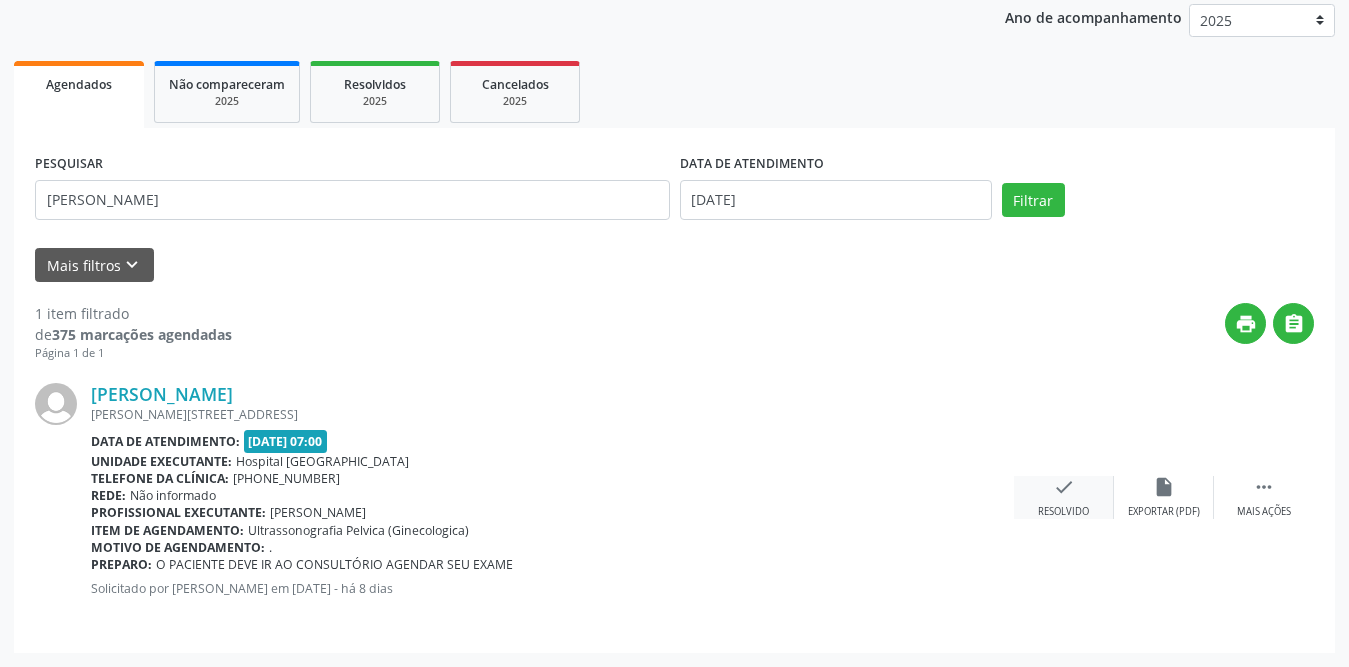 click on "check
Resolvido" at bounding box center (1064, 497) 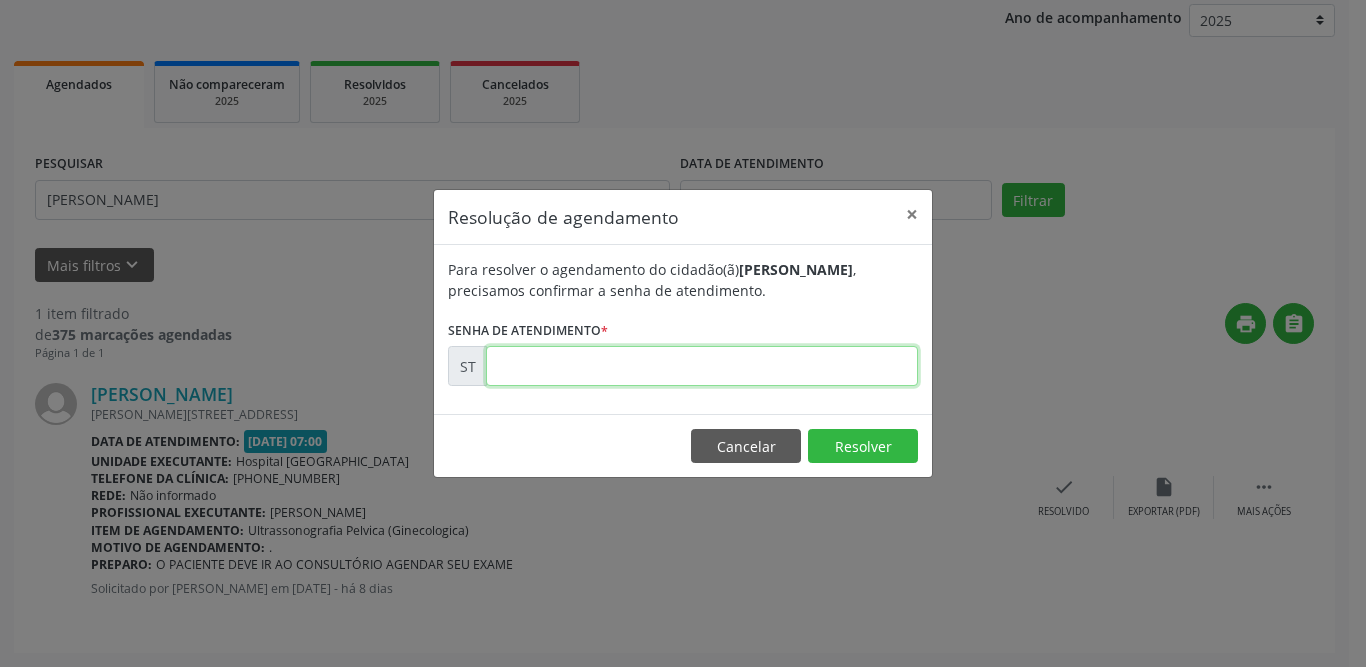 click at bounding box center [702, 366] 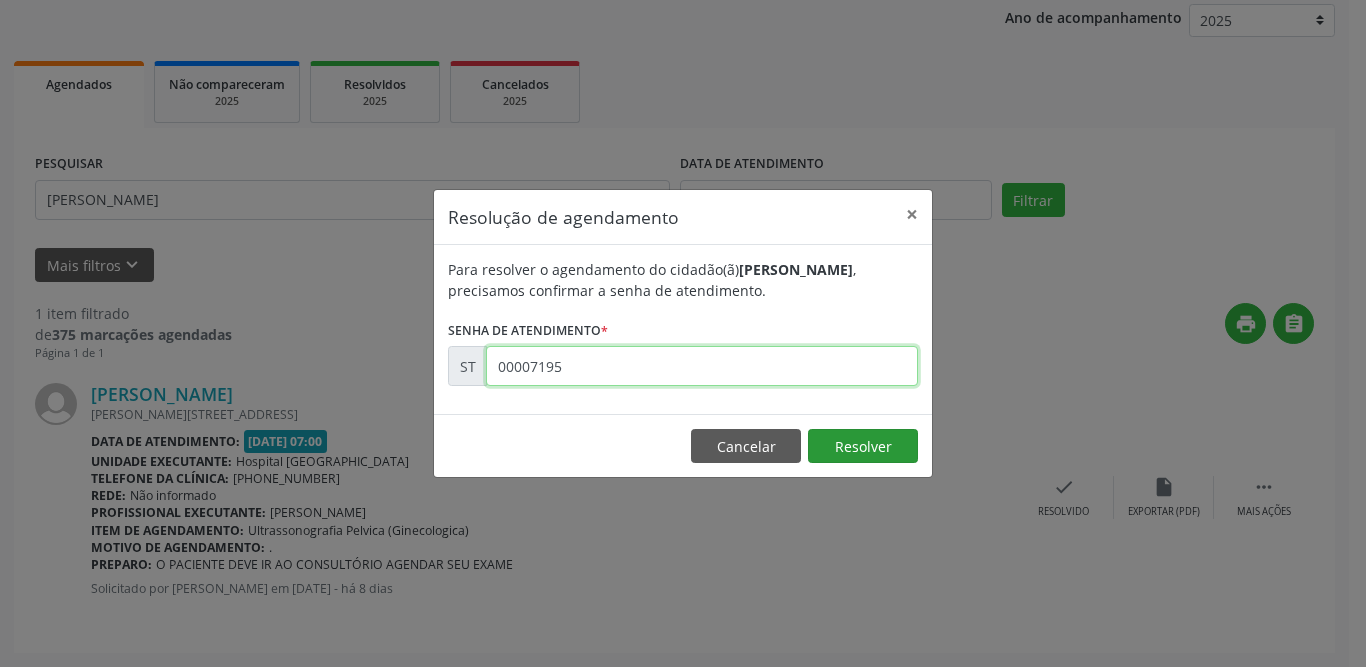 type on "00007195" 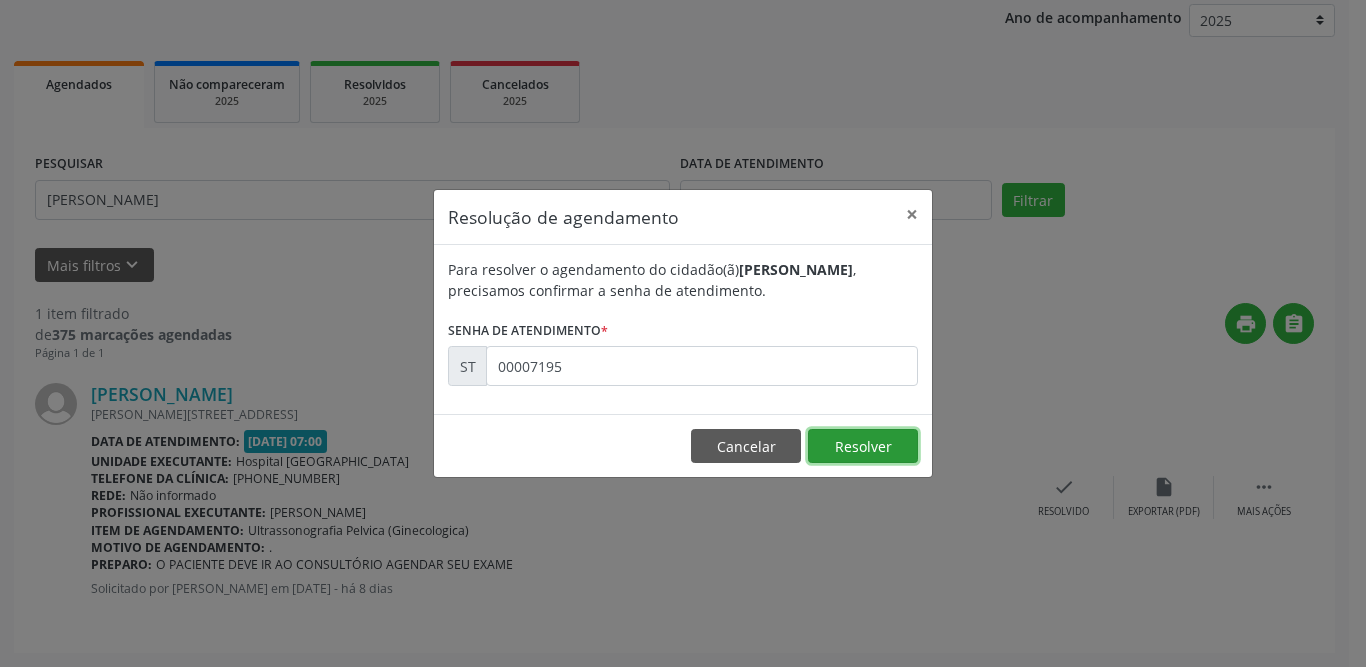 click on "Resolver" at bounding box center (863, 446) 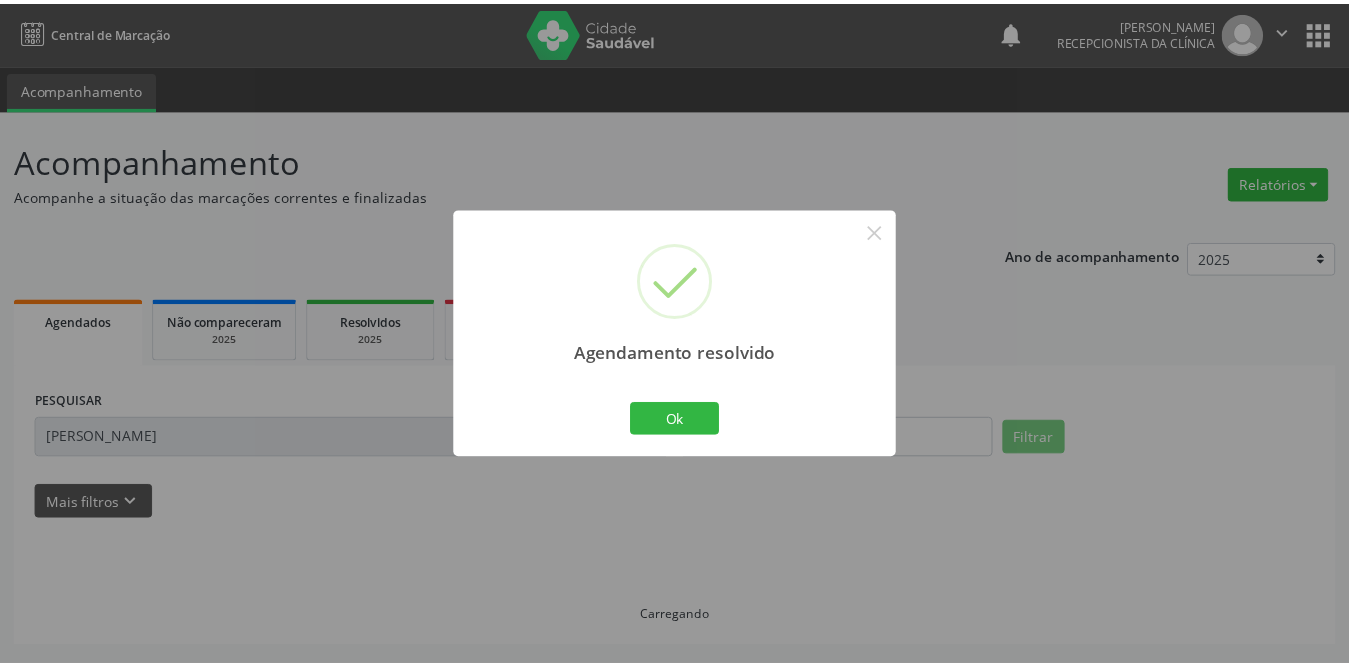 scroll, scrollTop: 0, scrollLeft: 0, axis: both 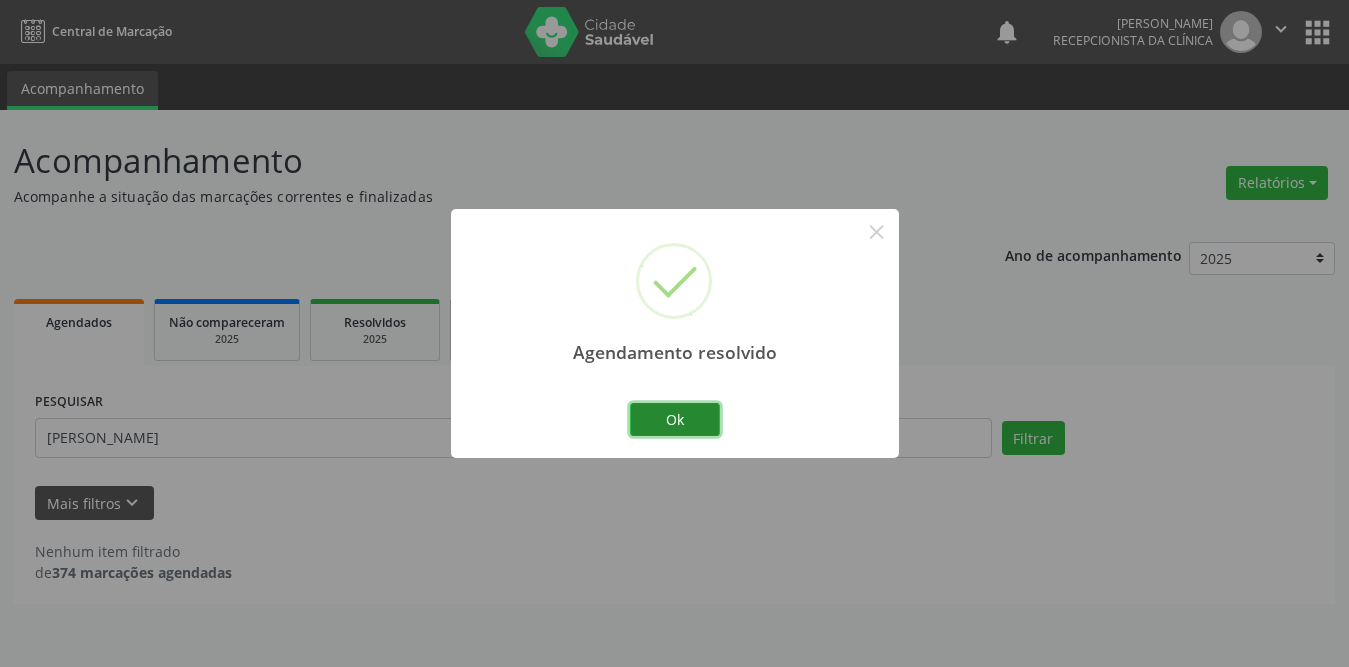 click on "Ok" at bounding box center [675, 420] 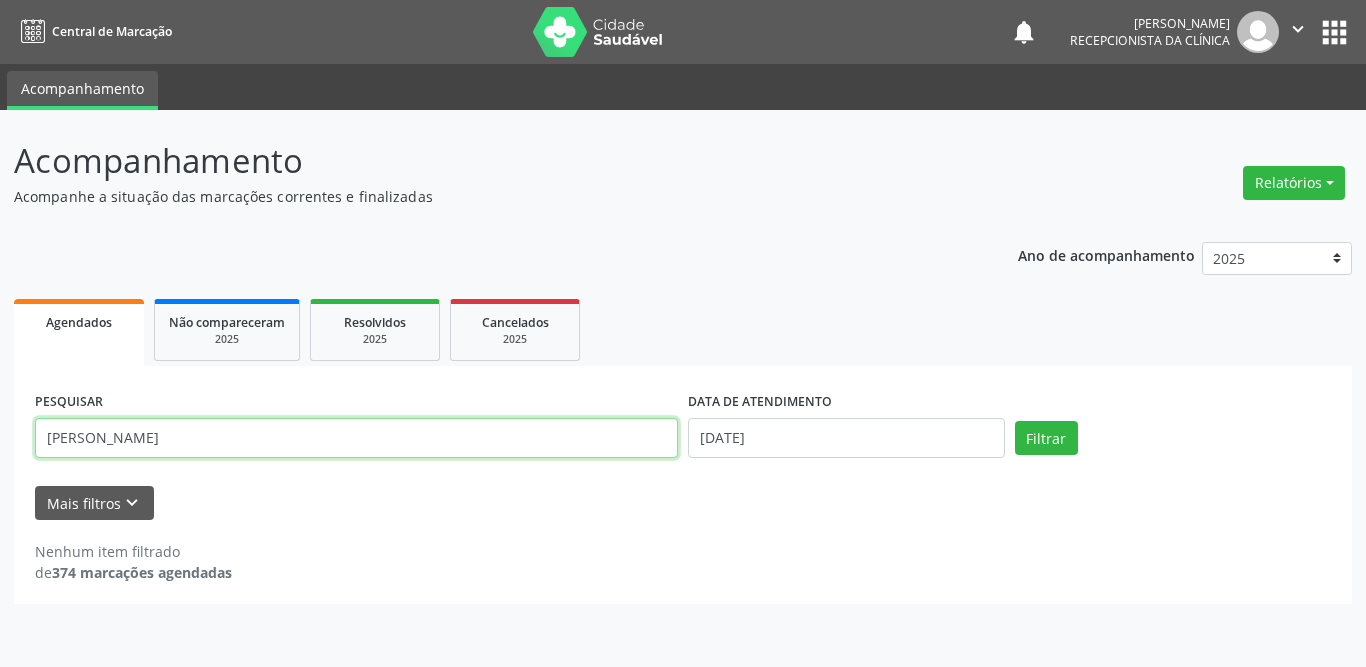 drag, startPoint x: 125, startPoint y: 435, endPoint x: 0, endPoint y: 445, distance: 125.39936 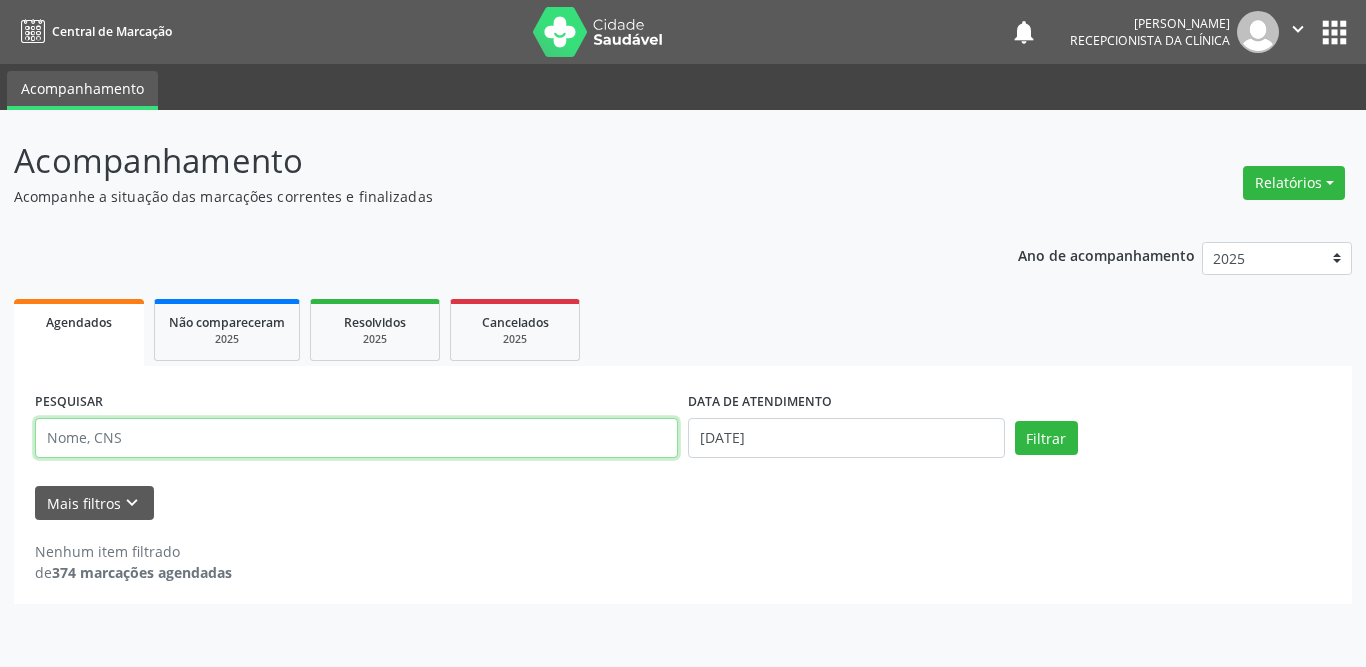 type 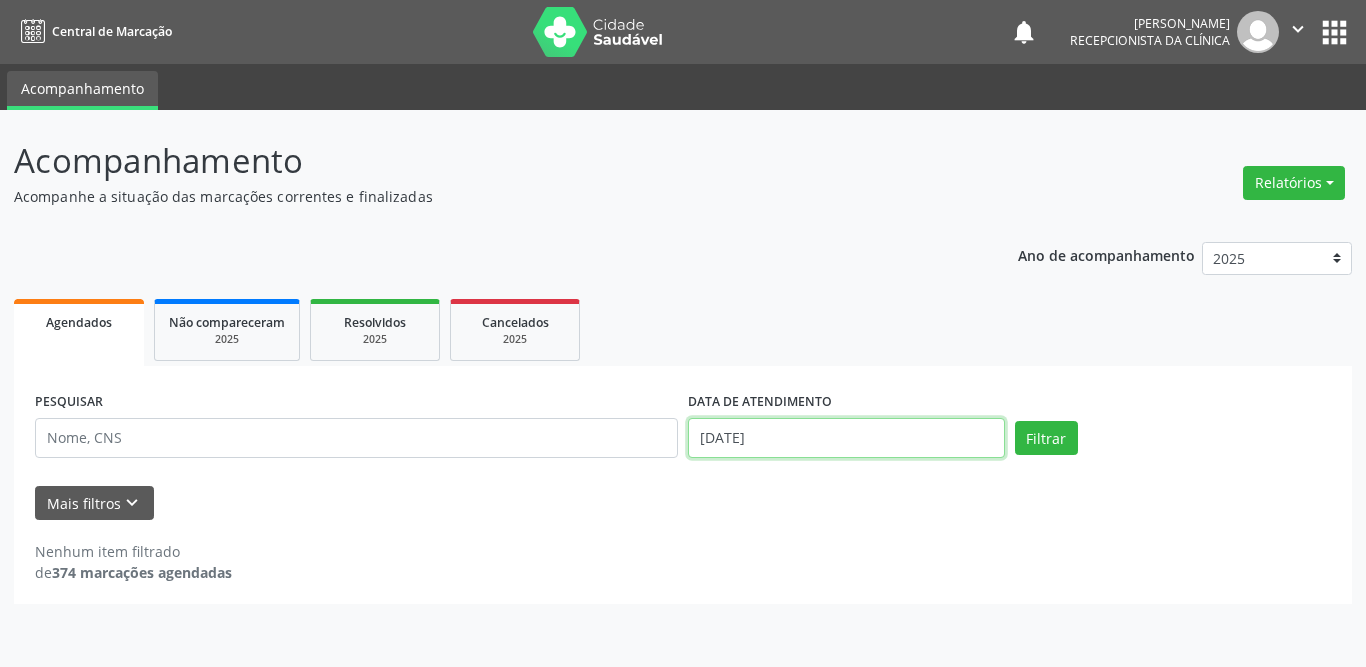 click on "[DATE]" at bounding box center (846, 438) 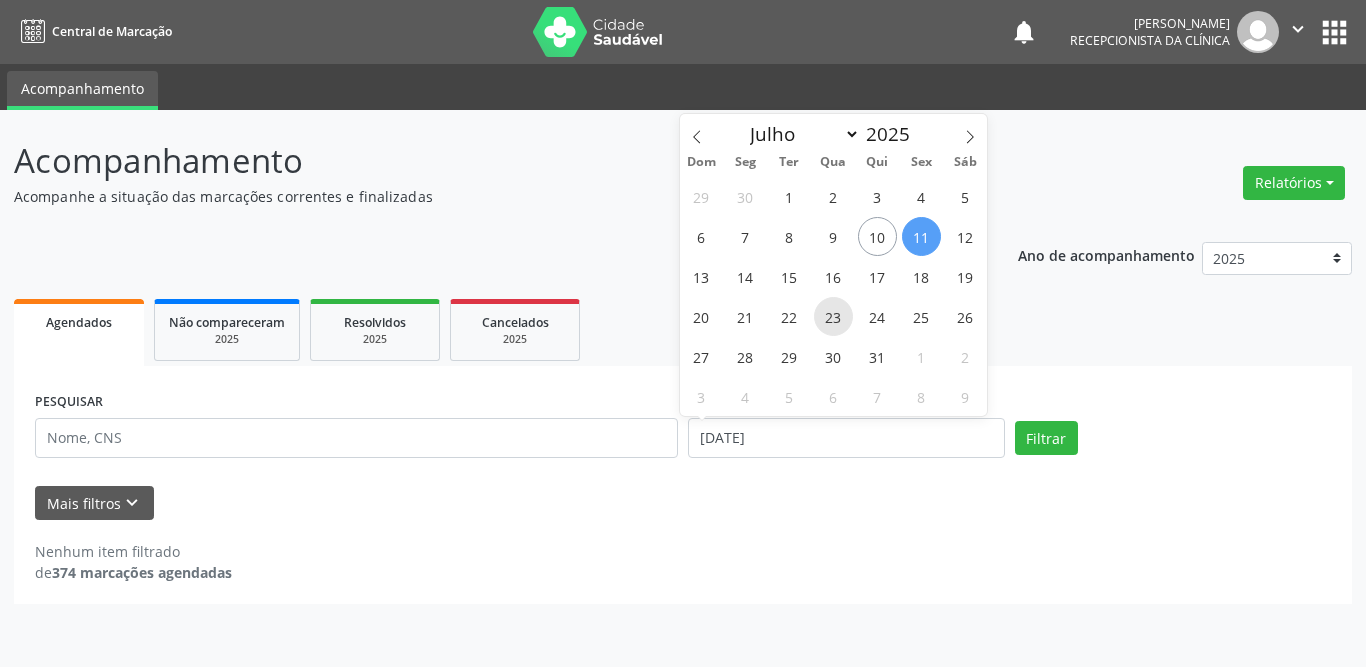 click on "23" at bounding box center [833, 316] 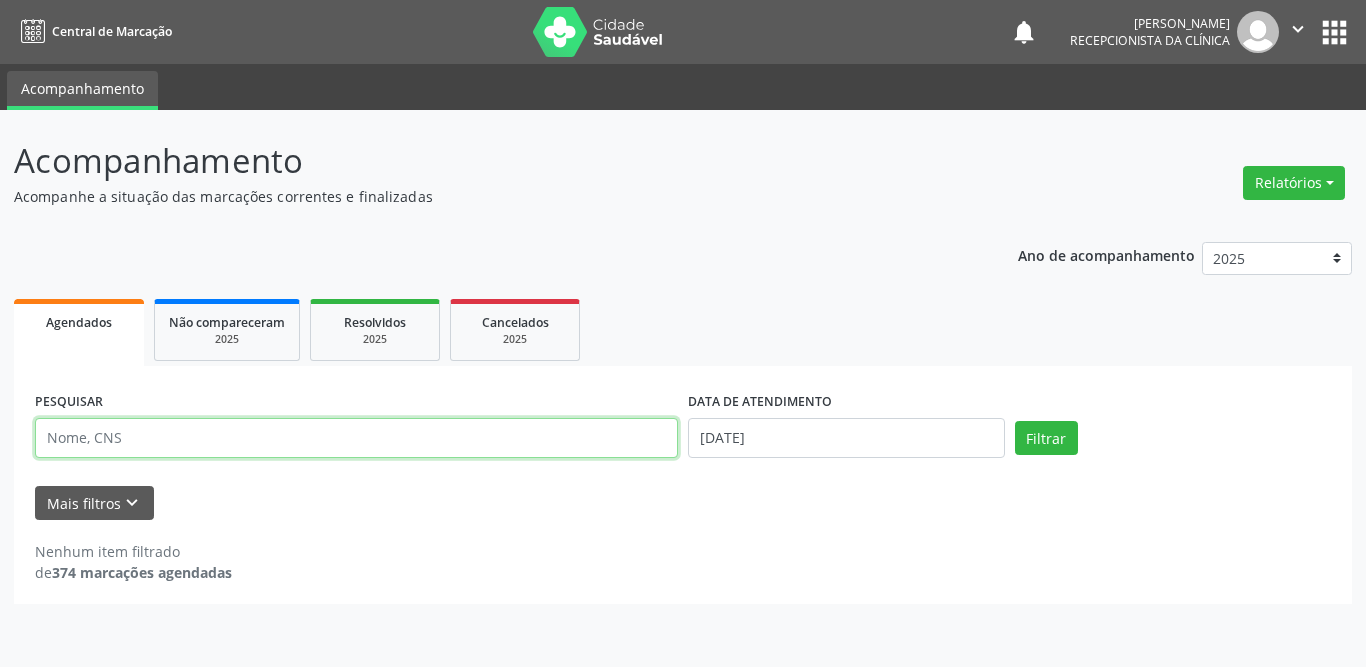 click at bounding box center (356, 438) 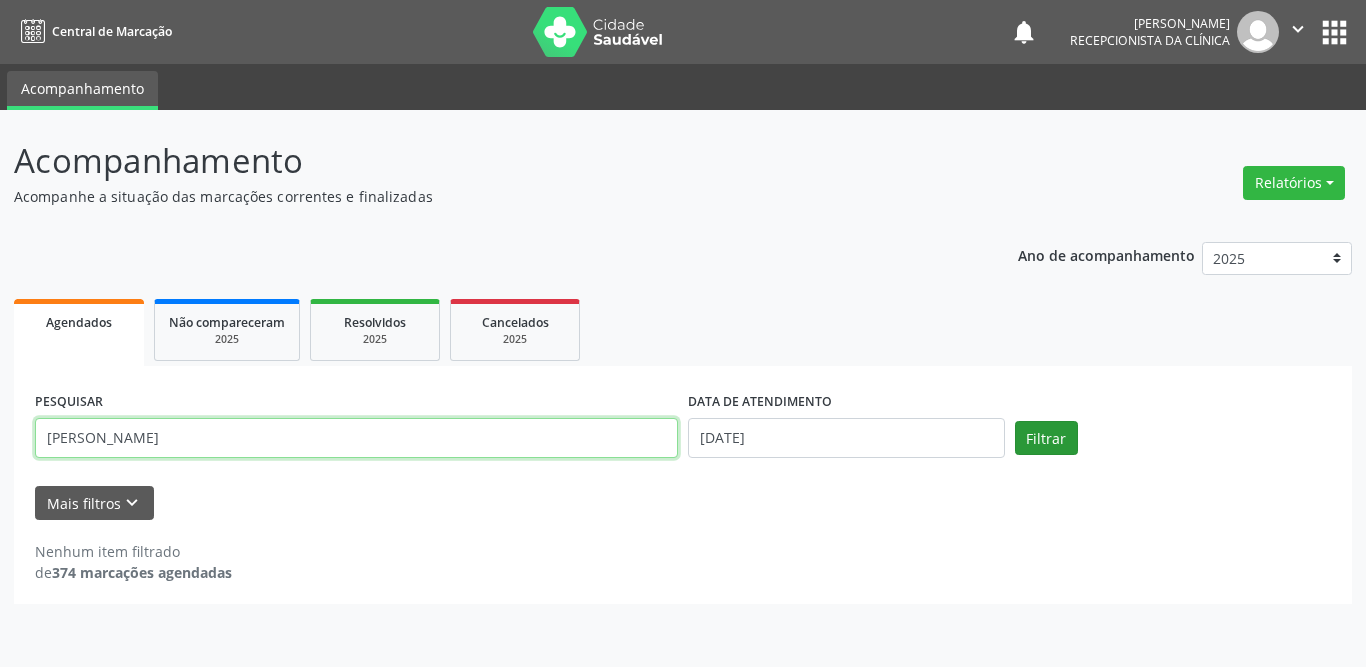 type on "[PERSON_NAME]" 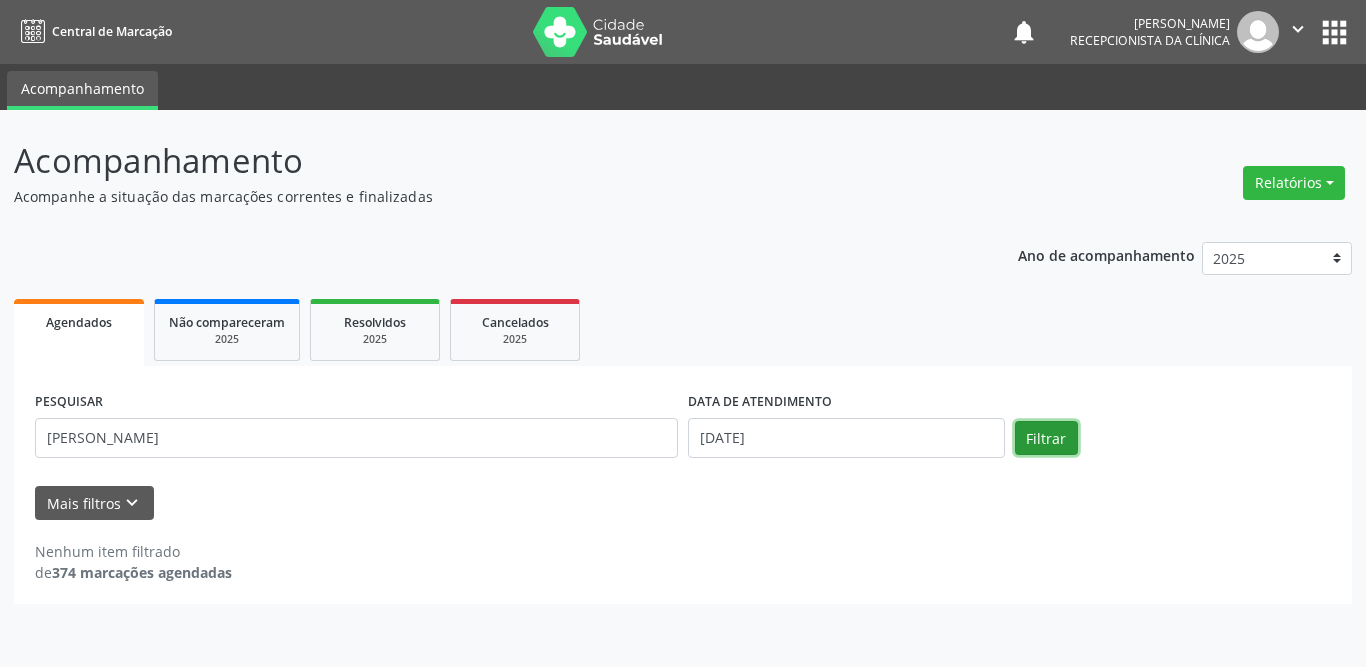 click on "Filtrar" at bounding box center [1046, 438] 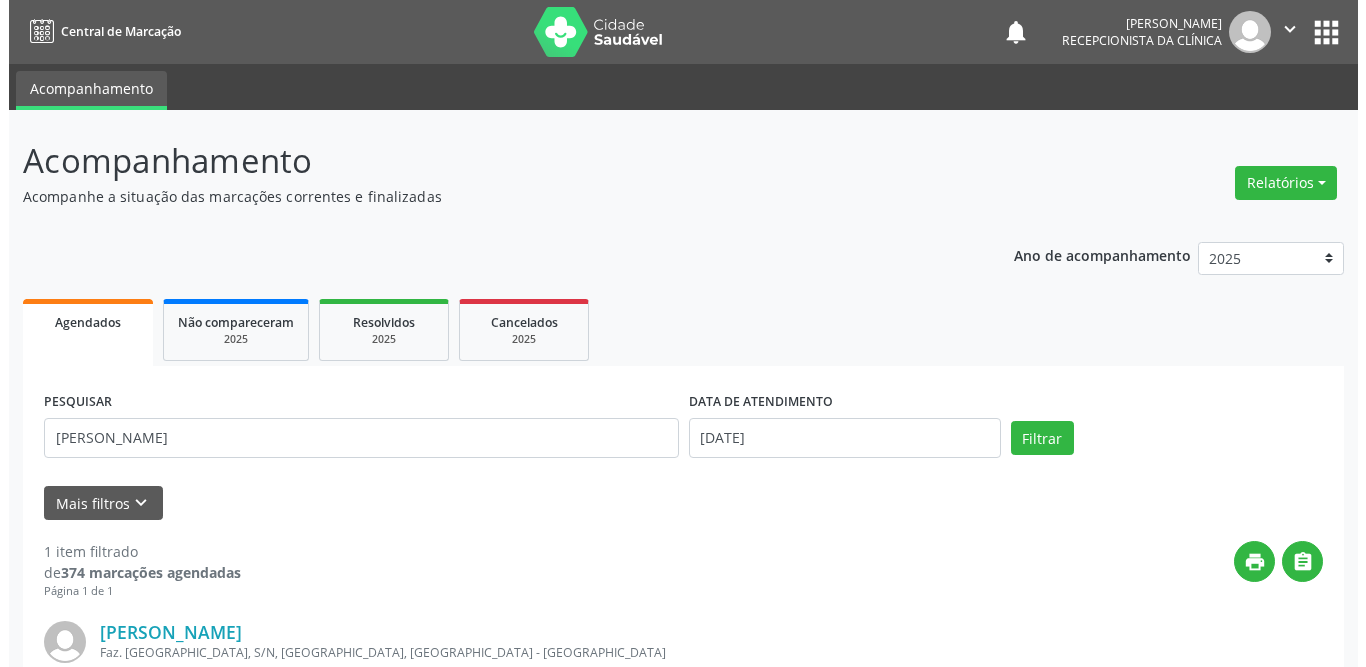 scroll, scrollTop: 238, scrollLeft: 0, axis: vertical 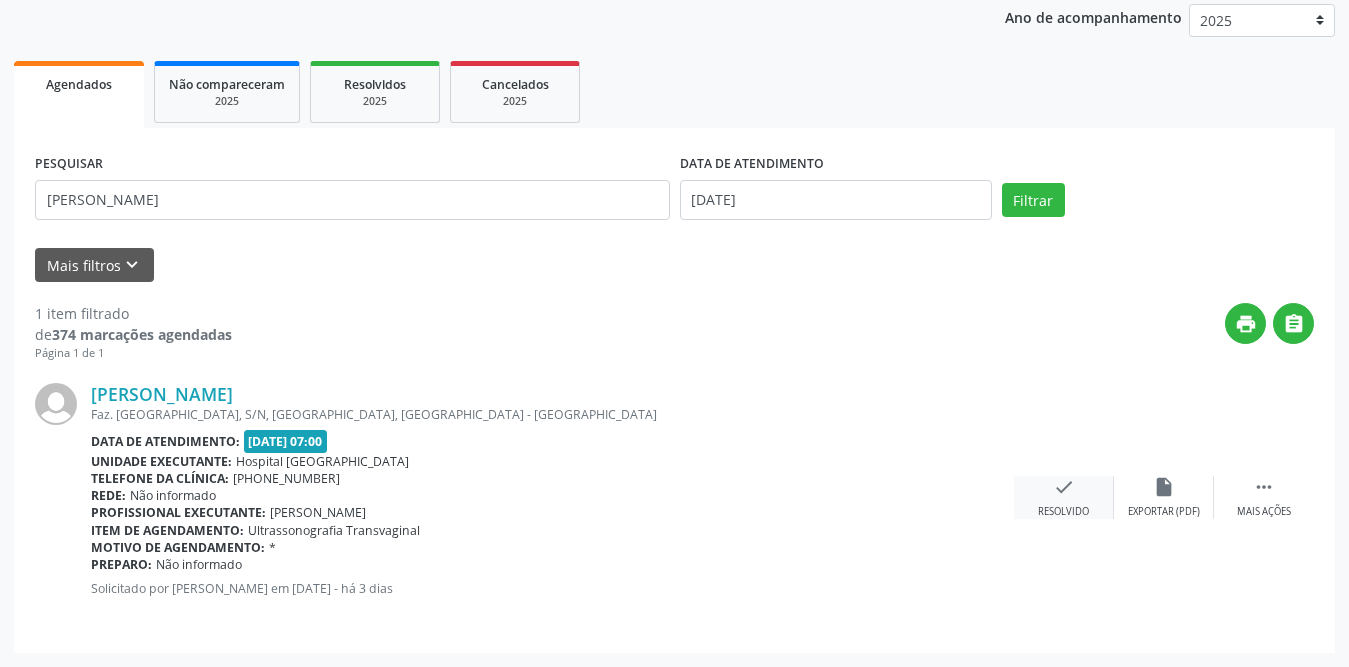 click on "check" at bounding box center (1064, 487) 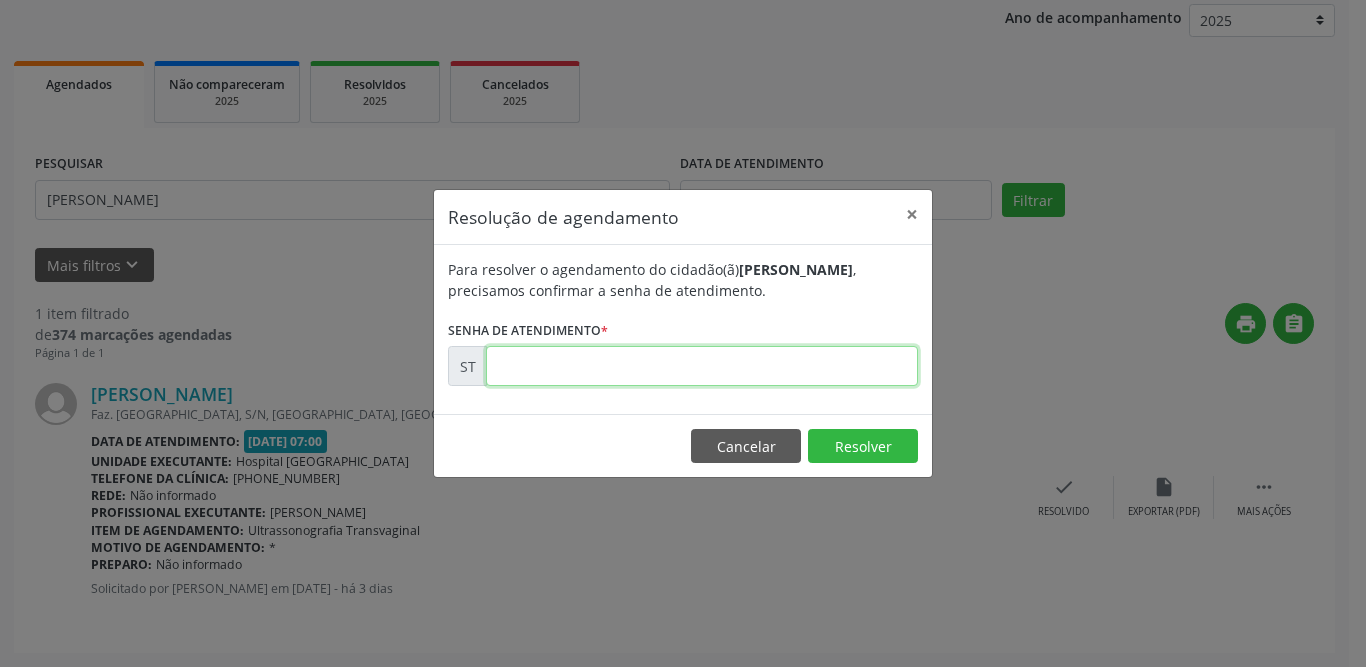 click at bounding box center [702, 366] 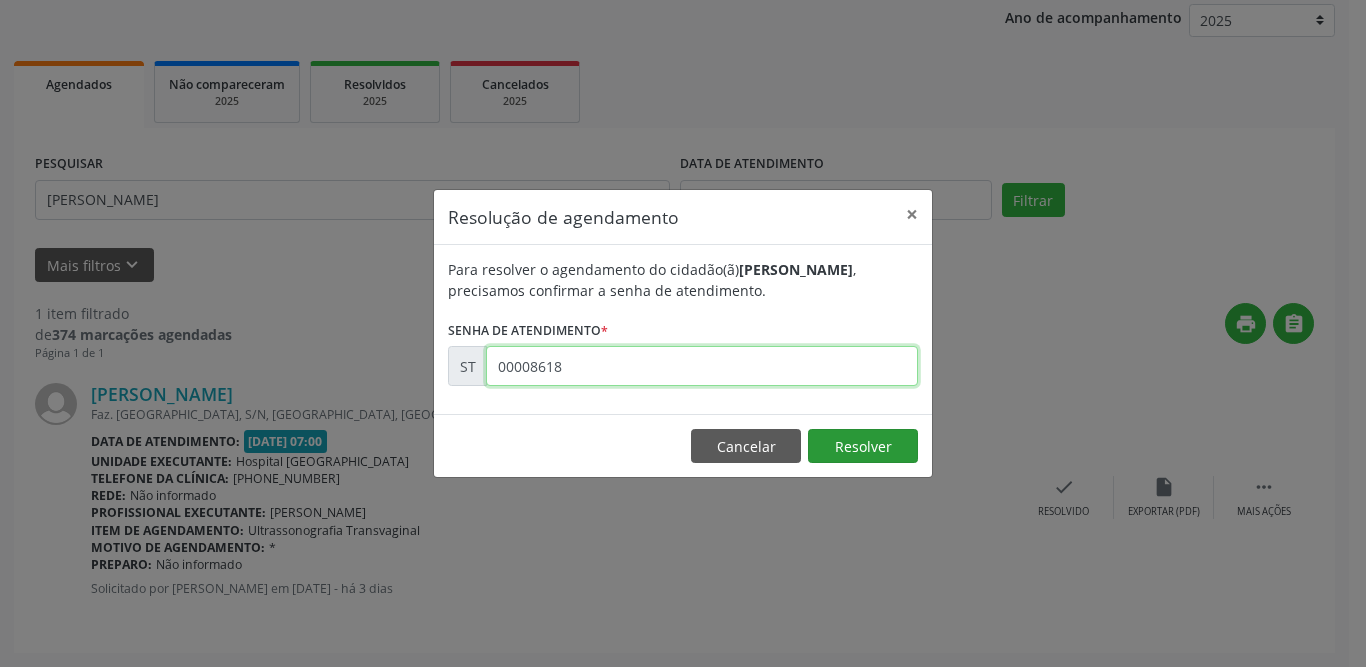 type on "00008618" 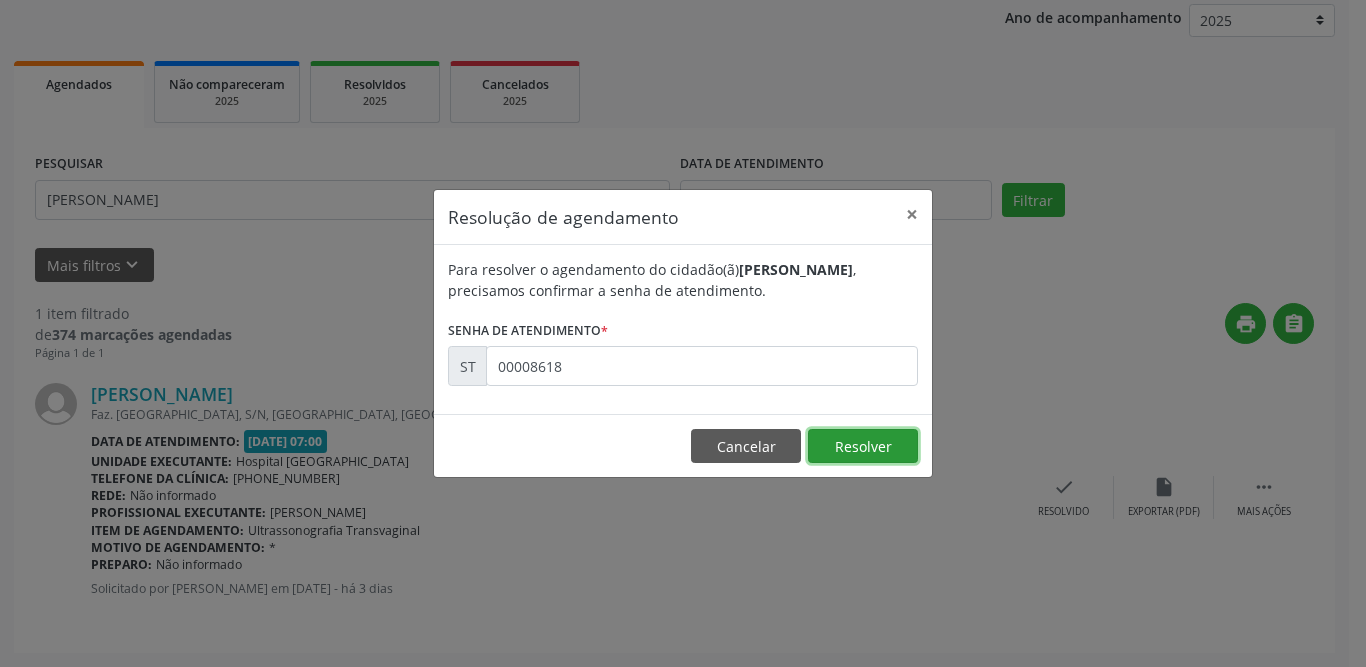 click on "Resolver" at bounding box center [863, 446] 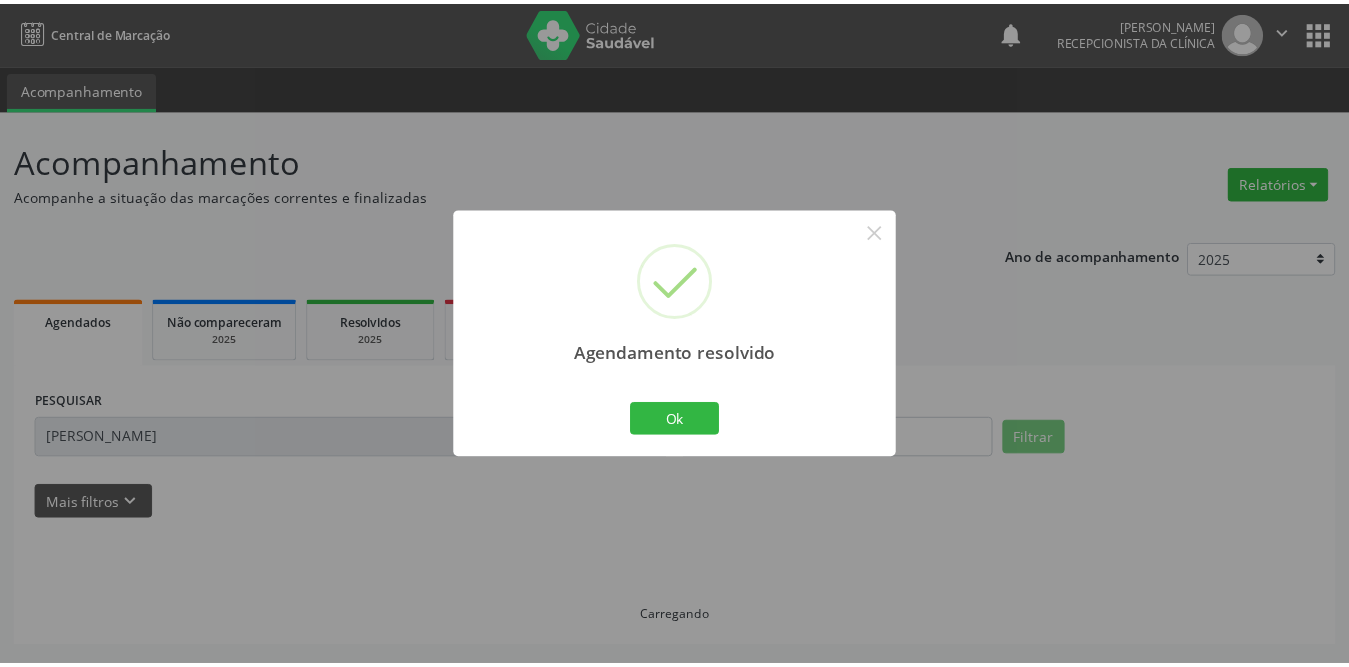 scroll, scrollTop: 0, scrollLeft: 0, axis: both 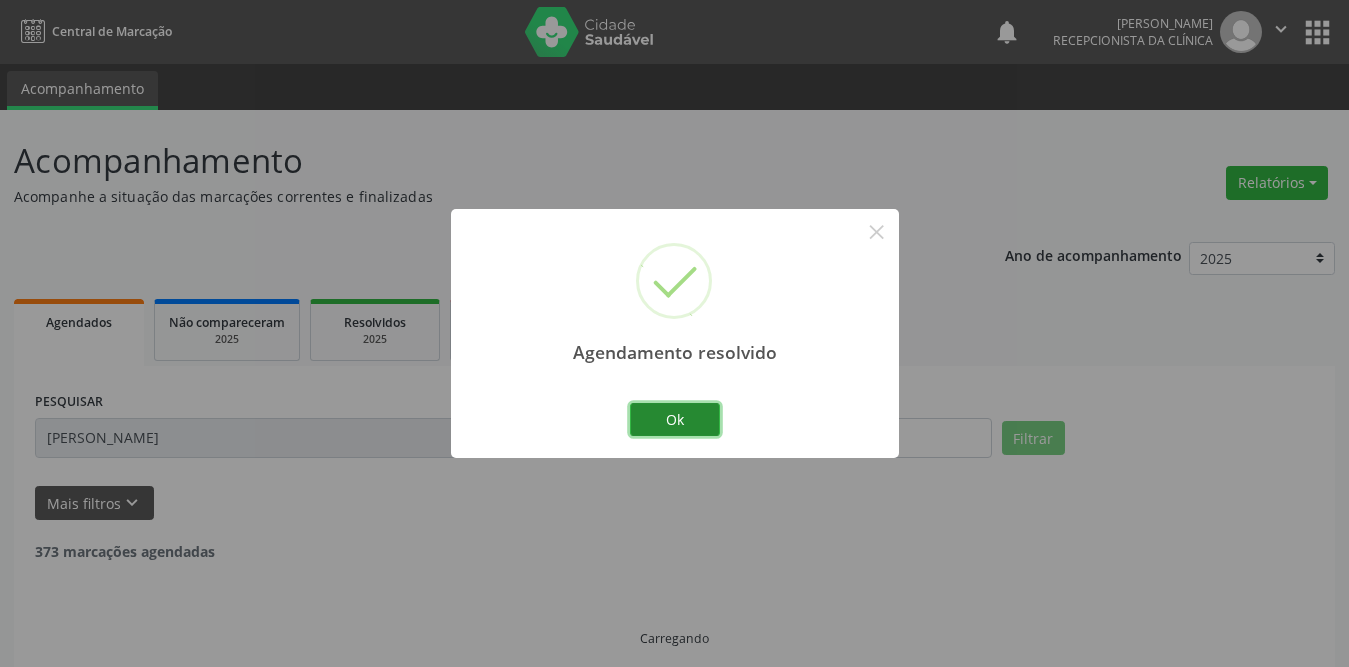 click on "Ok" at bounding box center (675, 420) 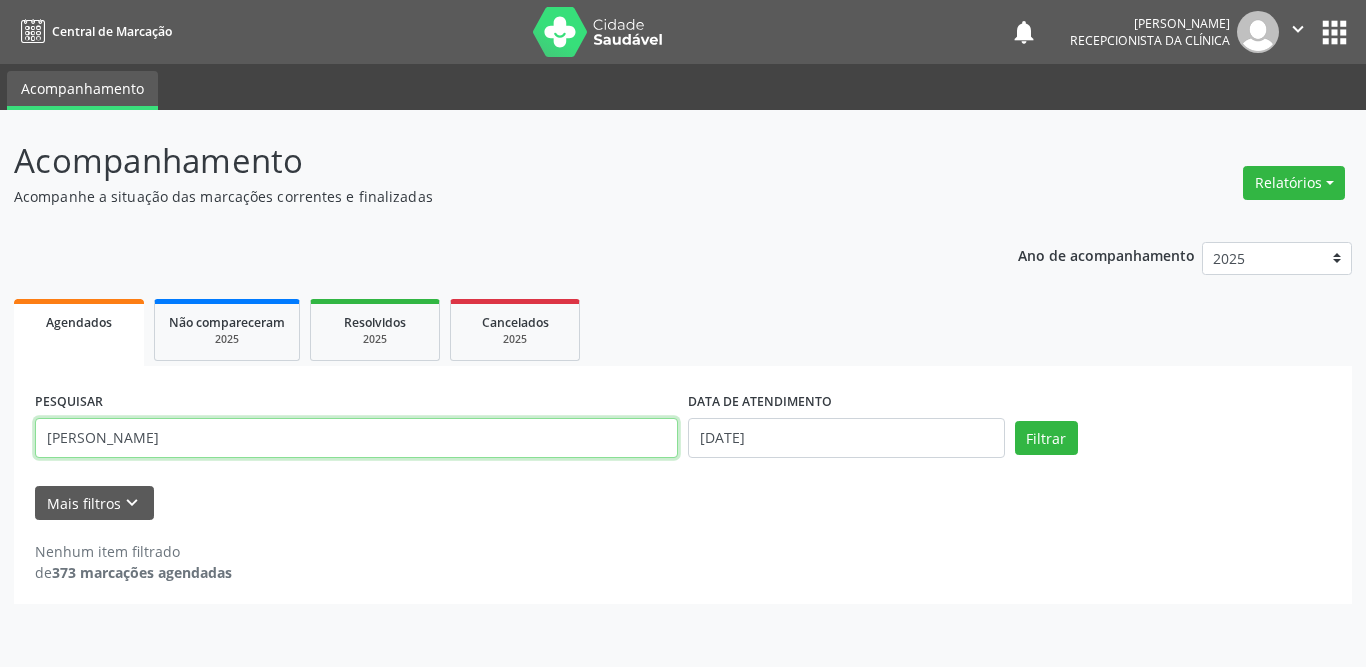 click on "[PERSON_NAME]" at bounding box center [356, 438] 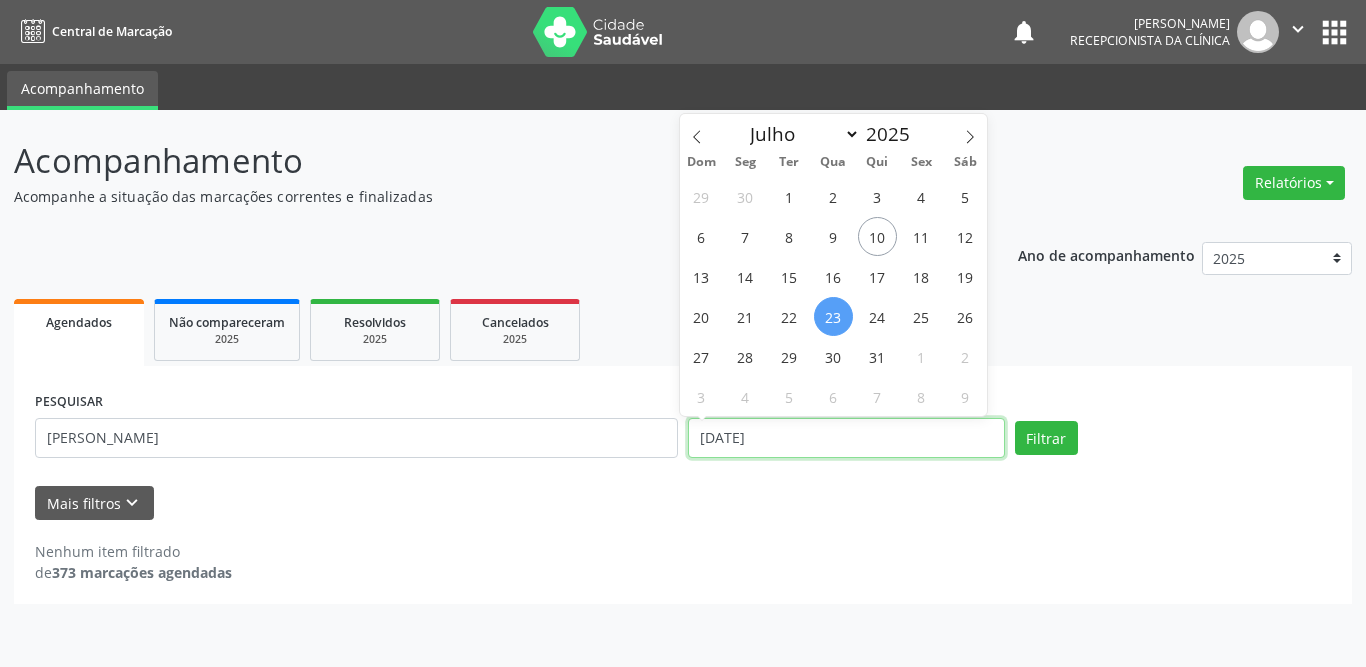 click on "[DATE]" at bounding box center (846, 438) 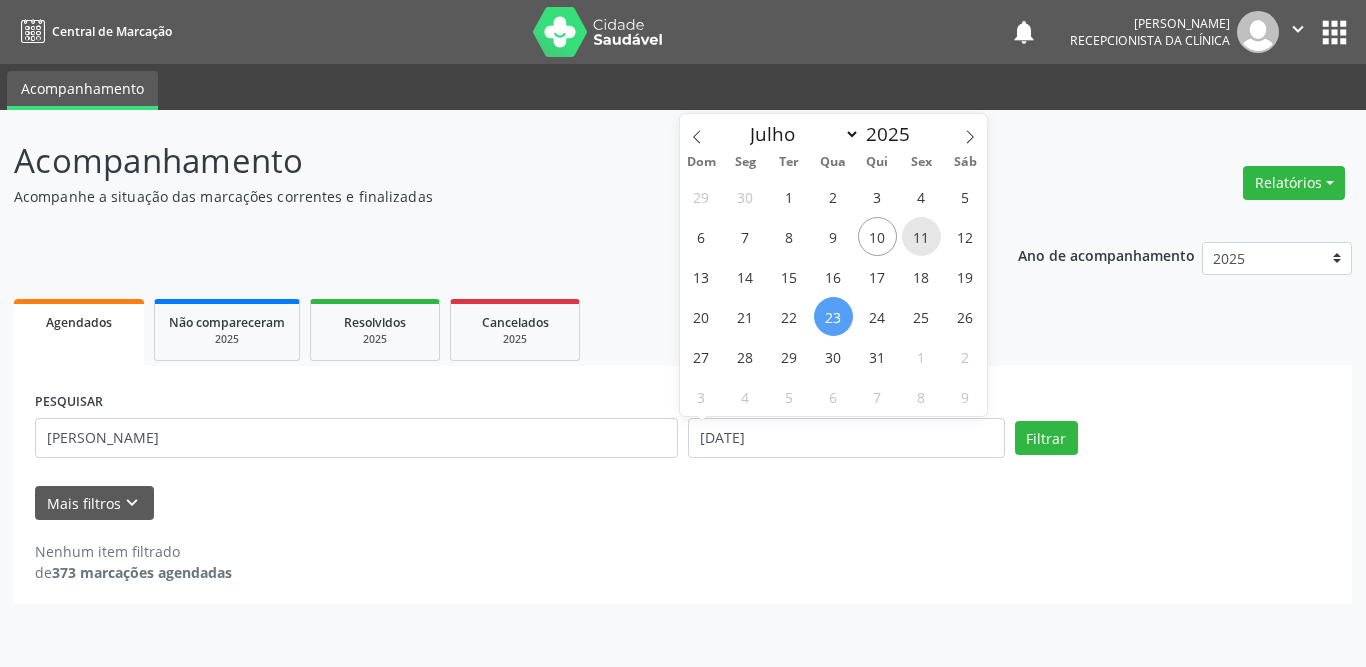 click on "11" at bounding box center [921, 236] 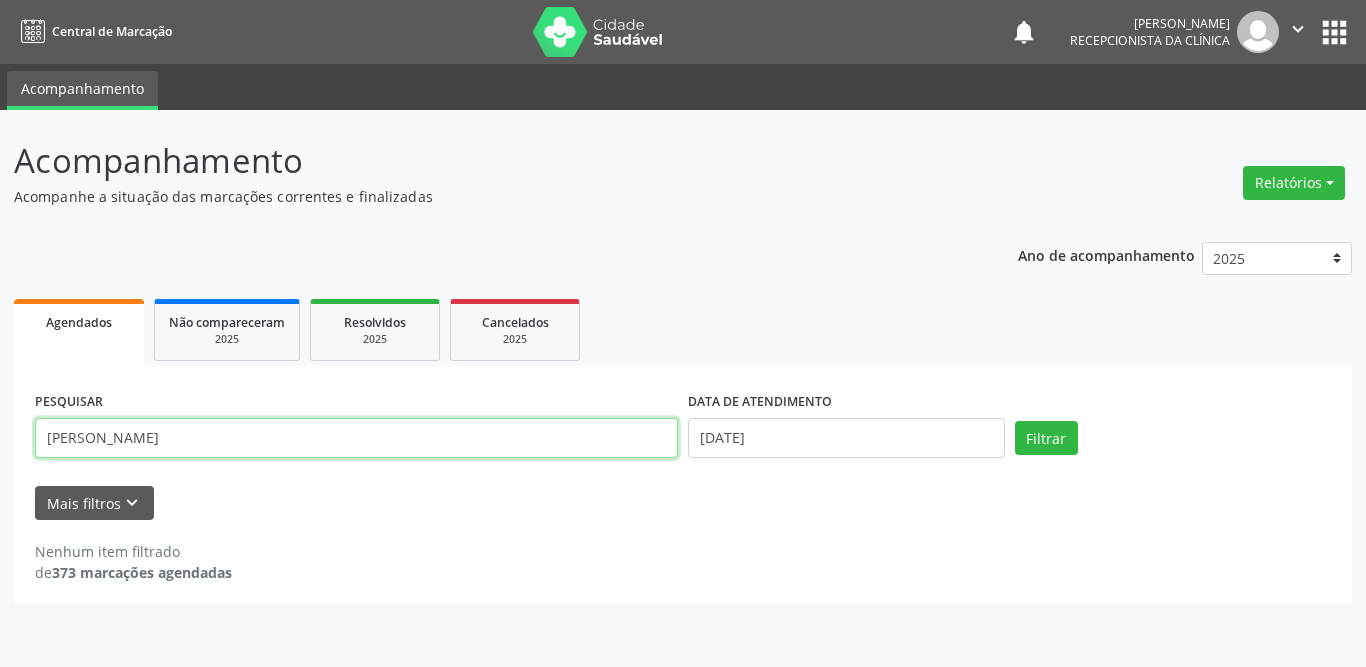 drag, startPoint x: 107, startPoint y: 445, endPoint x: 0, endPoint y: 439, distance: 107.16809 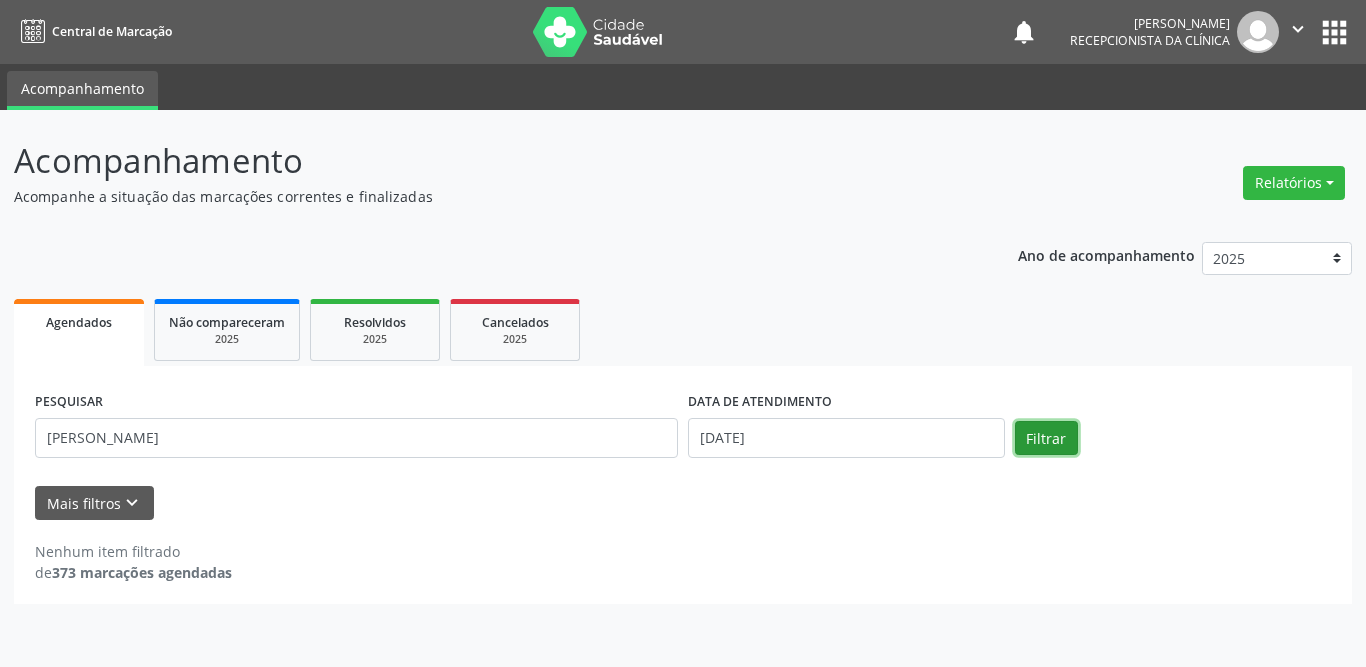 click on "Filtrar" at bounding box center (1046, 438) 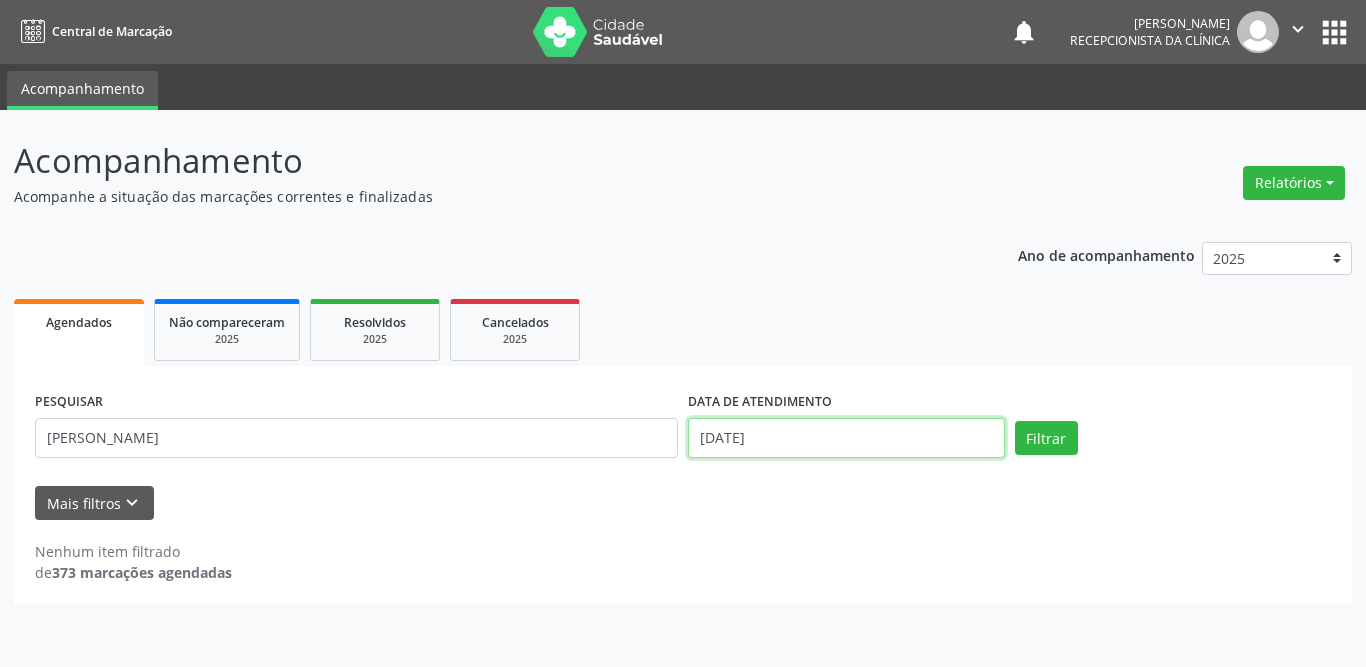 click on "[DATE]" at bounding box center [846, 438] 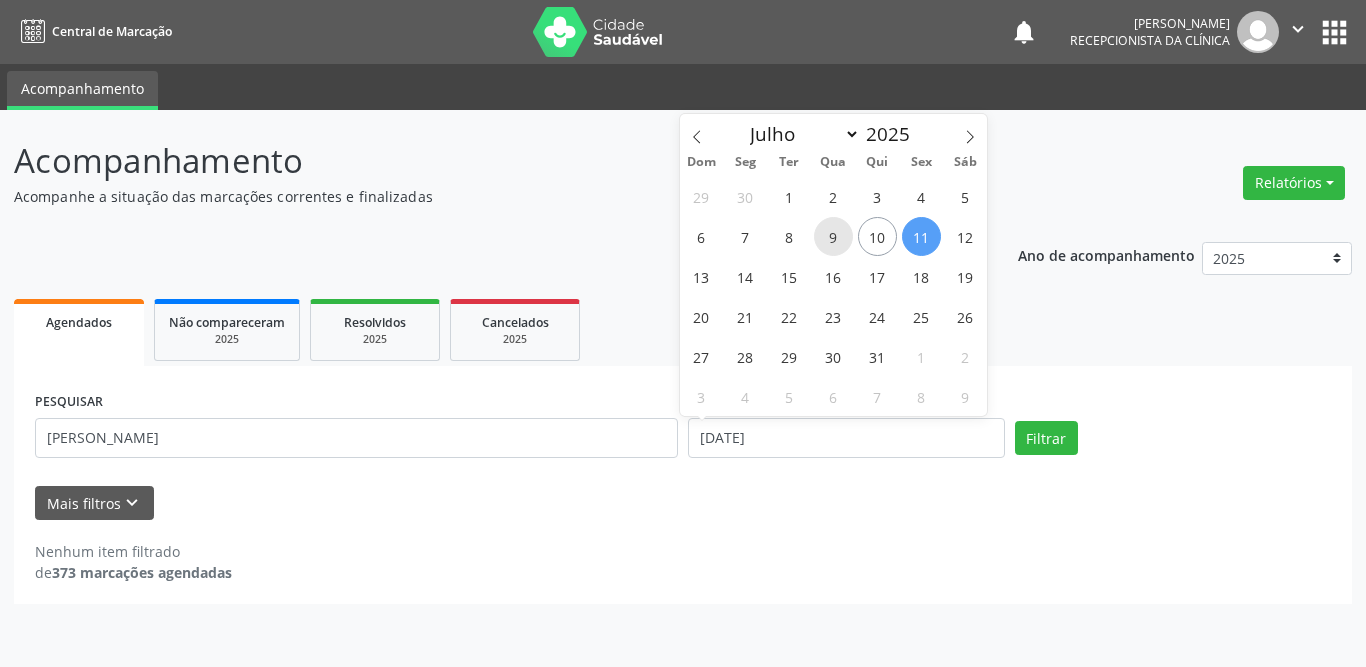 click on "9" at bounding box center [833, 236] 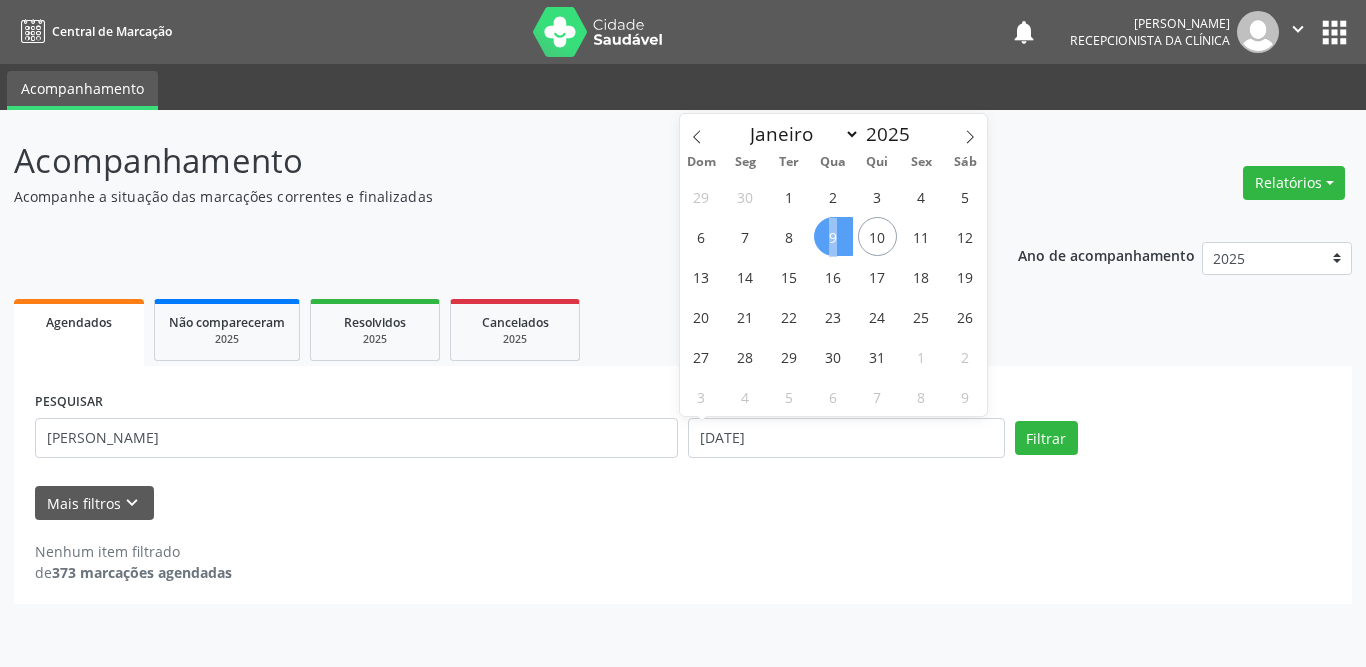 click on "9" at bounding box center [833, 236] 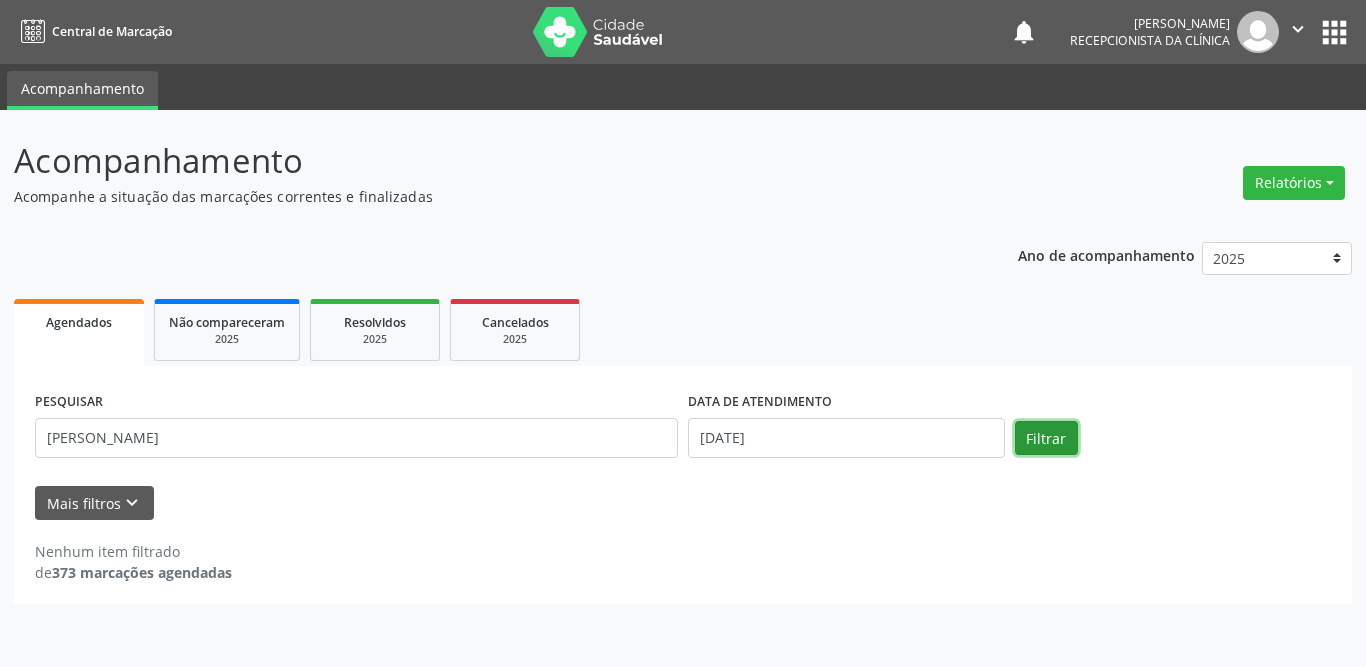 click on "Filtrar" at bounding box center (1046, 438) 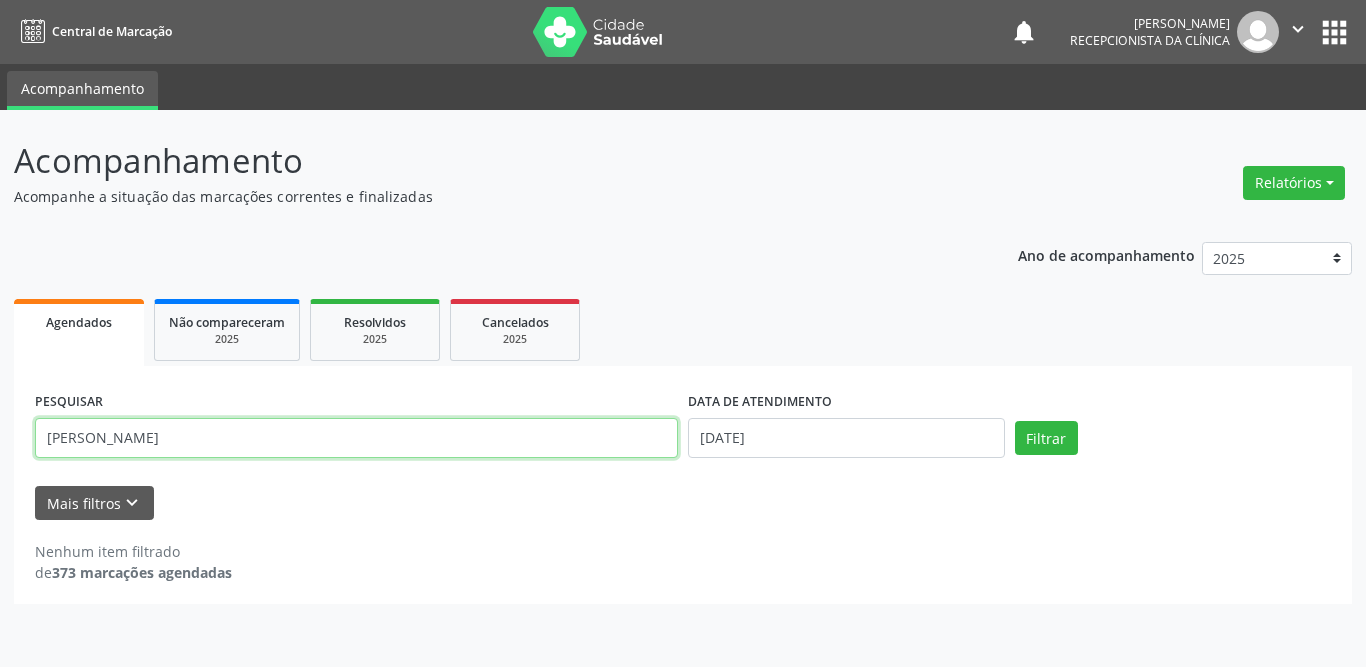 drag, startPoint x: 331, startPoint y: 443, endPoint x: 22, endPoint y: 440, distance: 309.01456 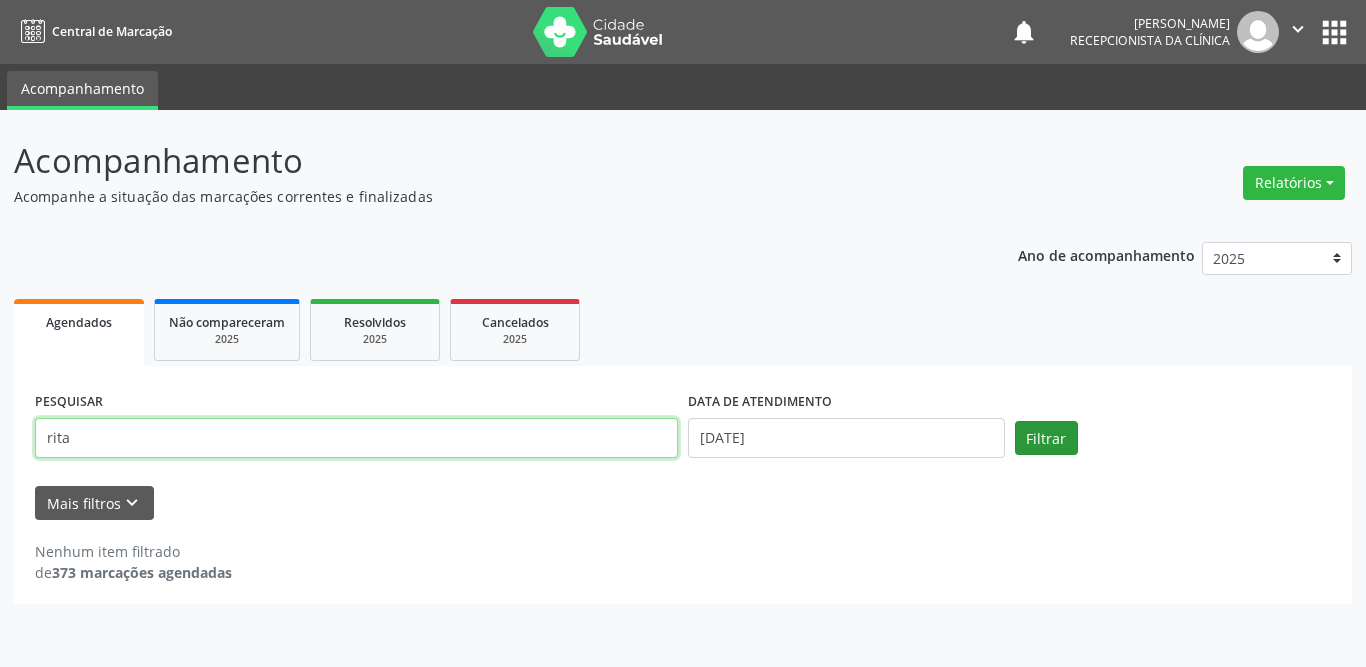type on "rita" 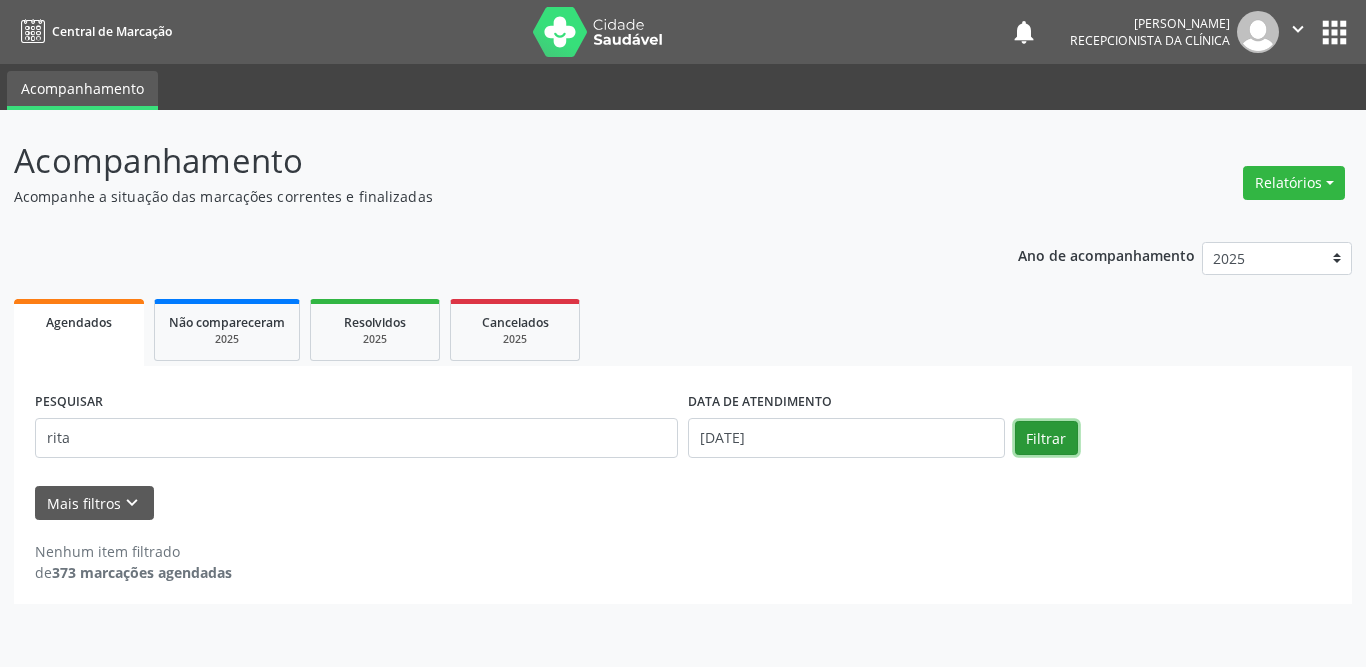 click on "Filtrar" at bounding box center [1046, 438] 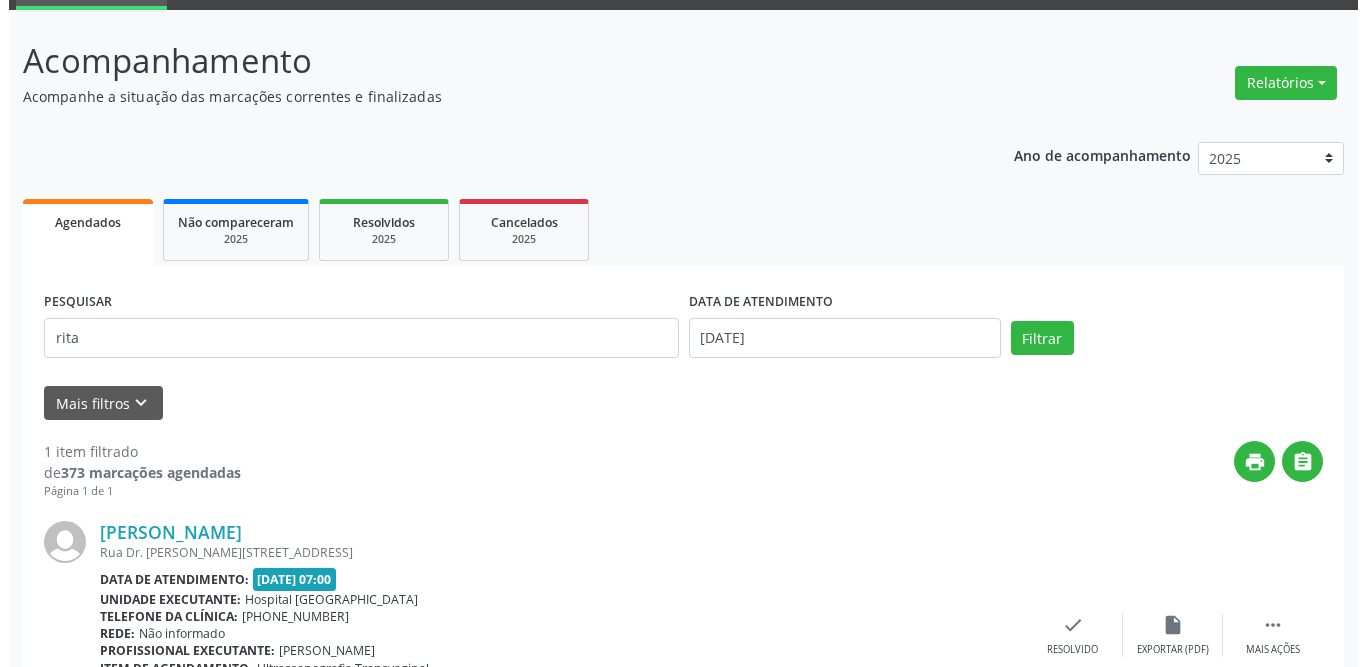 scroll, scrollTop: 238, scrollLeft: 0, axis: vertical 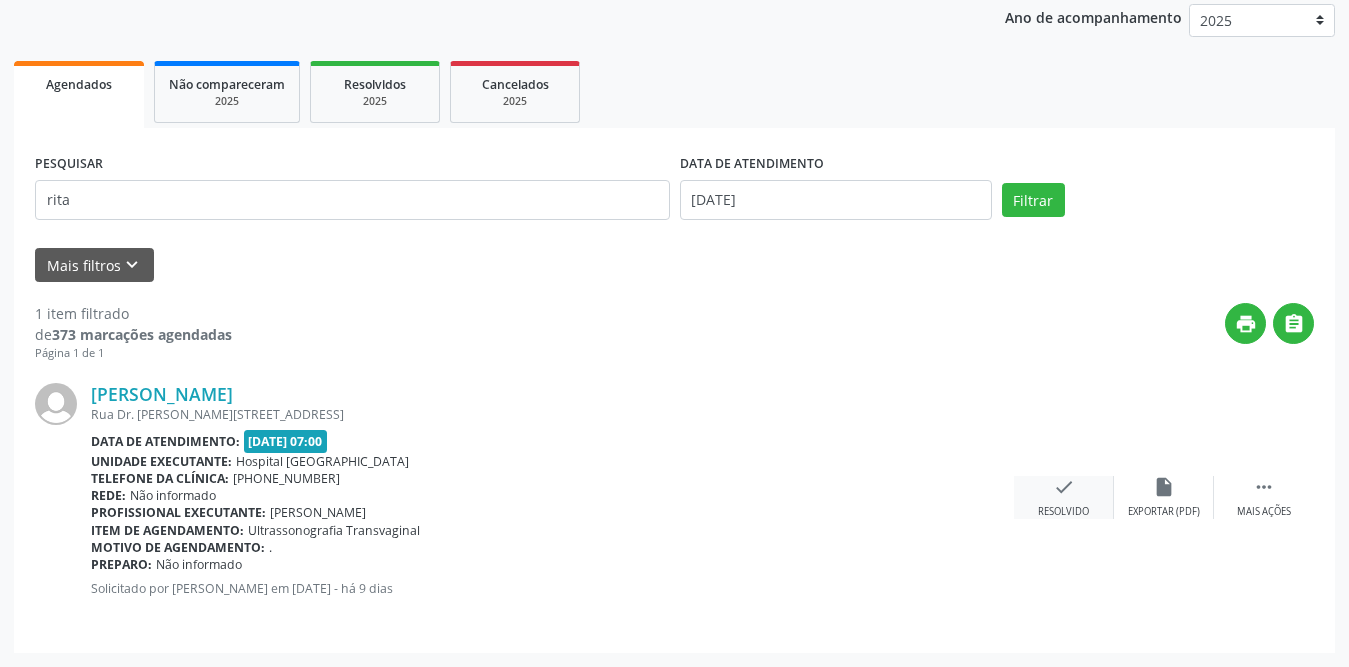 click on "check" at bounding box center (1064, 487) 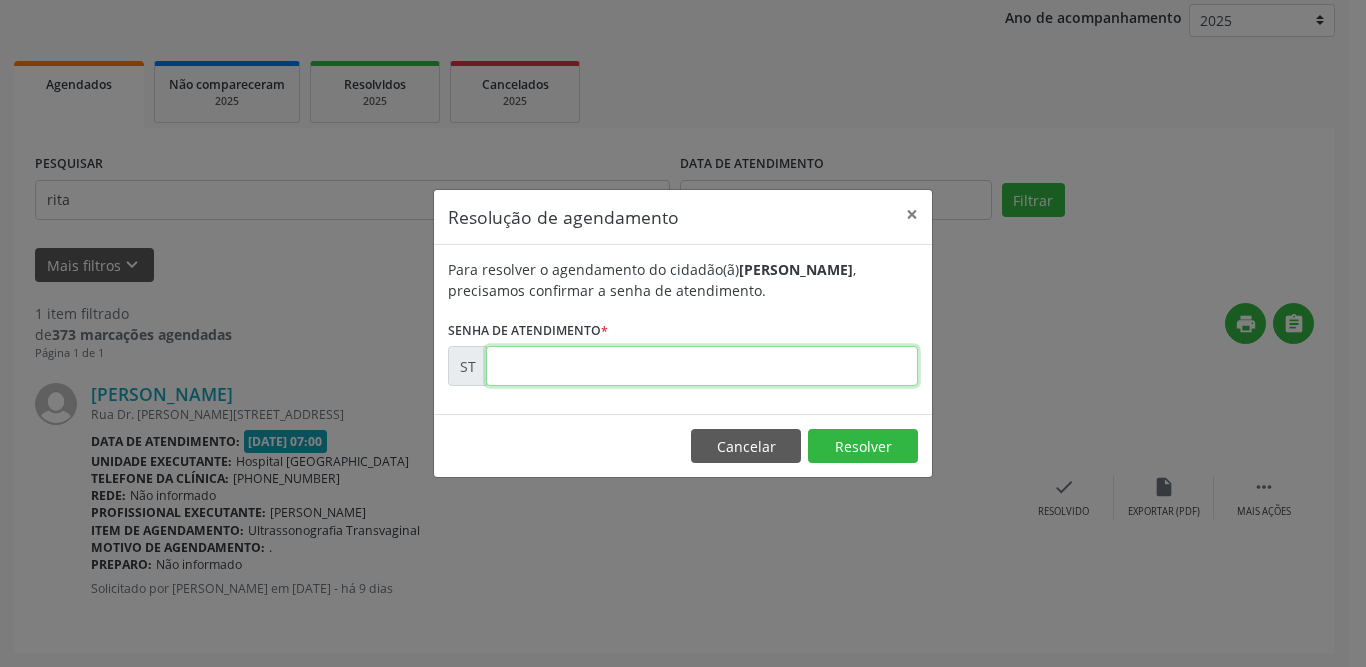 click at bounding box center [702, 366] 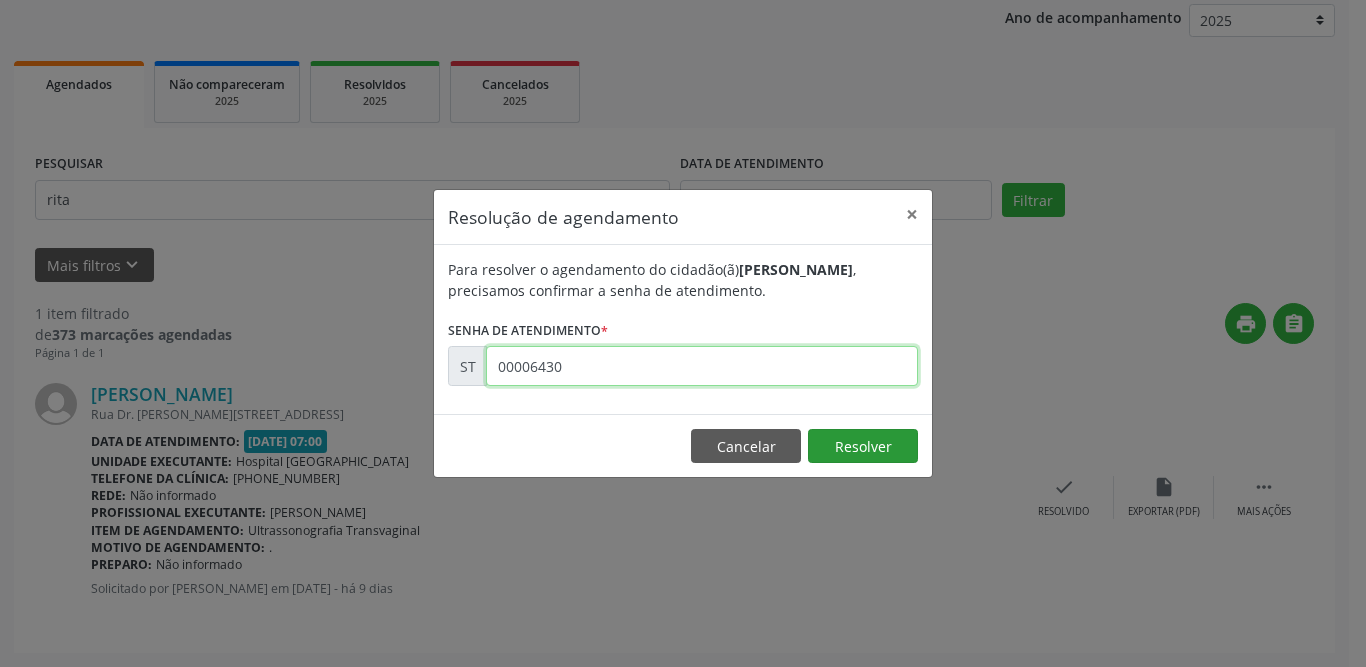 type on "00006430" 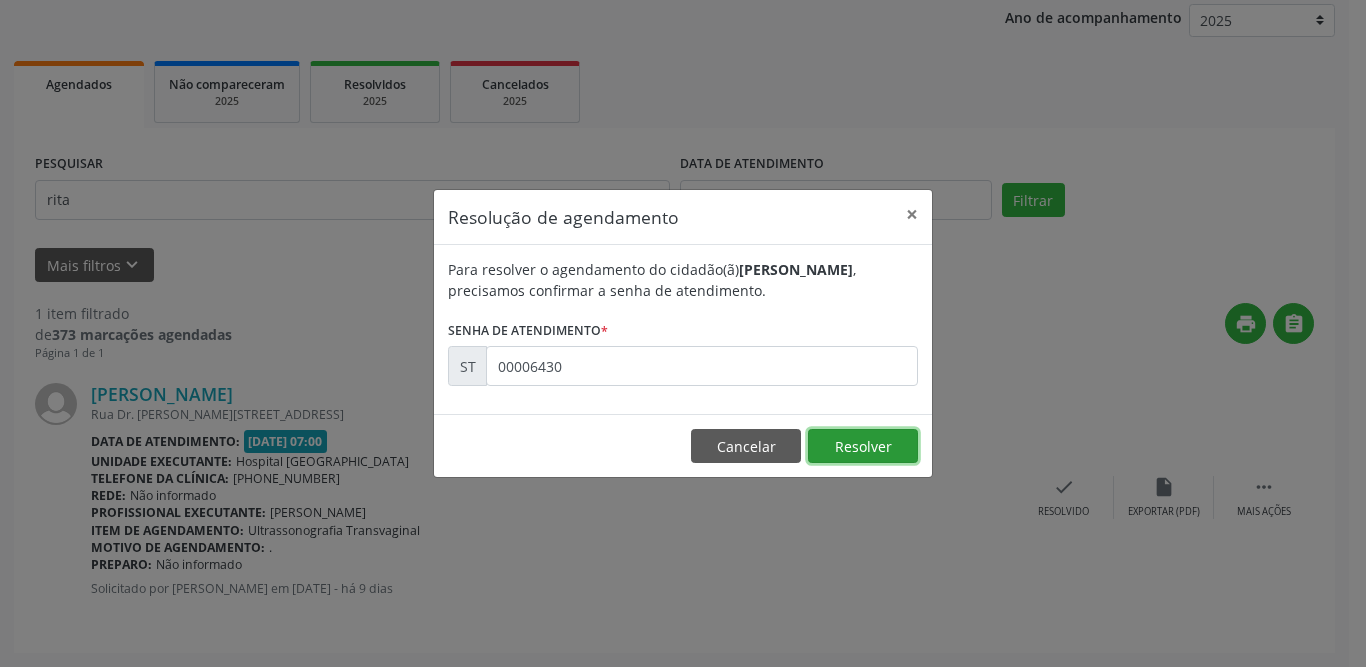 click on "Resolver" at bounding box center (863, 446) 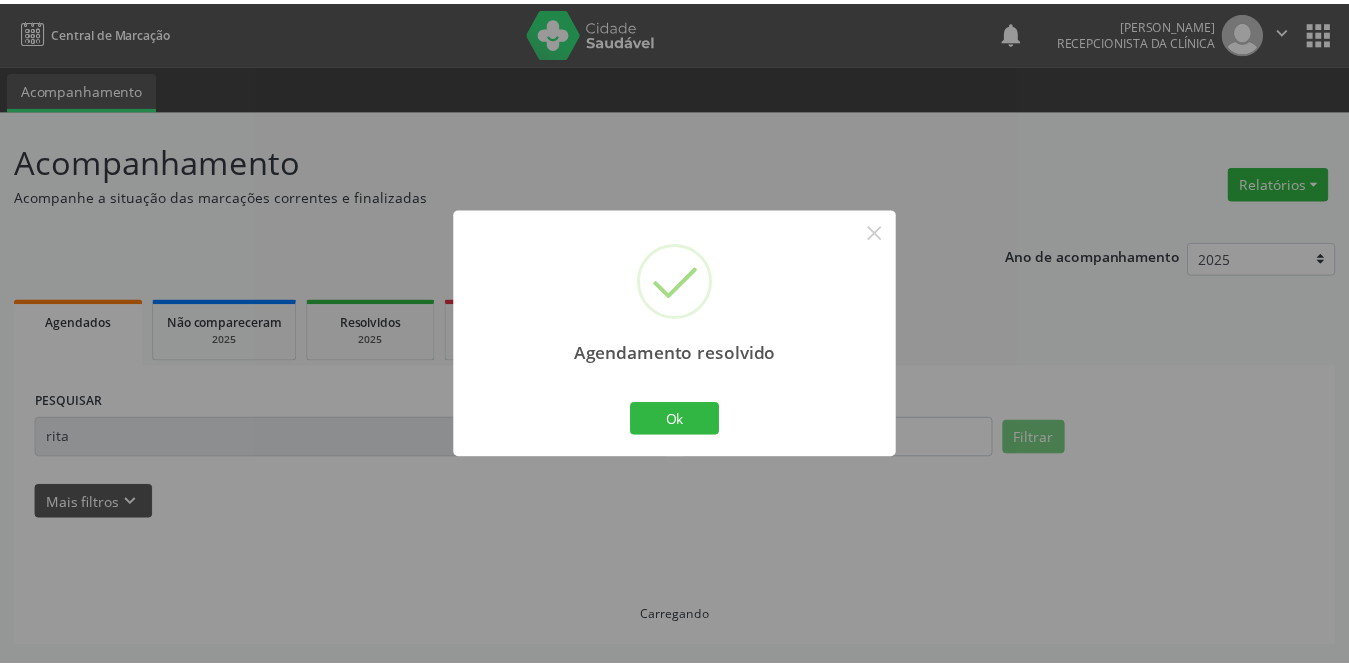 scroll, scrollTop: 0, scrollLeft: 0, axis: both 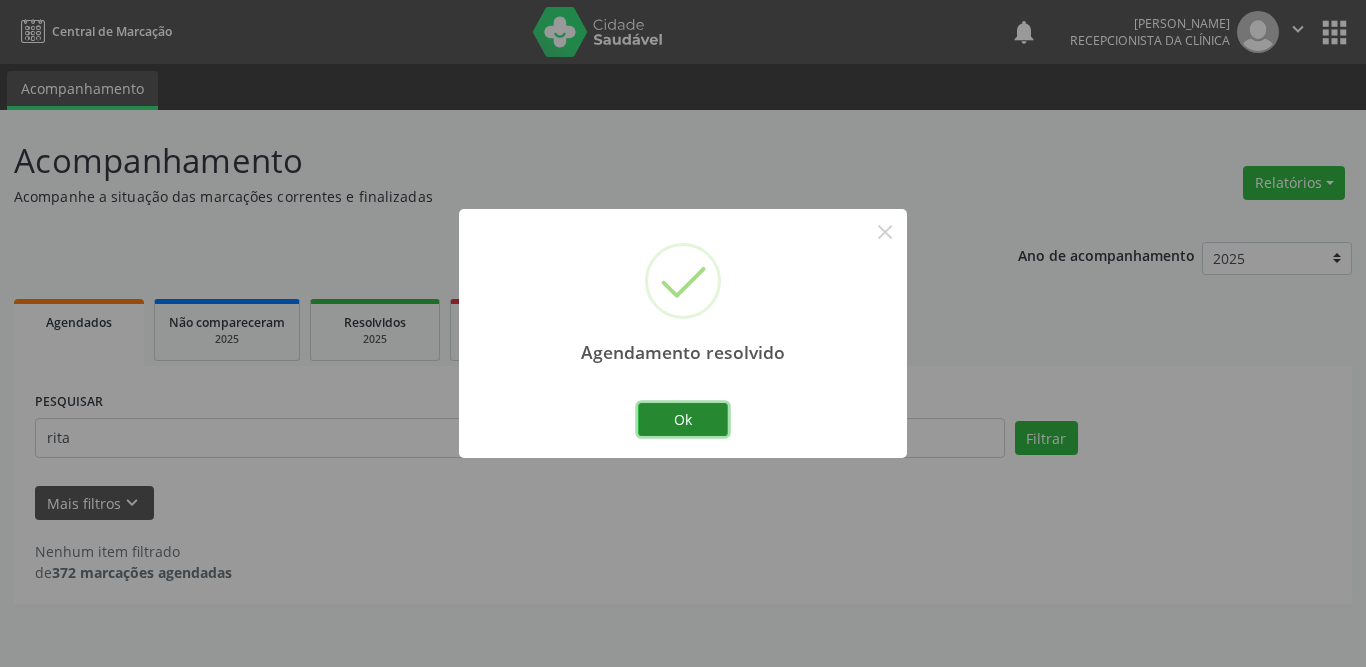 click on "Ok" at bounding box center [683, 420] 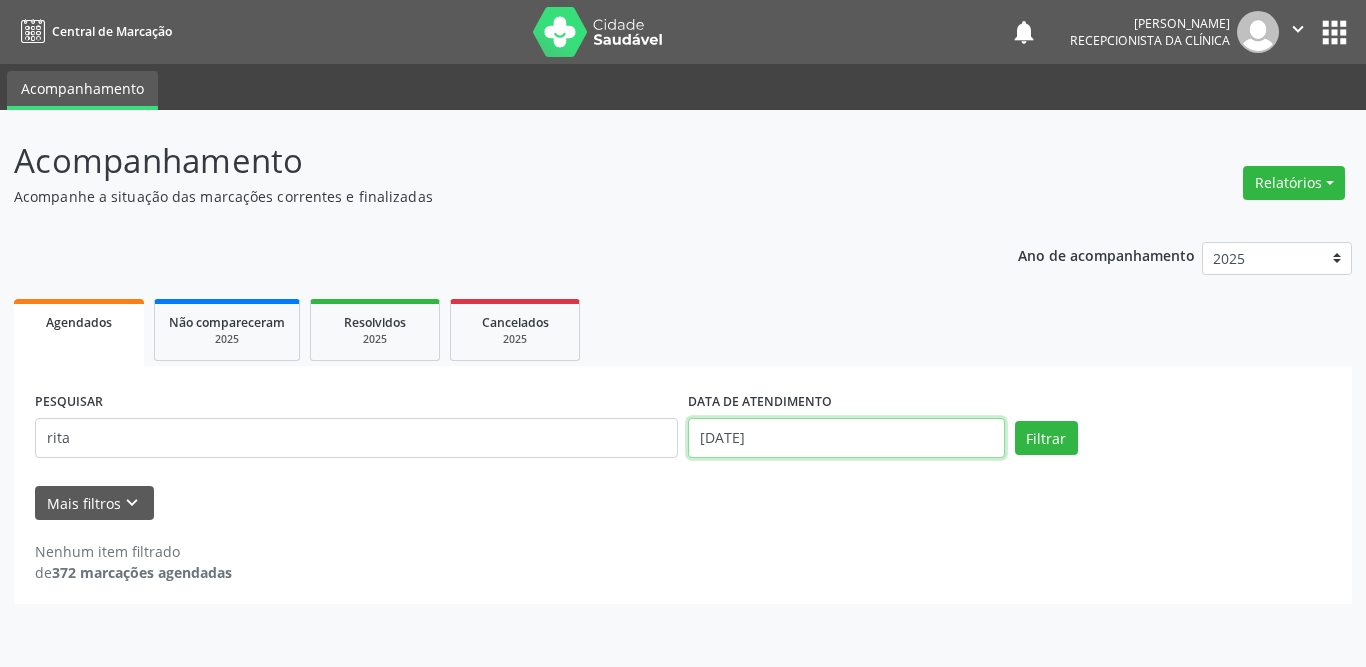 click on "[DATE]" at bounding box center (846, 438) 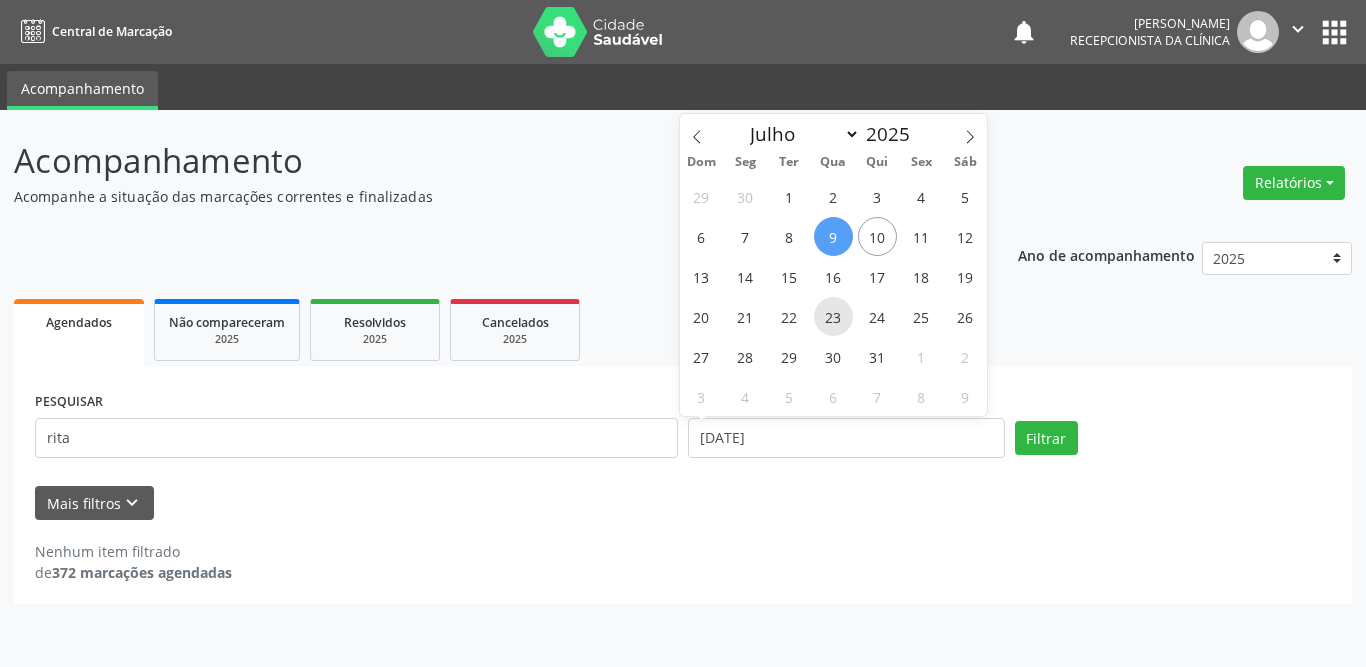 click on "23" at bounding box center (833, 316) 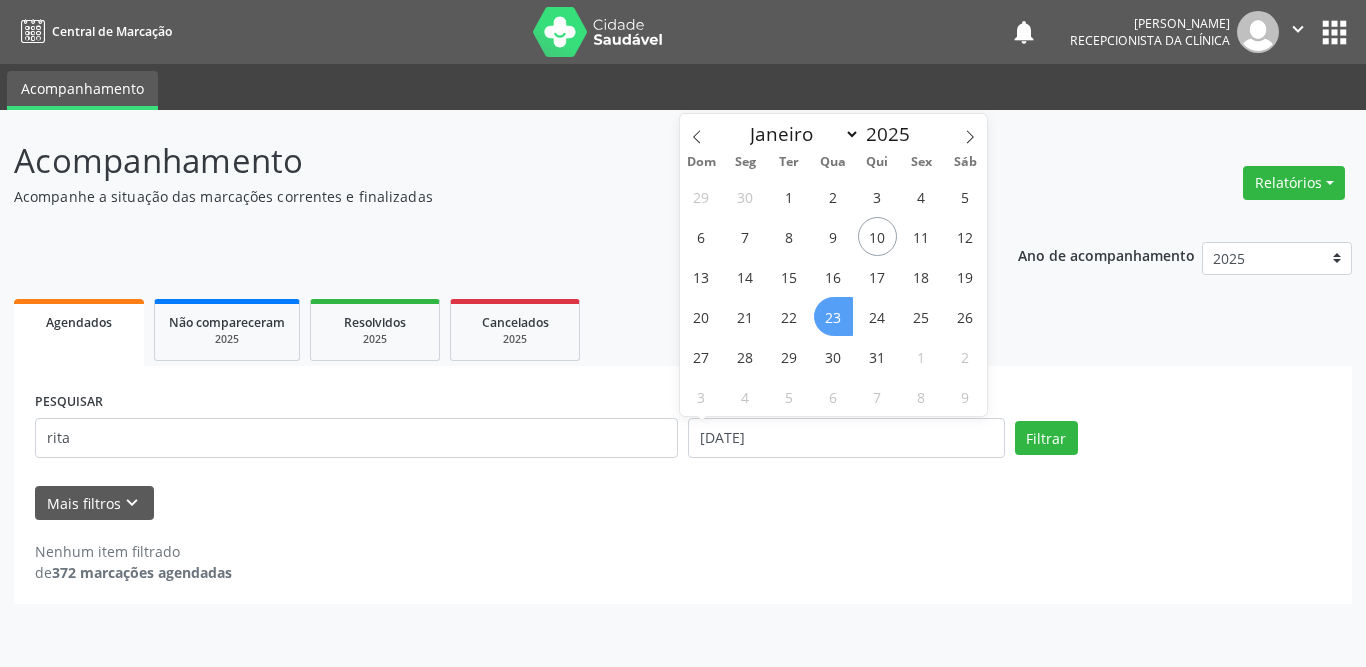 click on "23" at bounding box center (833, 316) 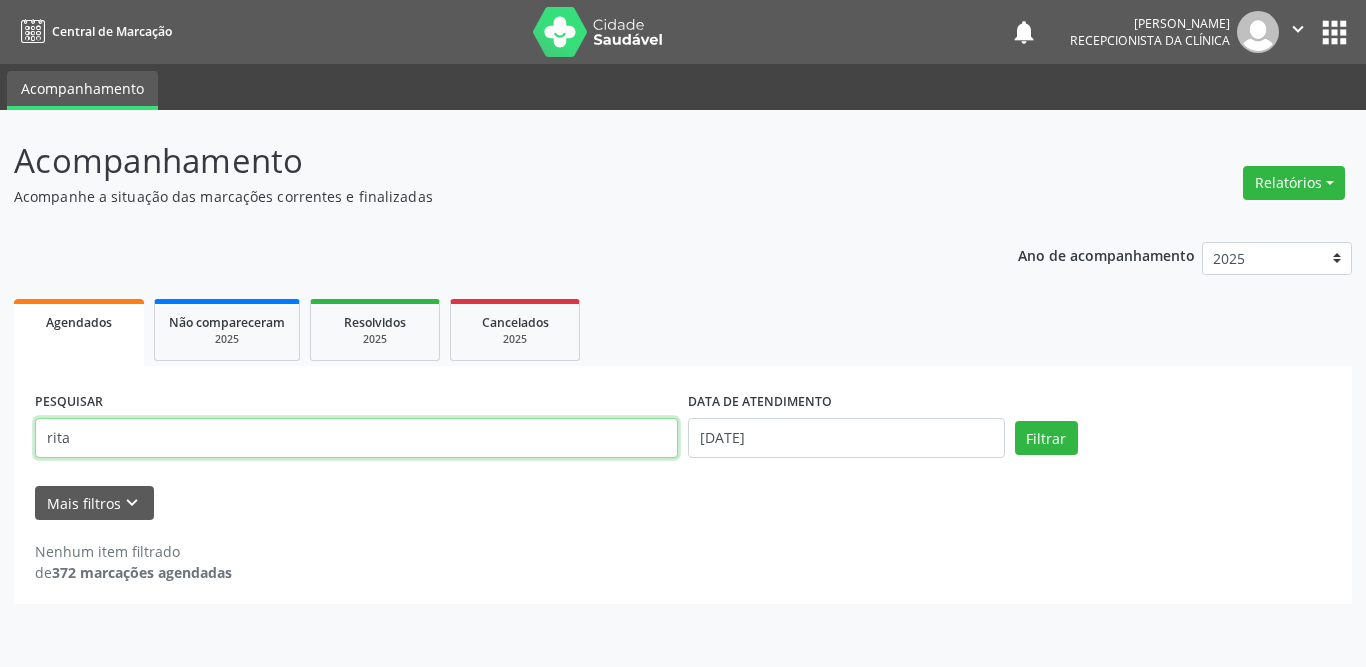 drag, startPoint x: 251, startPoint y: 438, endPoint x: 0, endPoint y: 435, distance: 251.01793 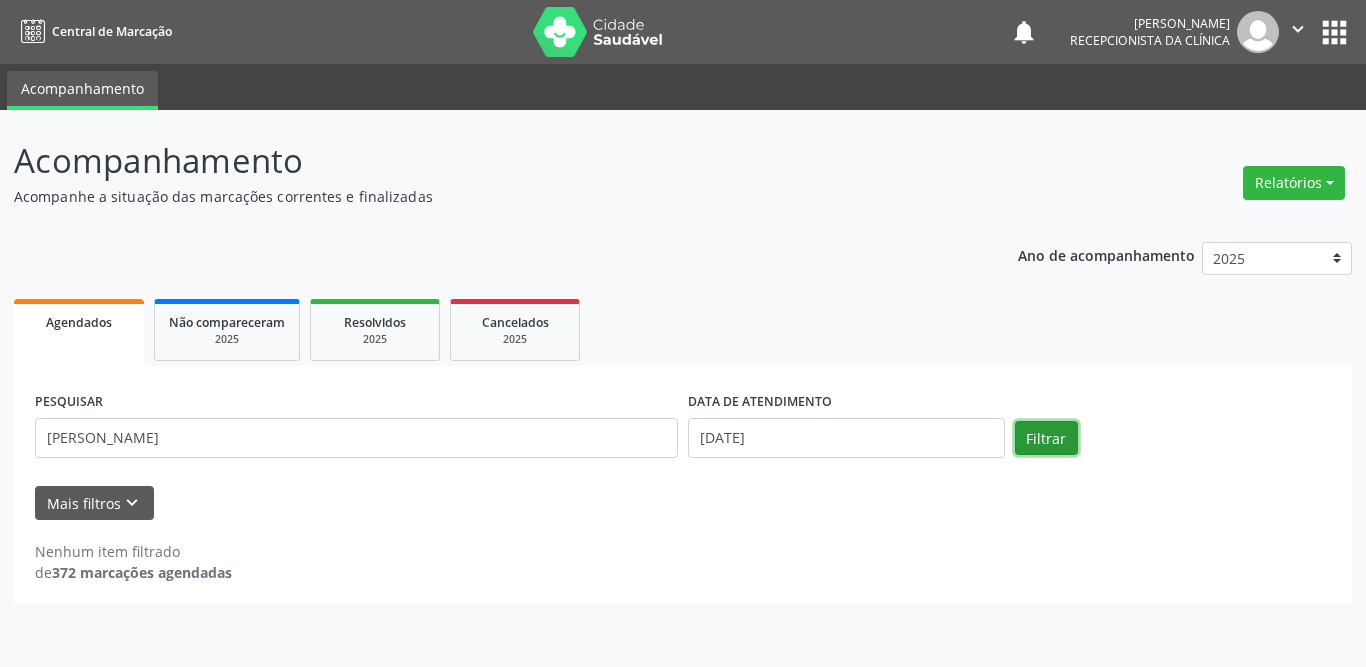 click on "Filtrar" at bounding box center [1046, 438] 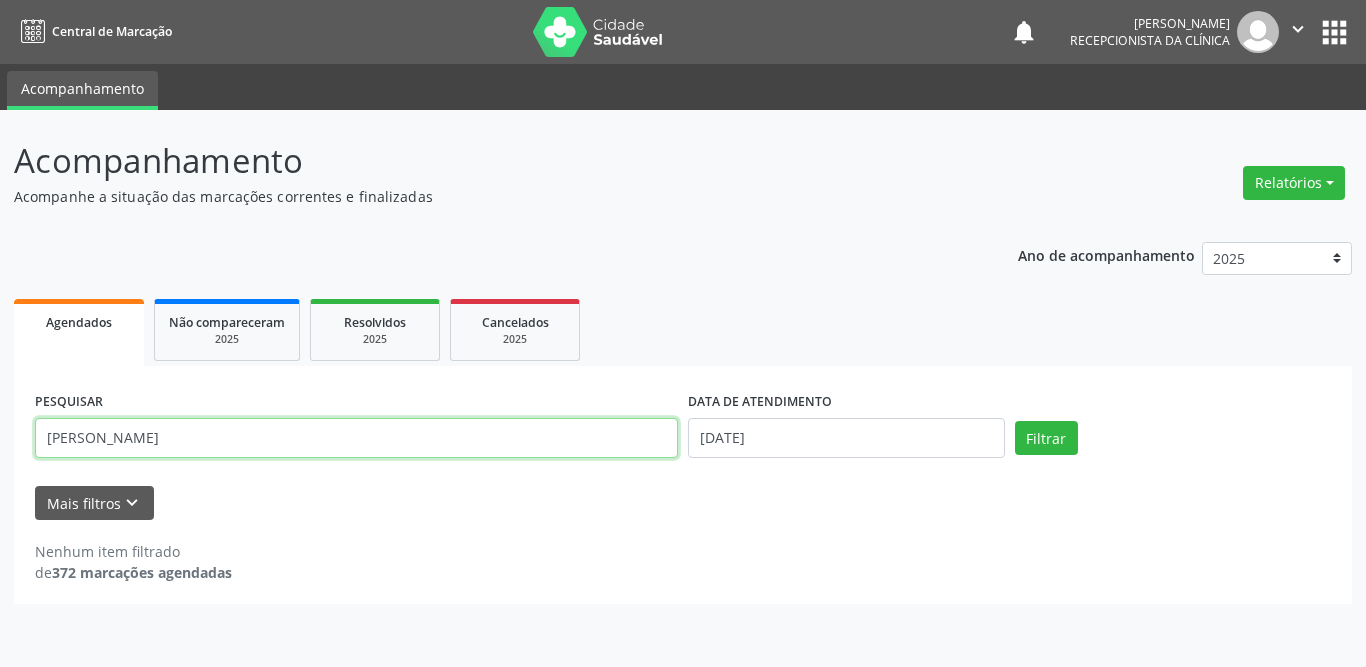 drag, startPoint x: 143, startPoint y: 438, endPoint x: 93, endPoint y: 437, distance: 50.01 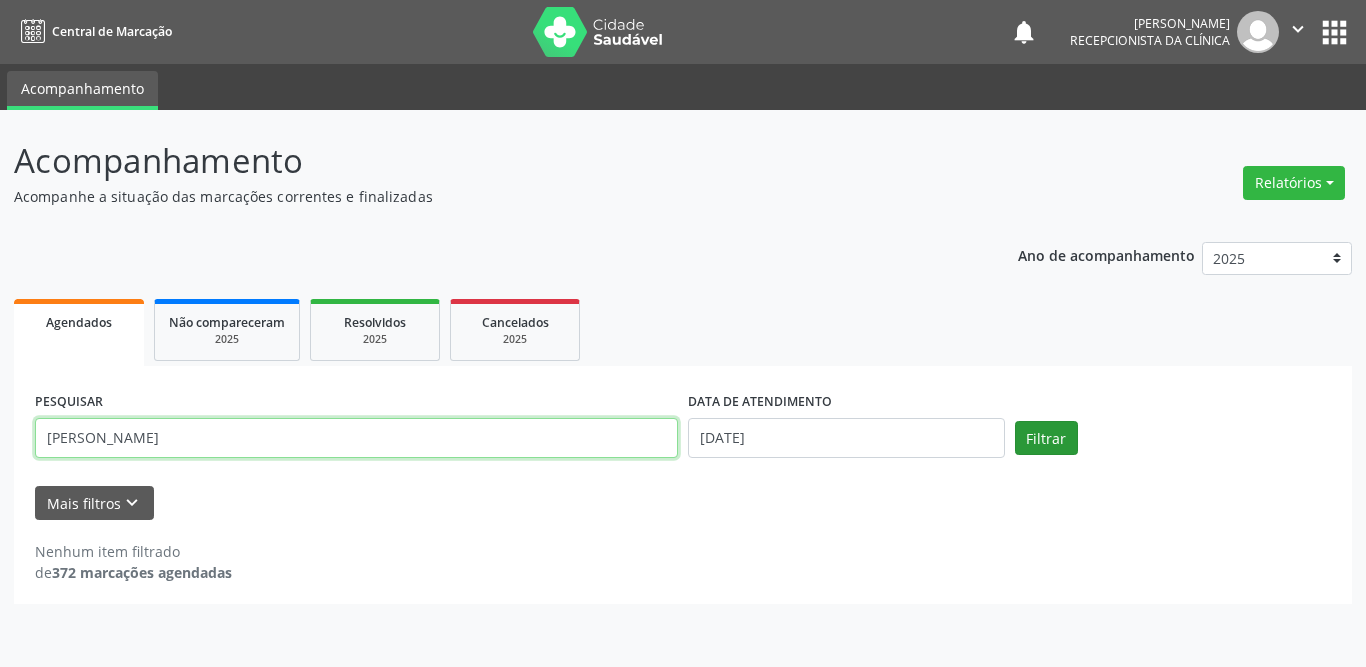 type on "[PERSON_NAME]" 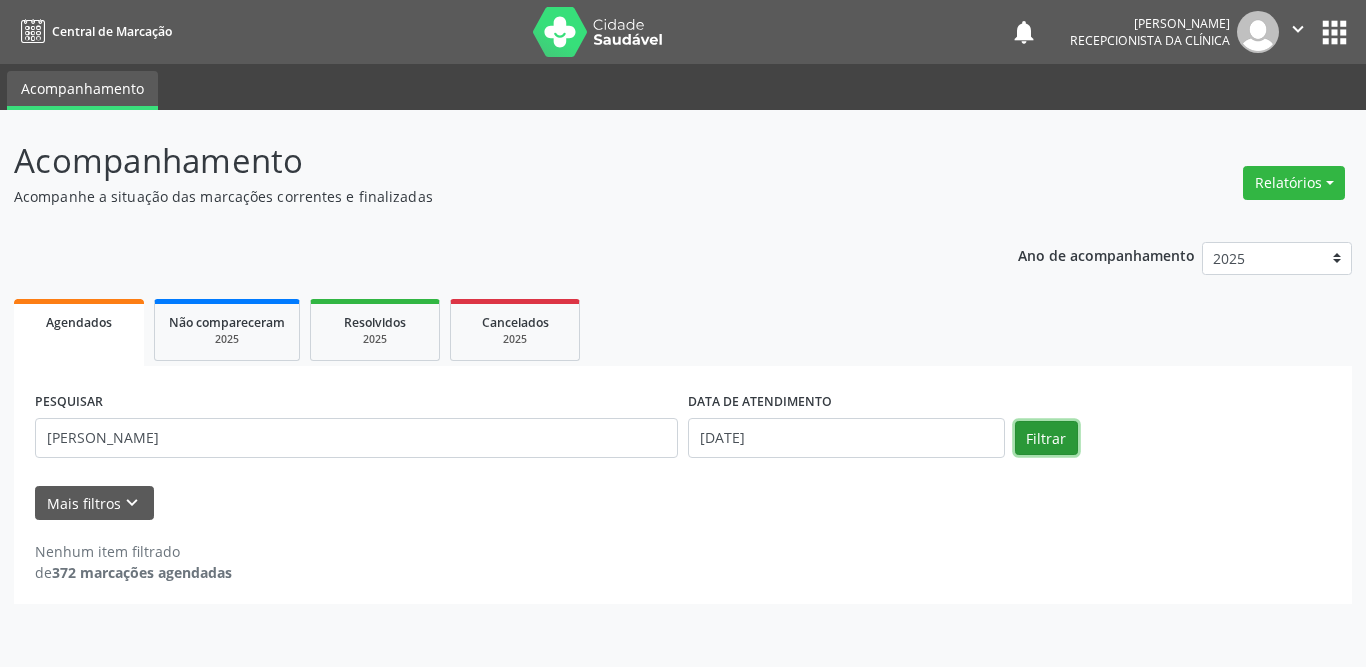 click on "Filtrar" at bounding box center (1046, 438) 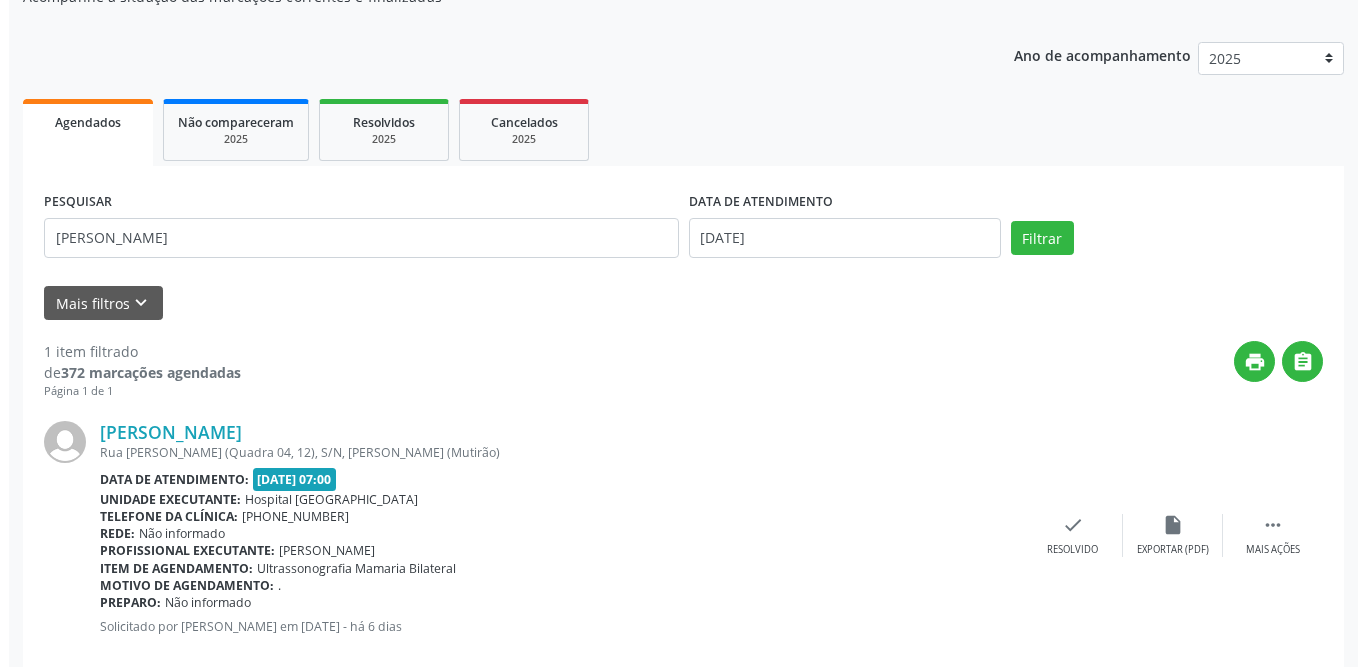 scroll, scrollTop: 238, scrollLeft: 0, axis: vertical 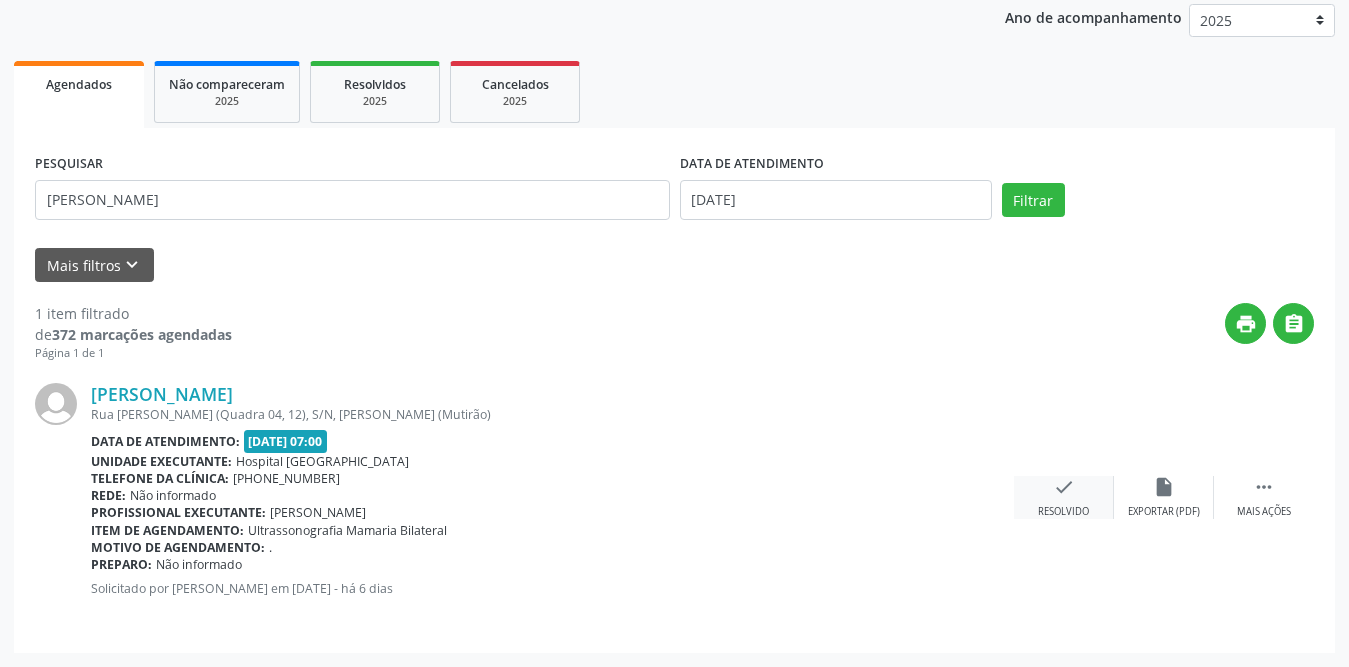 click on "check
Resolvido" at bounding box center (1064, 497) 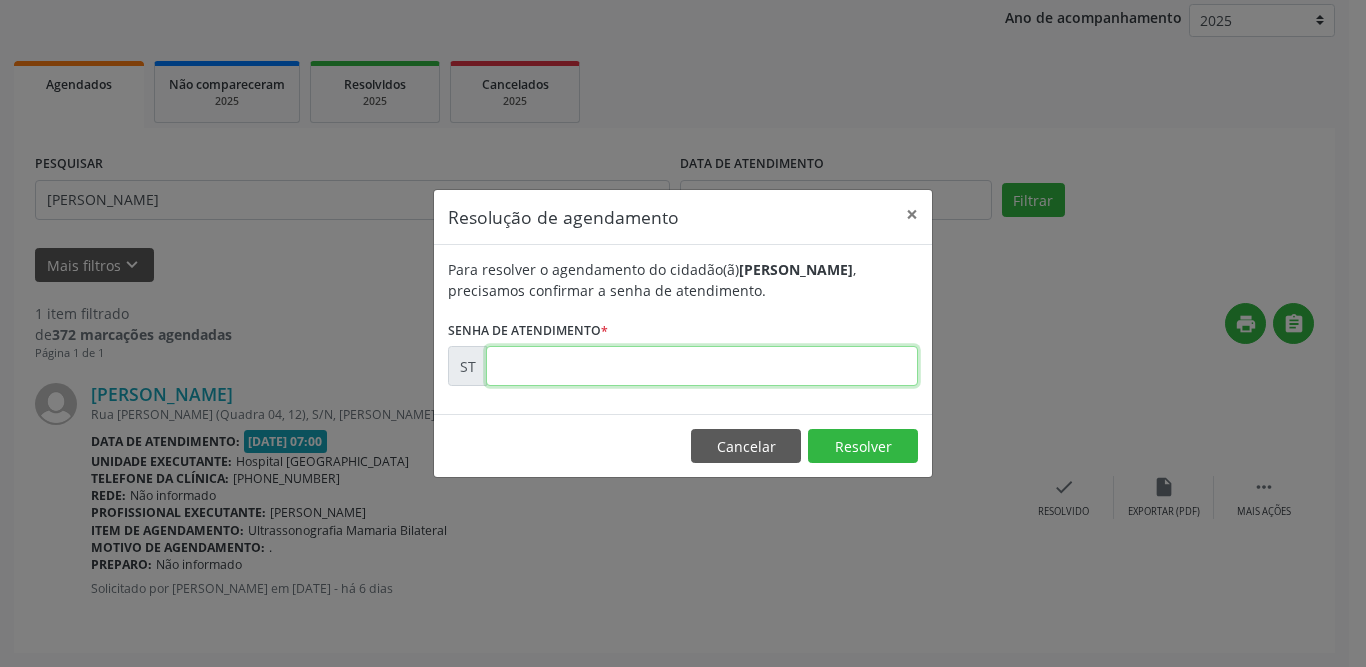 click at bounding box center [702, 366] 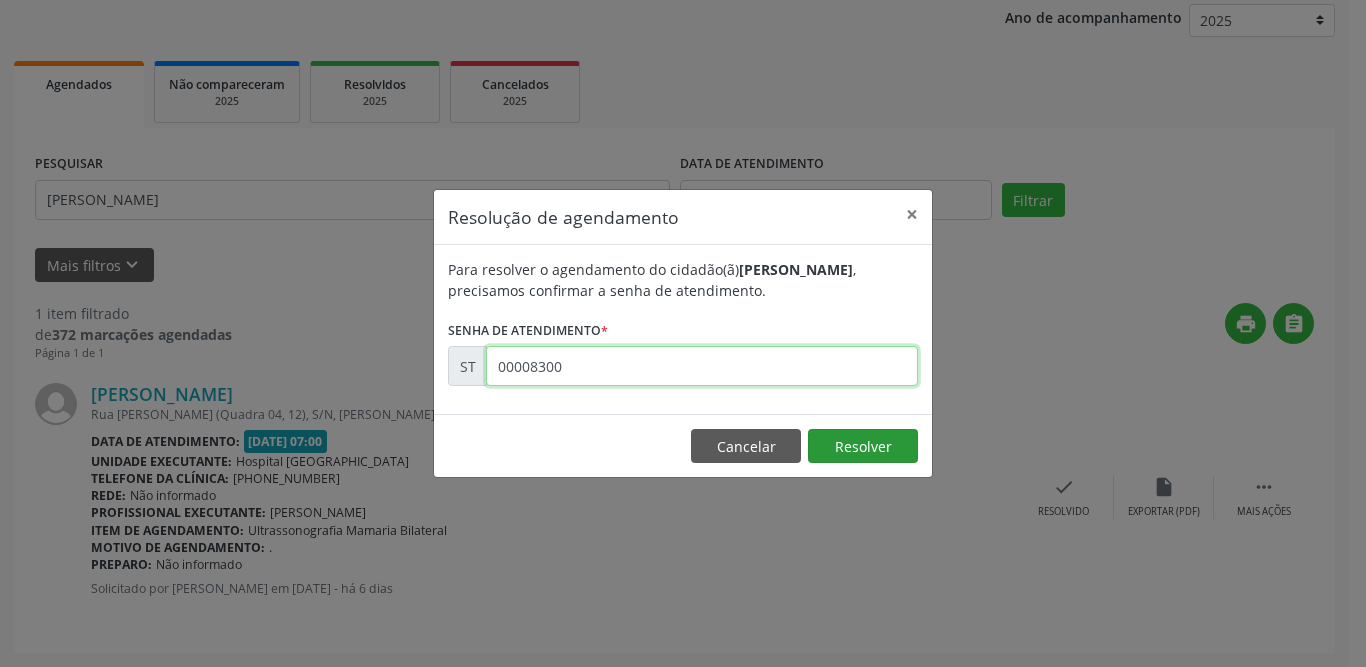 type on "00008300" 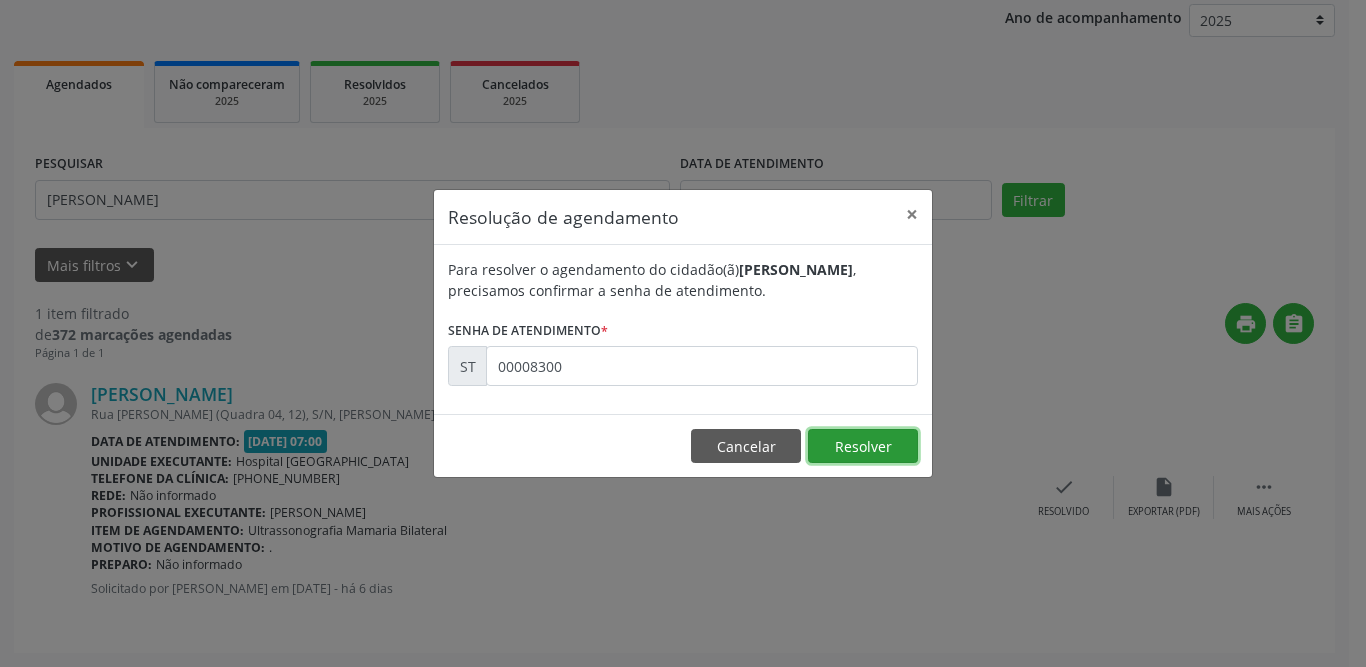 click on "Resolver" at bounding box center [863, 446] 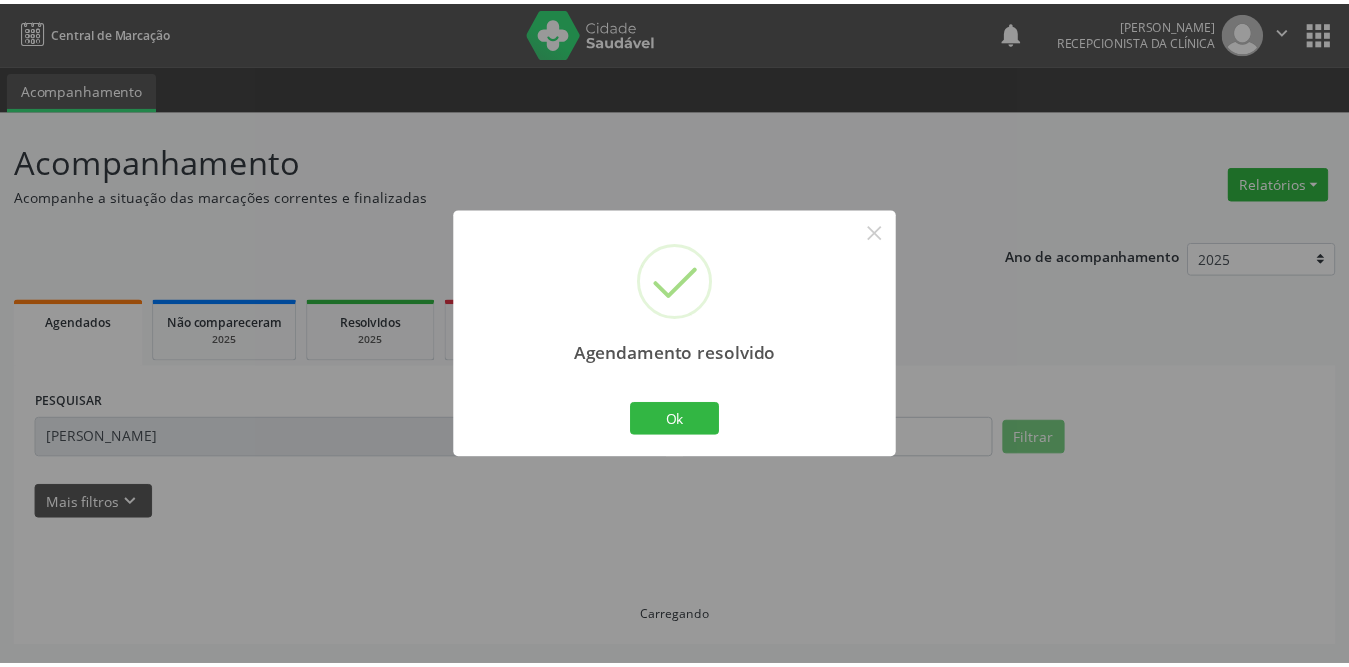 scroll, scrollTop: 0, scrollLeft: 0, axis: both 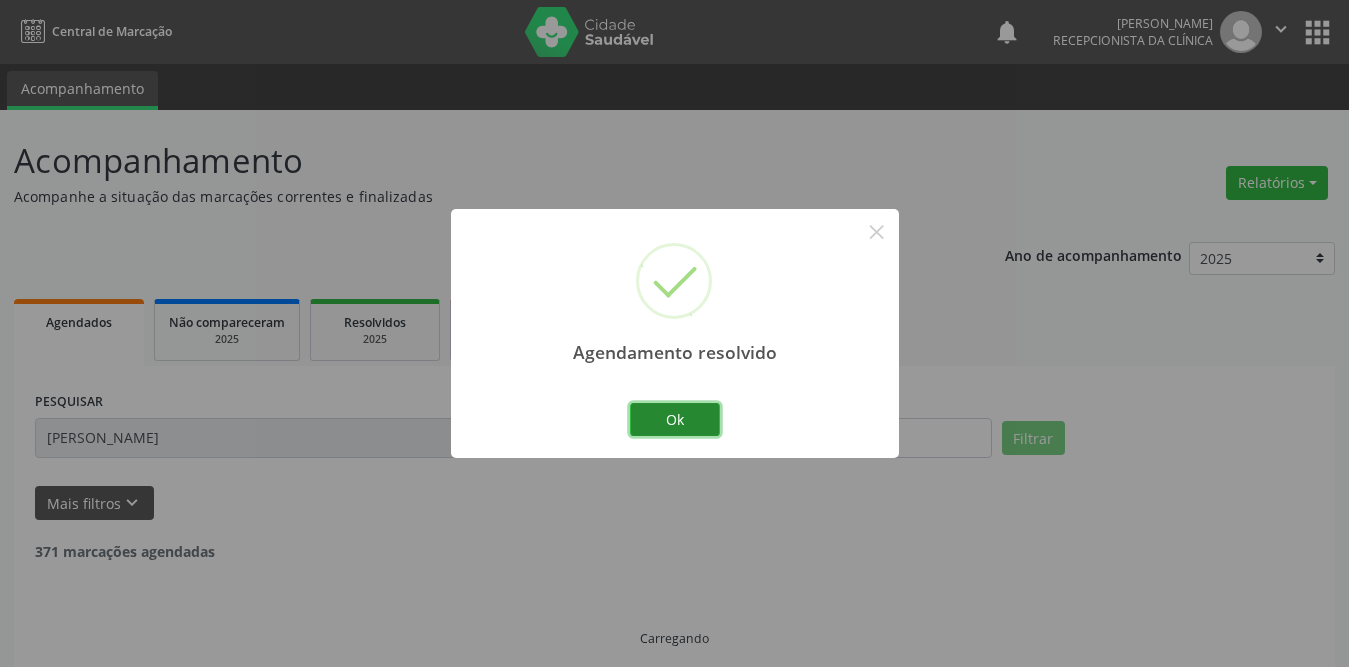click on "Ok" at bounding box center [675, 420] 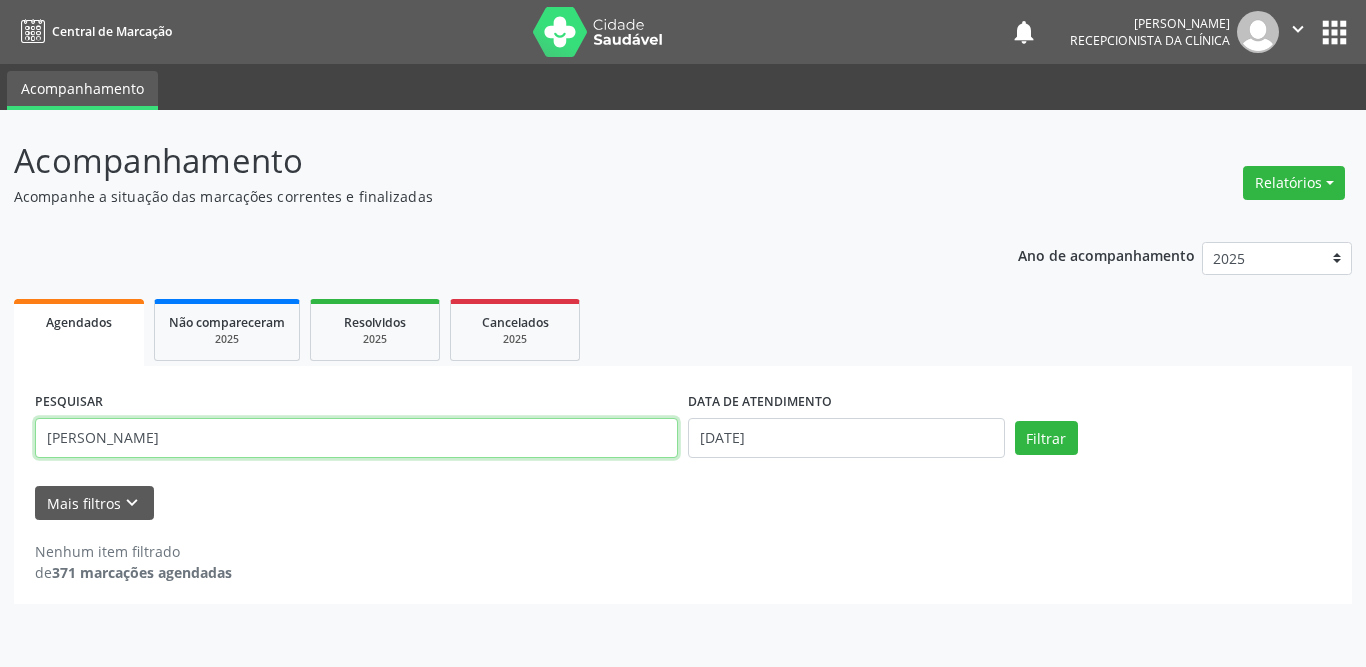 drag, startPoint x: 195, startPoint y: 442, endPoint x: 21, endPoint y: 443, distance: 174.00287 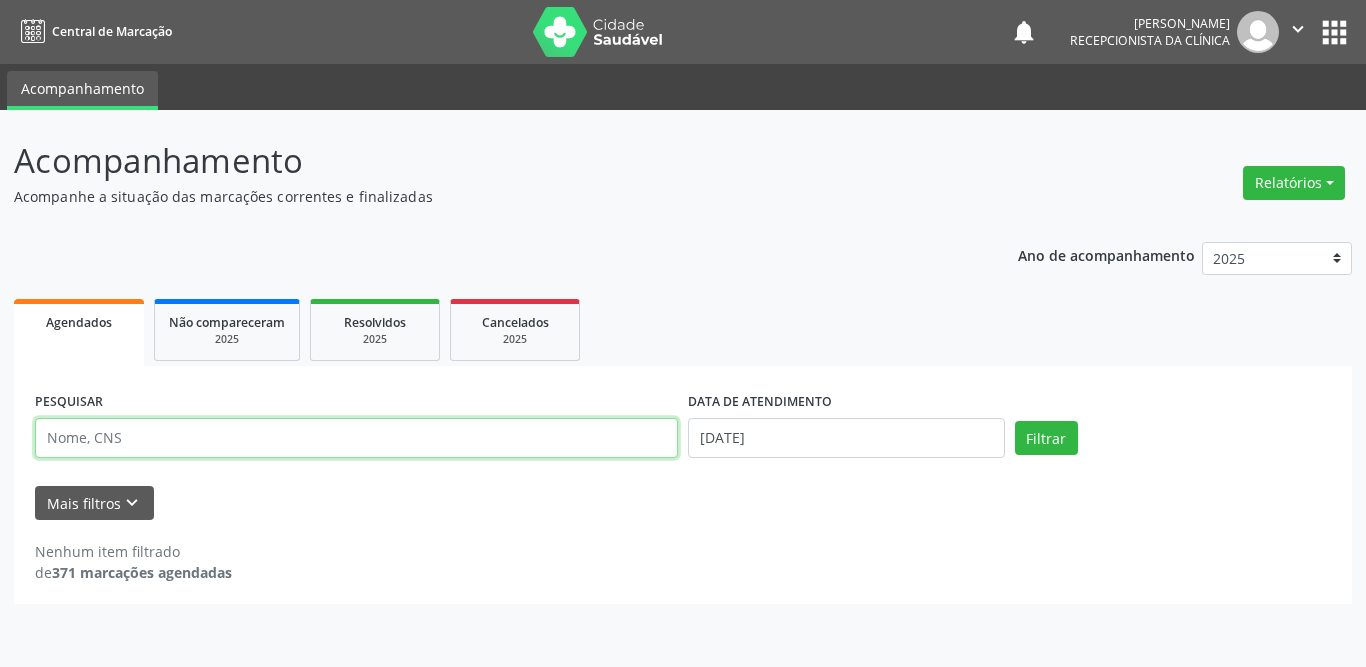 type 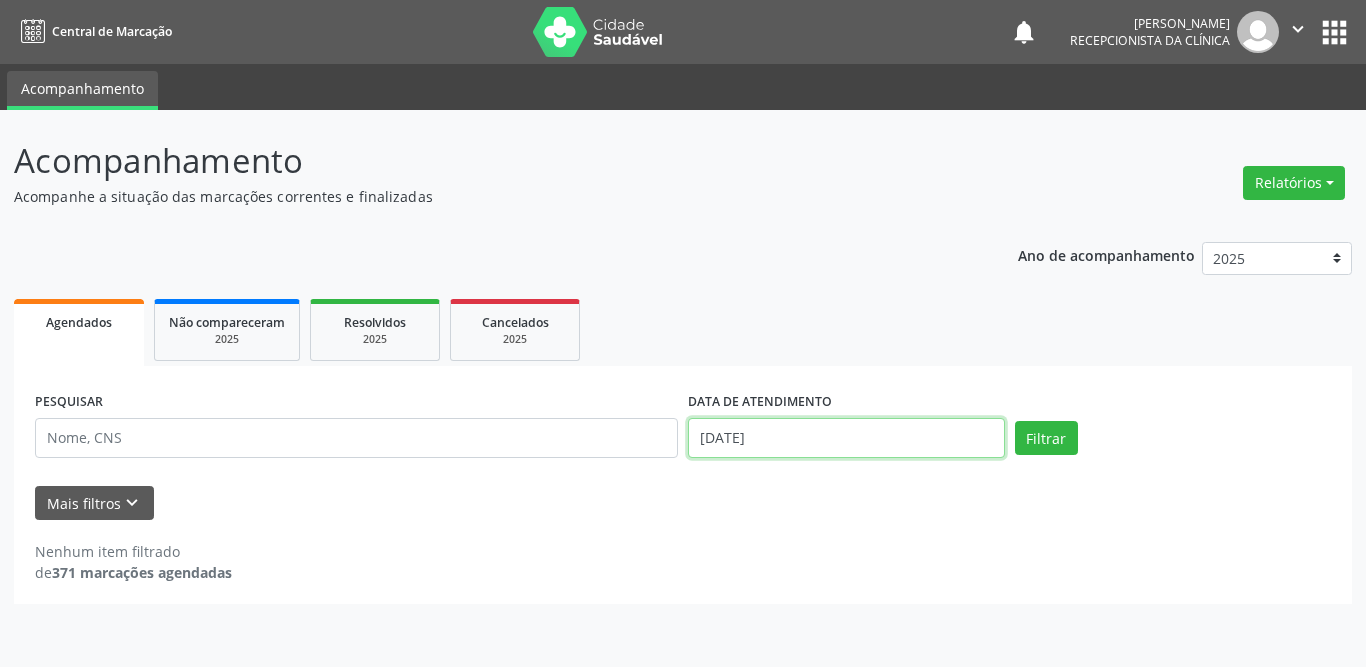 click on "[DATE]" at bounding box center [846, 438] 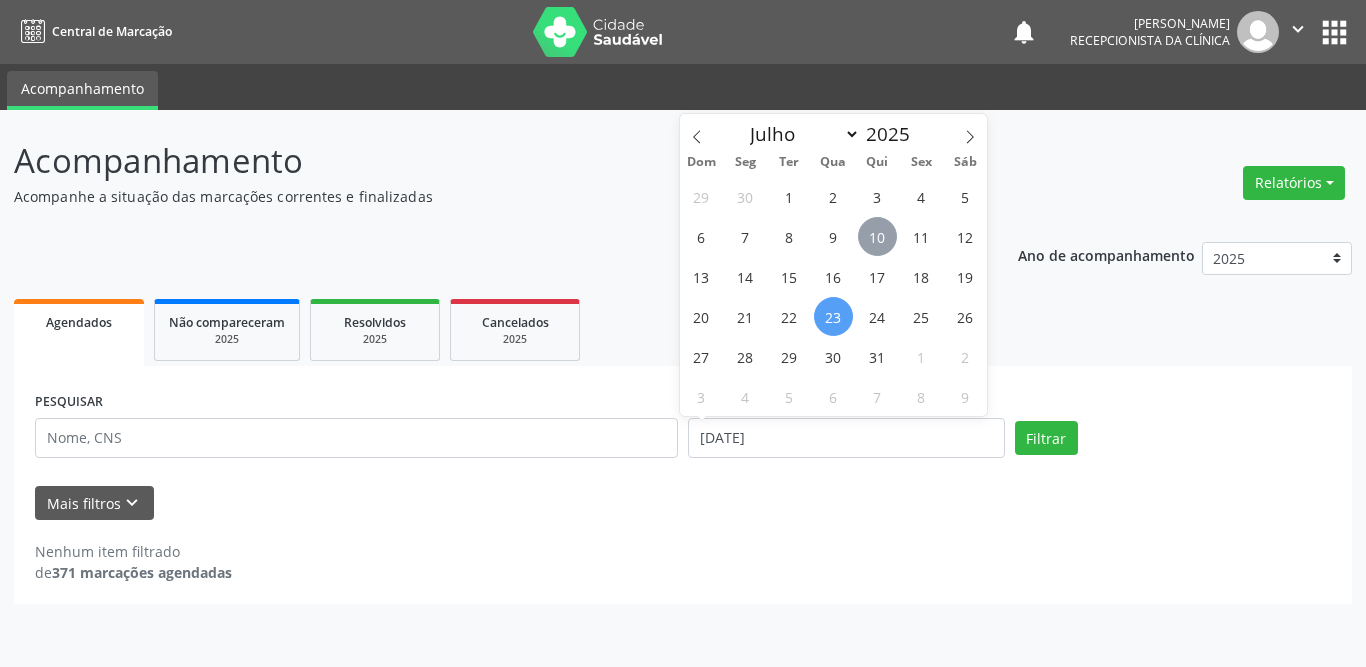click on "10" at bounding box center [877, 236] 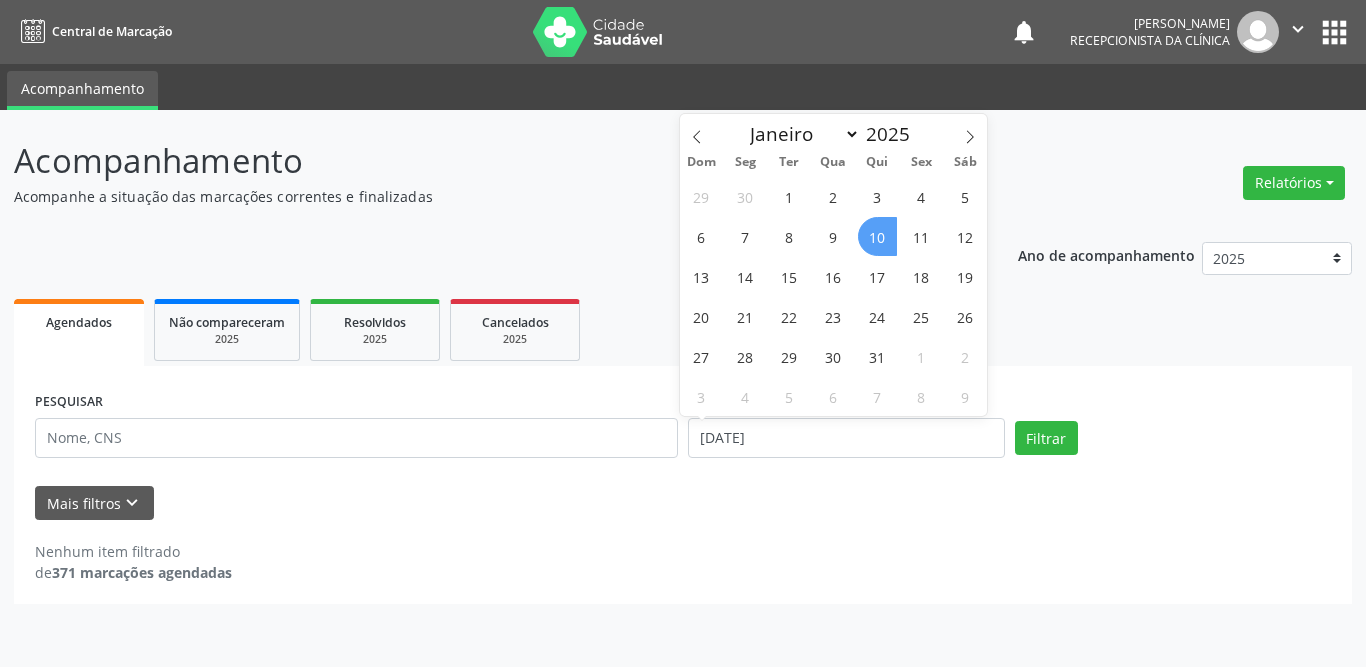 click on "10" at bounding box center [877, 236] 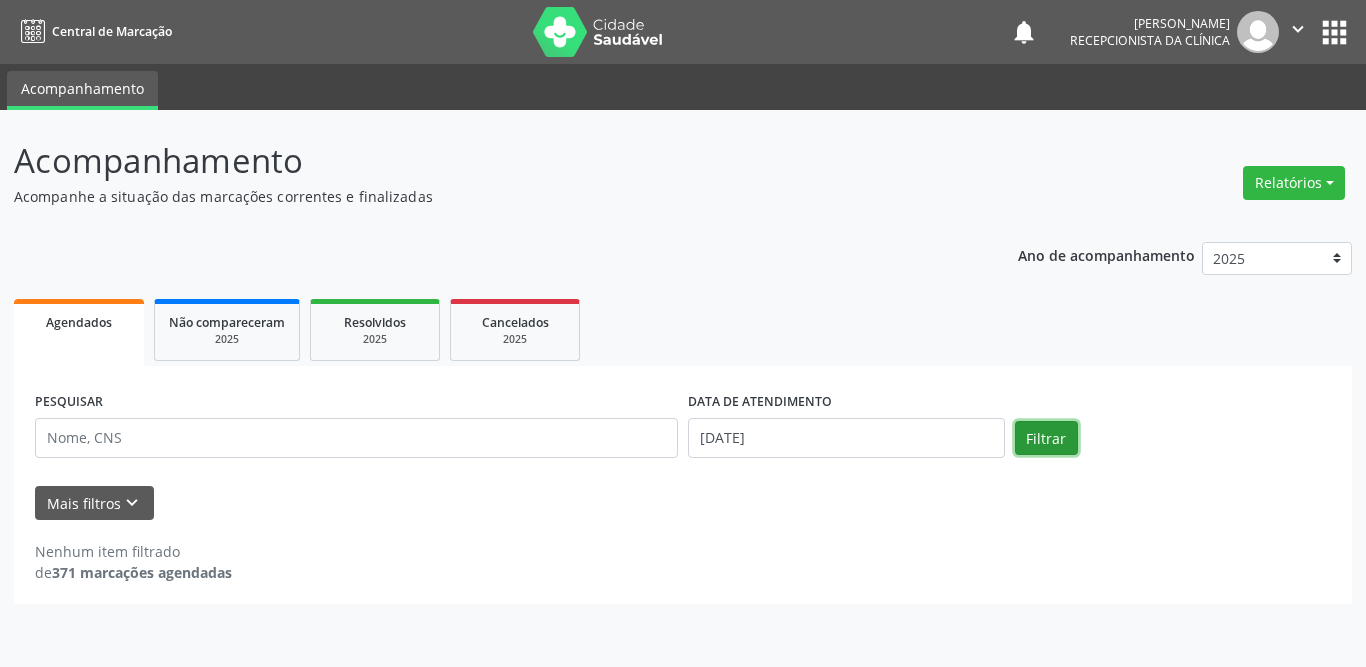 click on "Filtrar" at bounding box center [1046, 438] 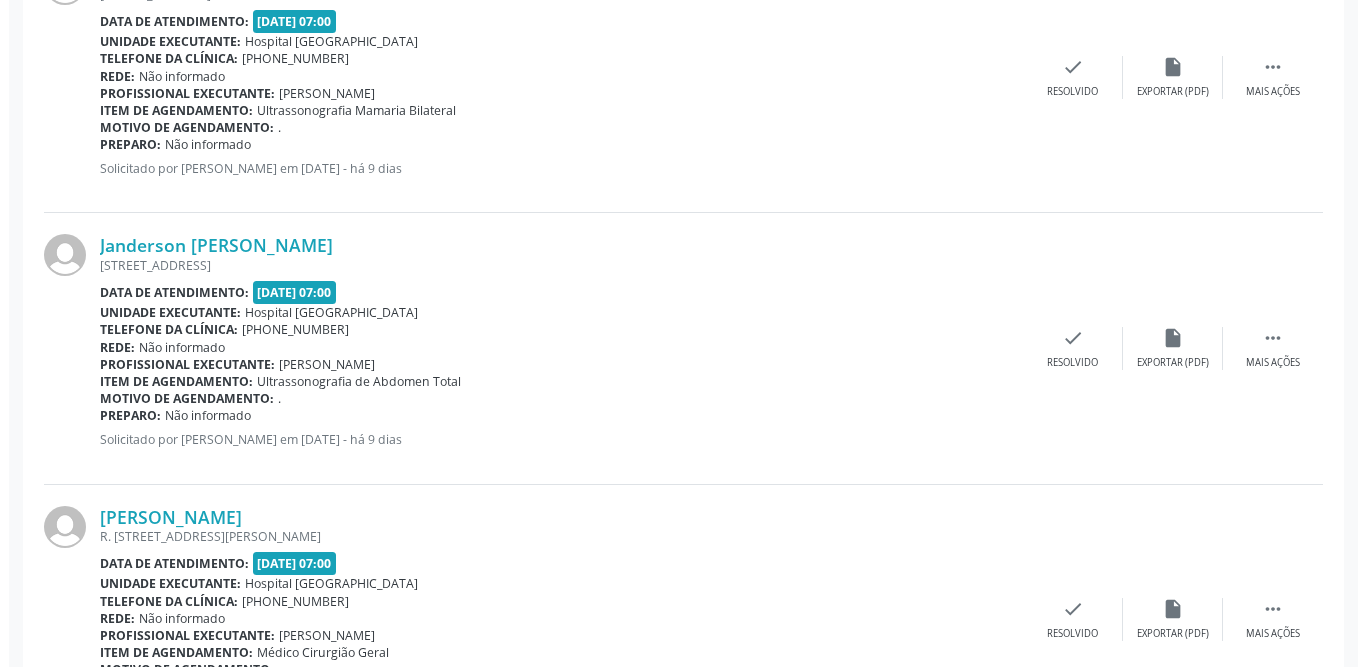 scroll, scrollTop: 1300, scrollLeft: 0, axis: vertical 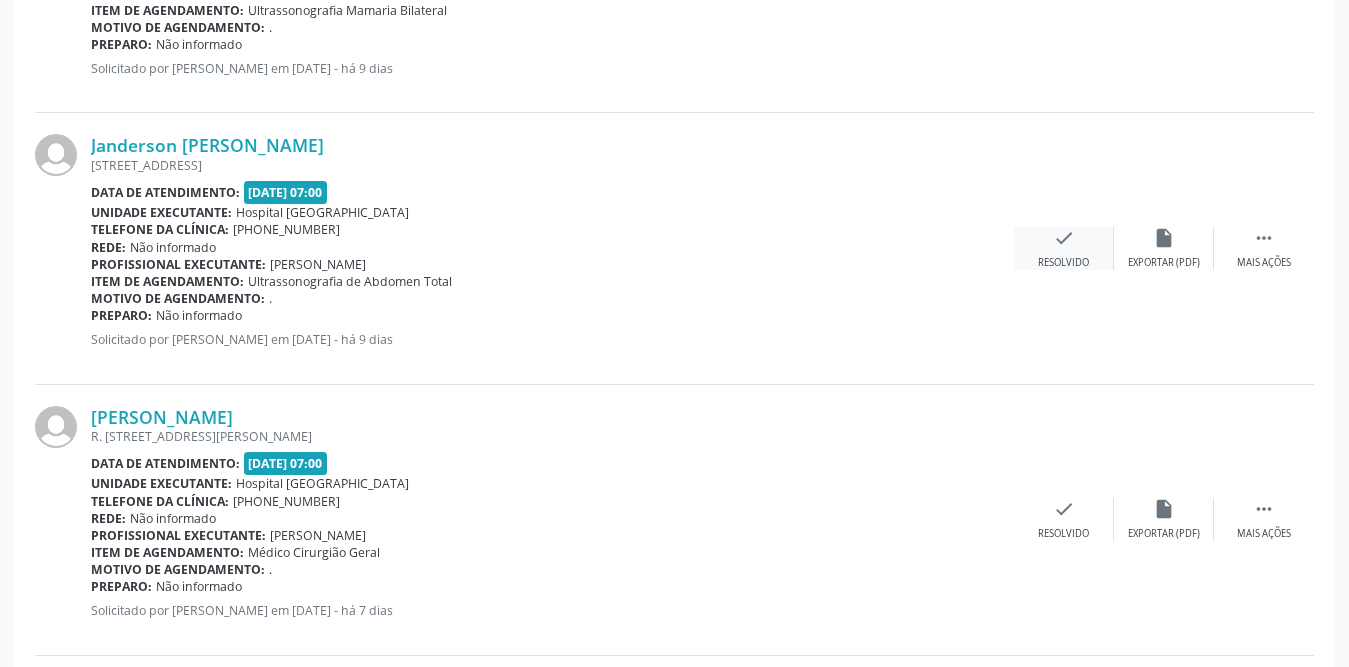 click on "check" at bounding box center [1064, 238] 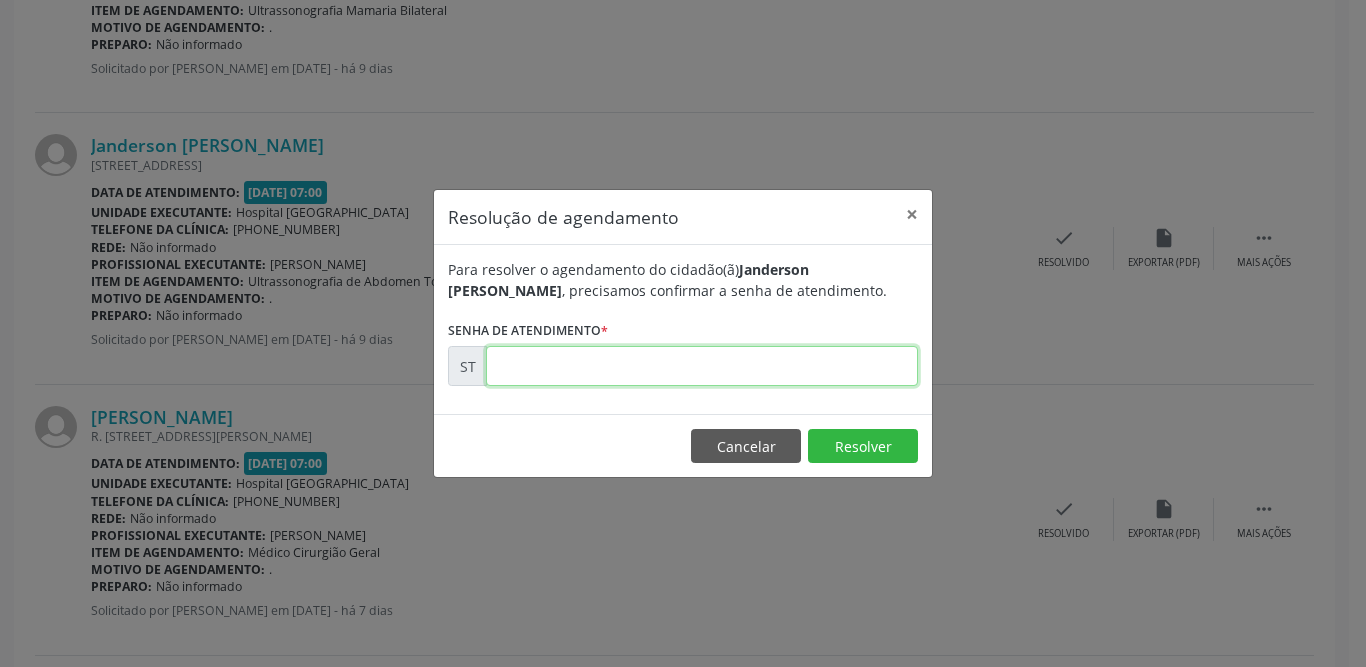 click at bounding box center [702, 366] 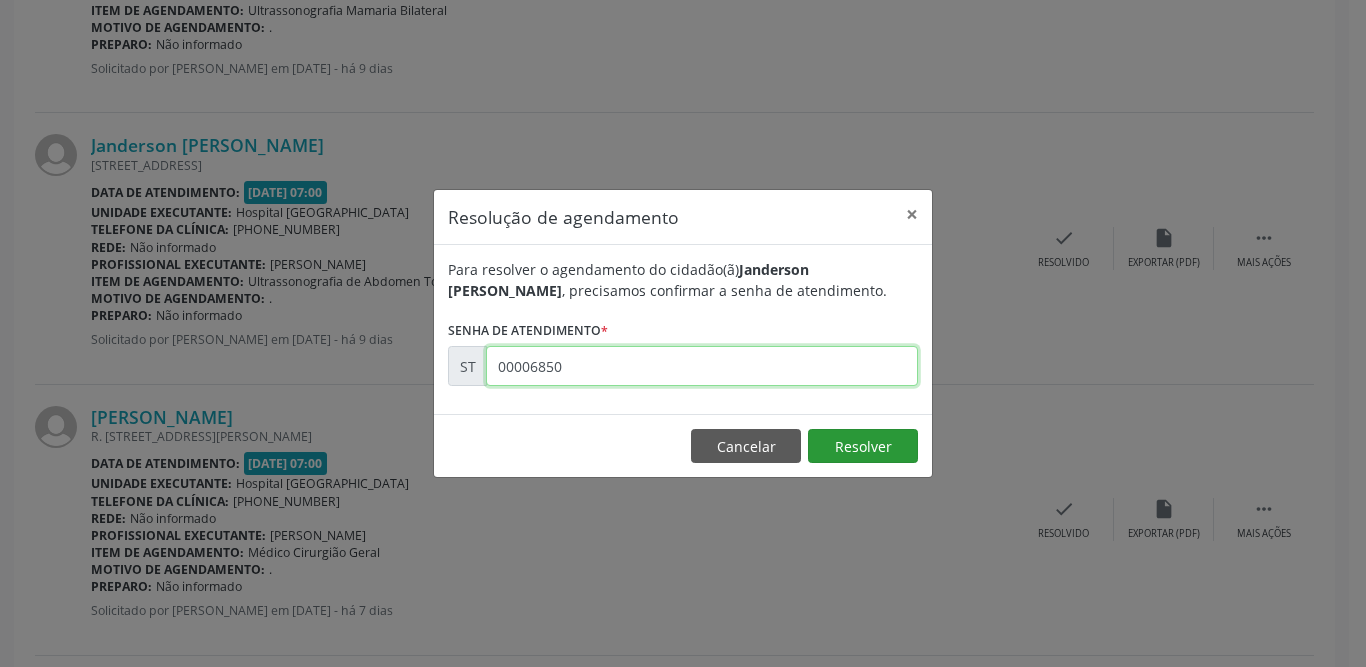 type on "00006850" 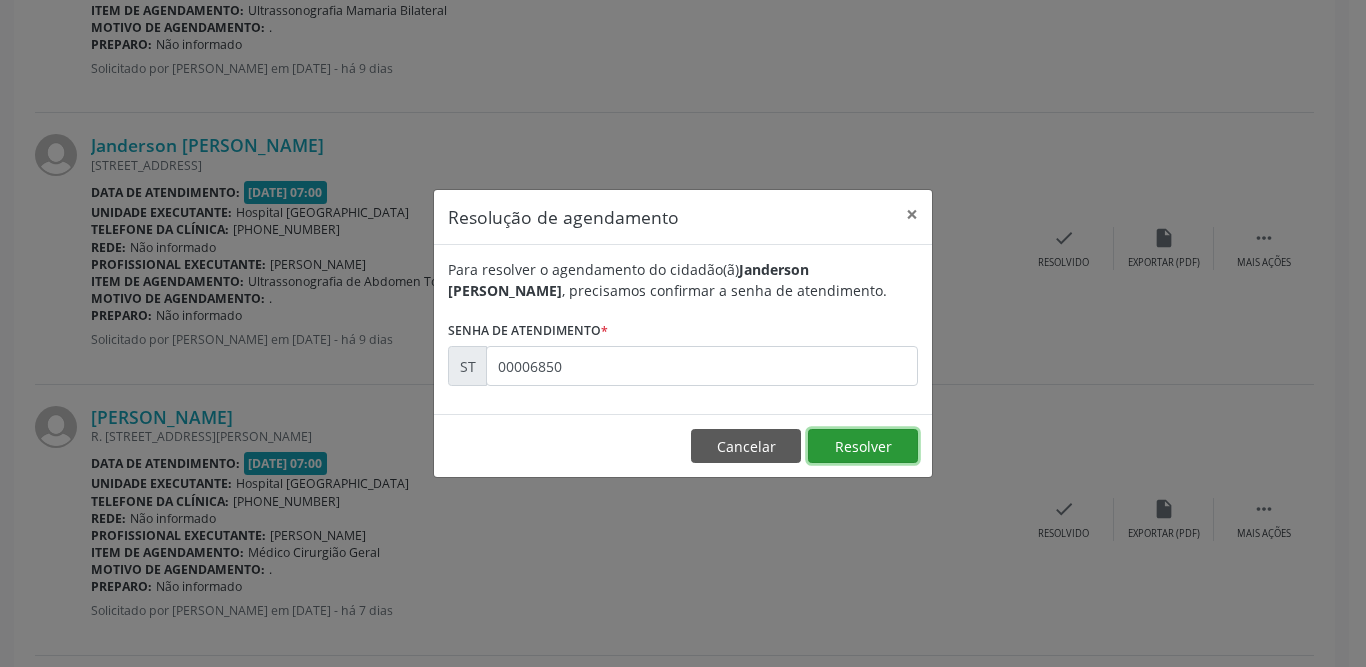 click on "Resolver" at bounding box center [863, 446] 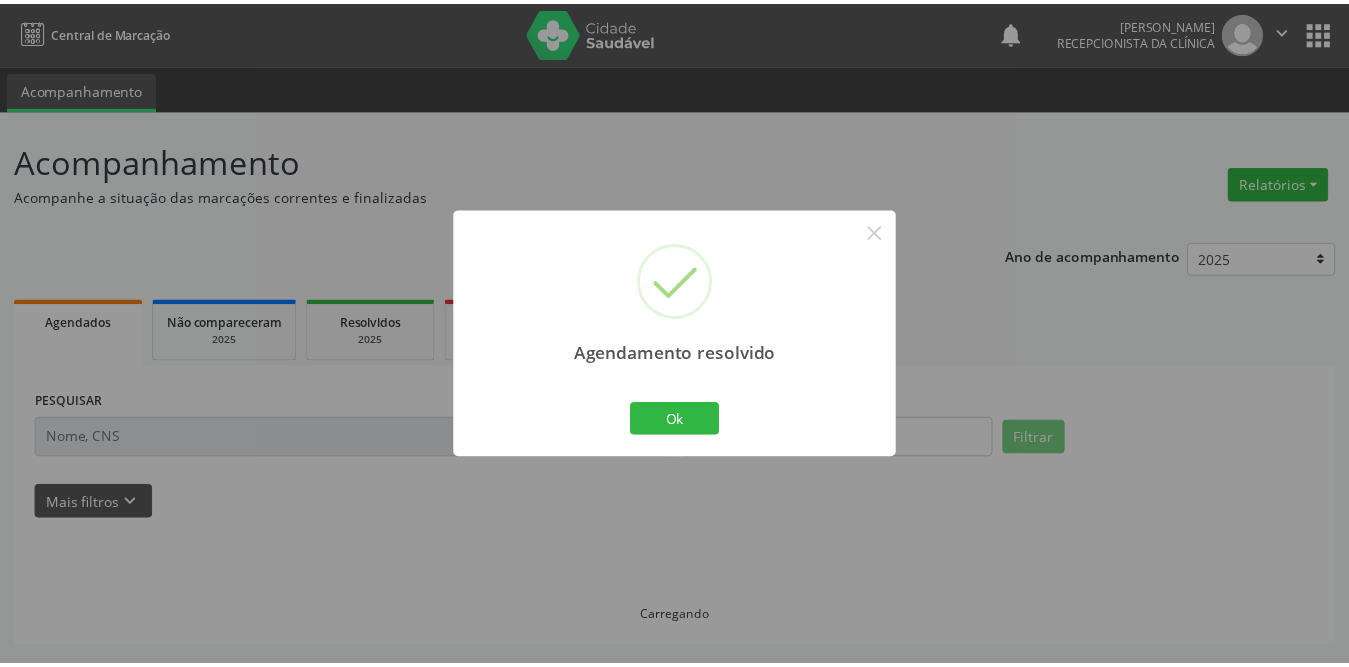 scroll, scrollTop: 0, scrollLeft: 0, axis: both 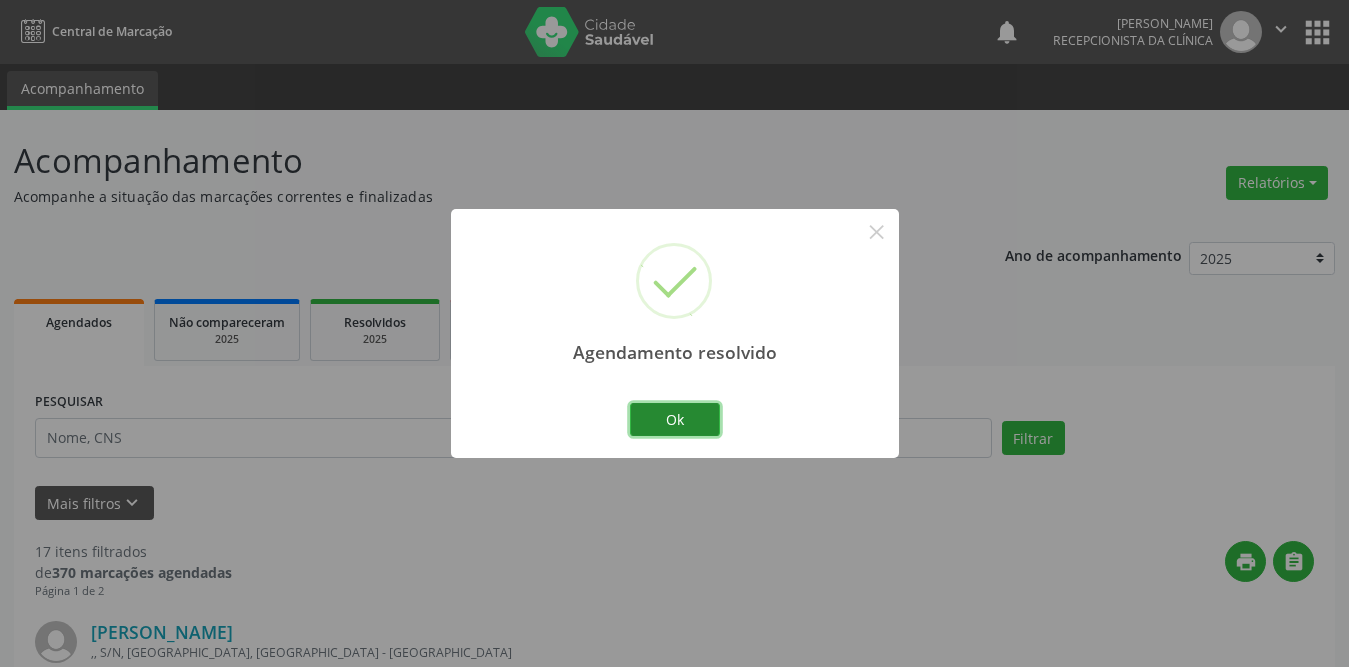 click on "Ok" at bounding box center [675, 420] 